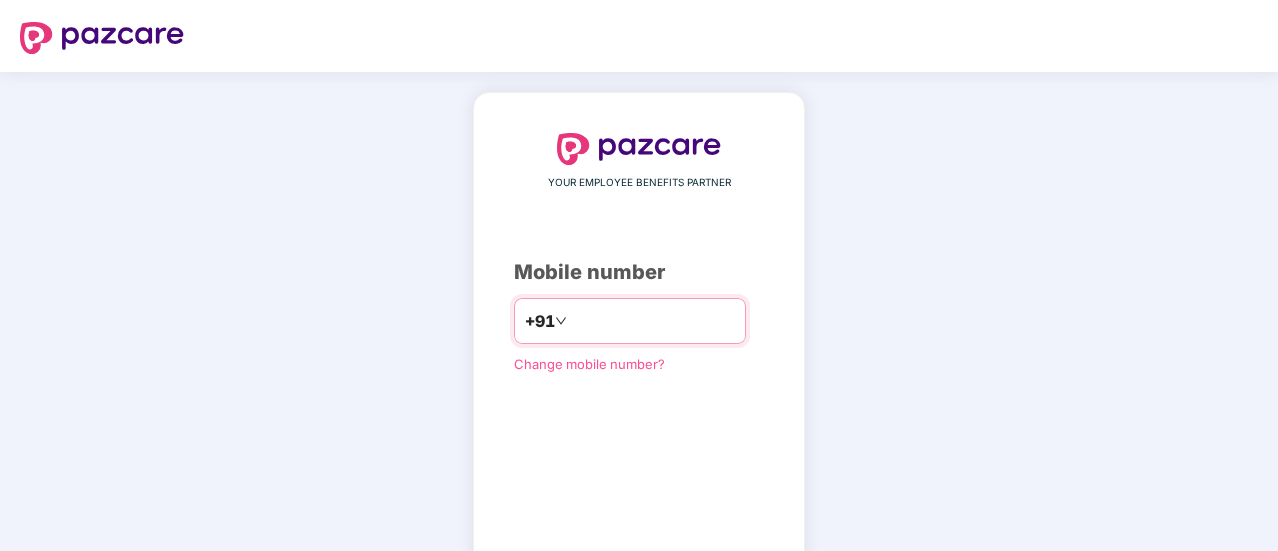 scroll, scrollTop: 0, scrollLeft: 0, axis: both 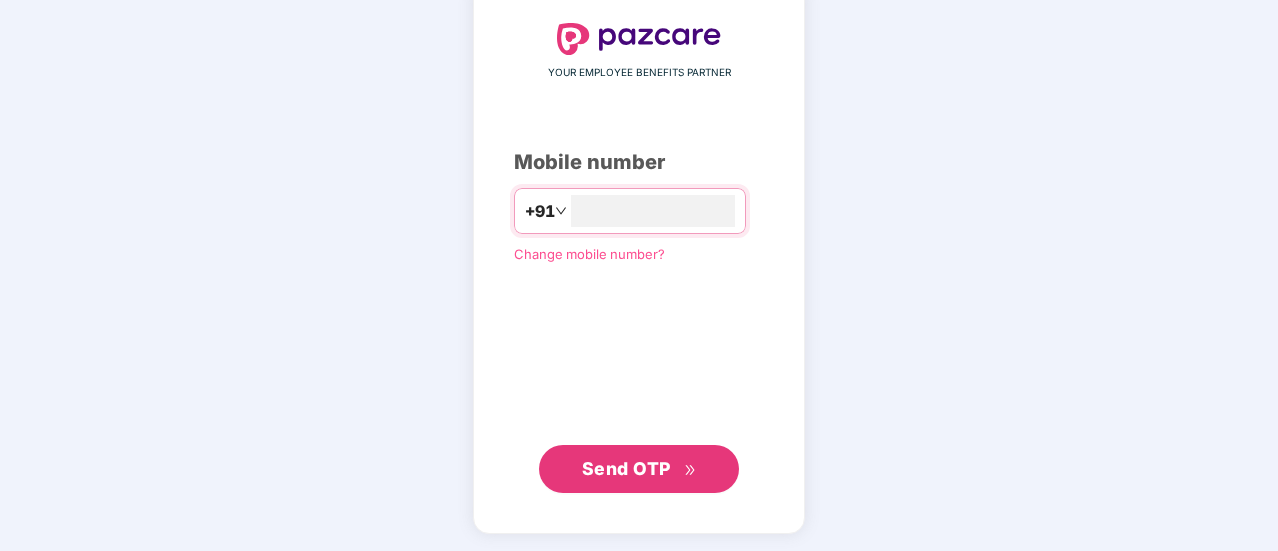 type on "**********" 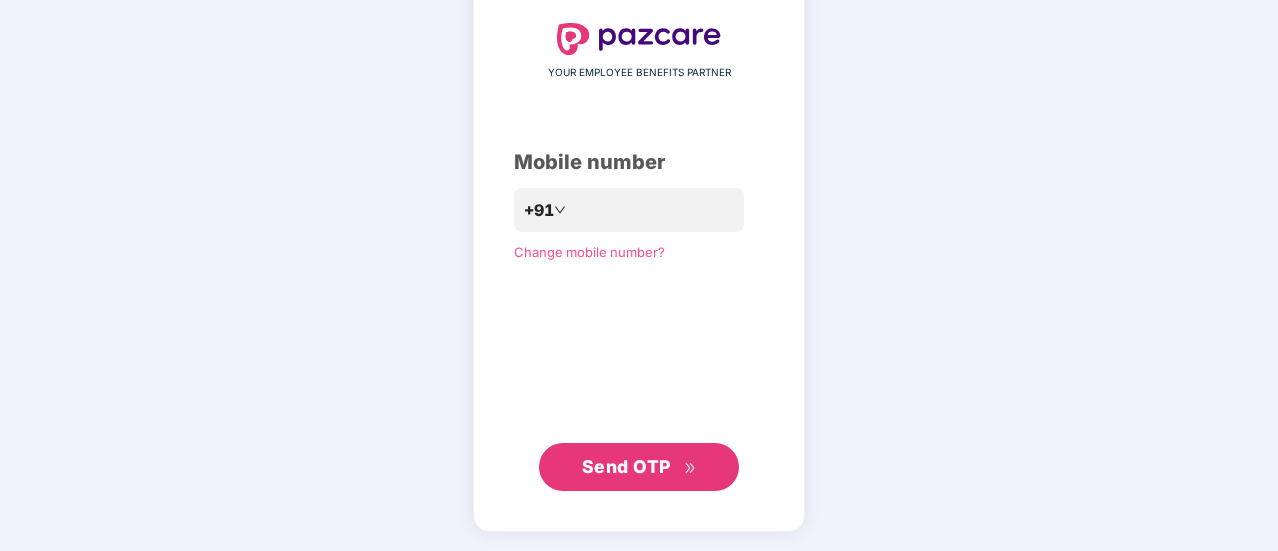 scroll, scrollTop: 109, scrollLeft: 0, axis: vertical 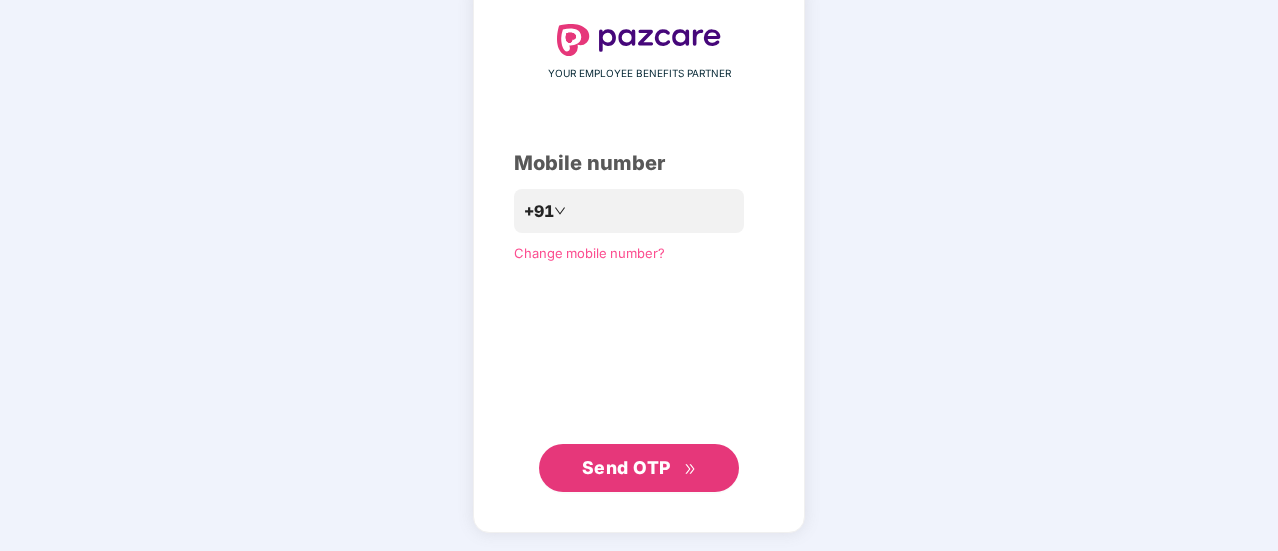 click on "Send OTP" at bounding box center [626, 467] 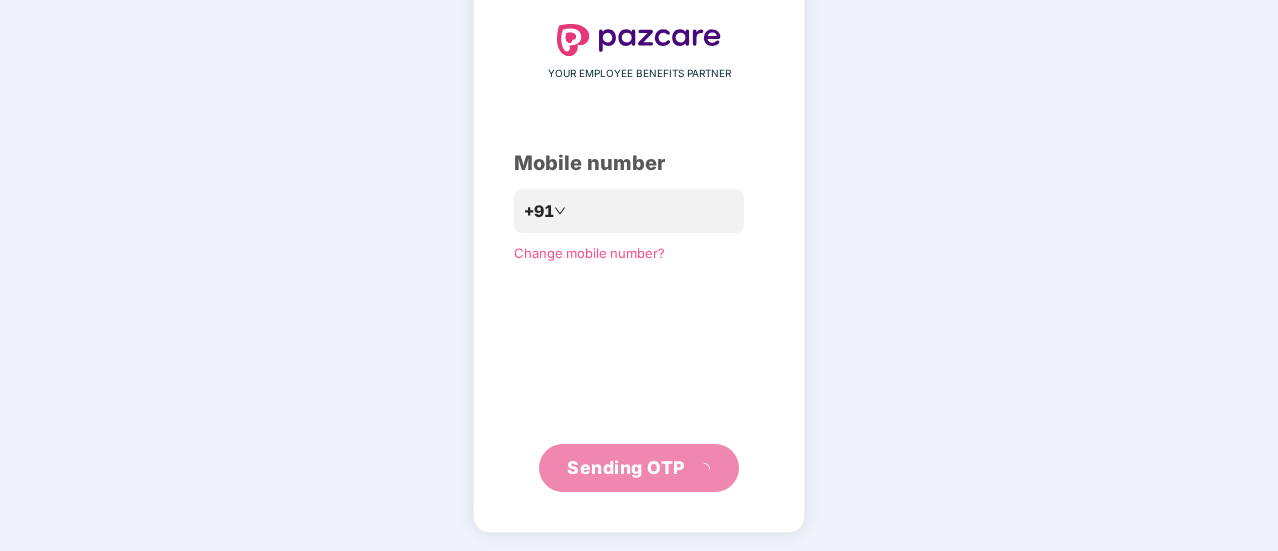 scroll, scrollTop: 100, scrollLeft: 0, axis: vertical 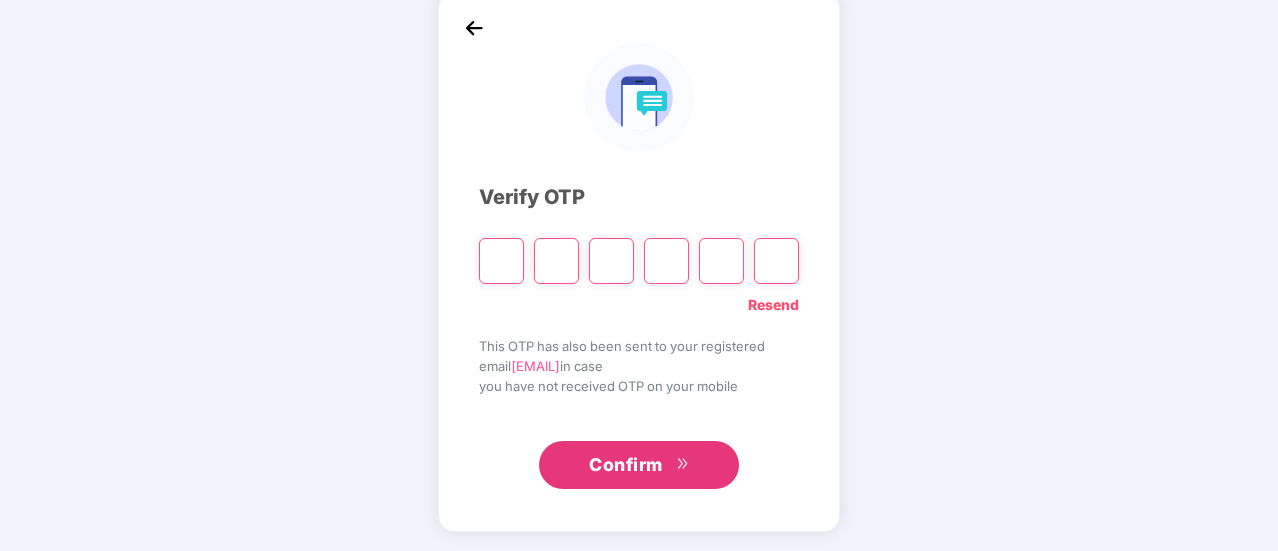 type on "*" 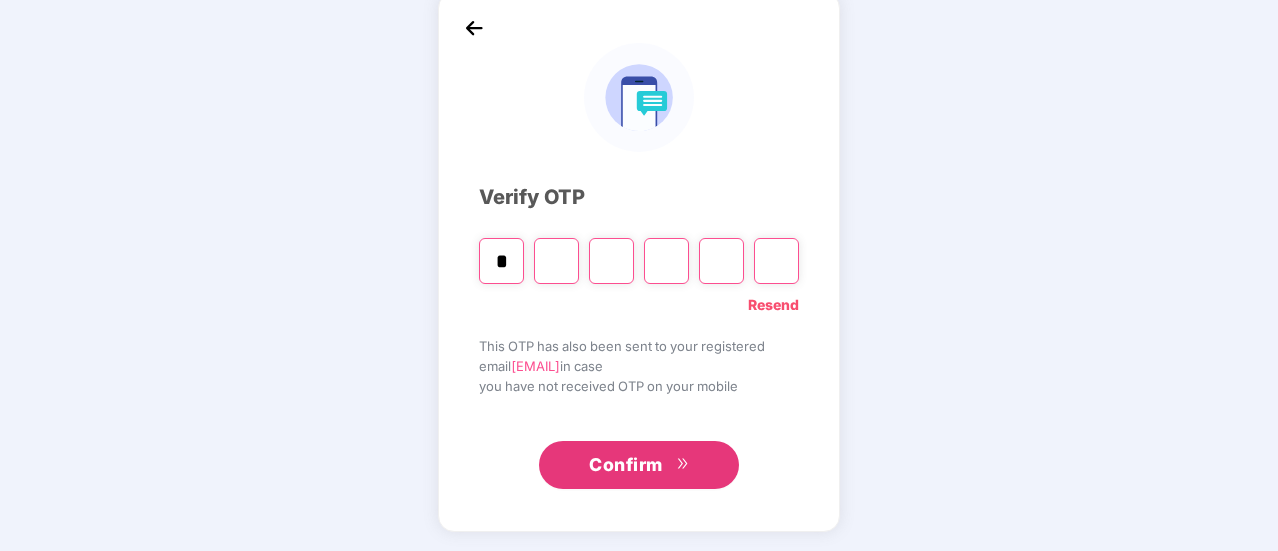 type on "*" 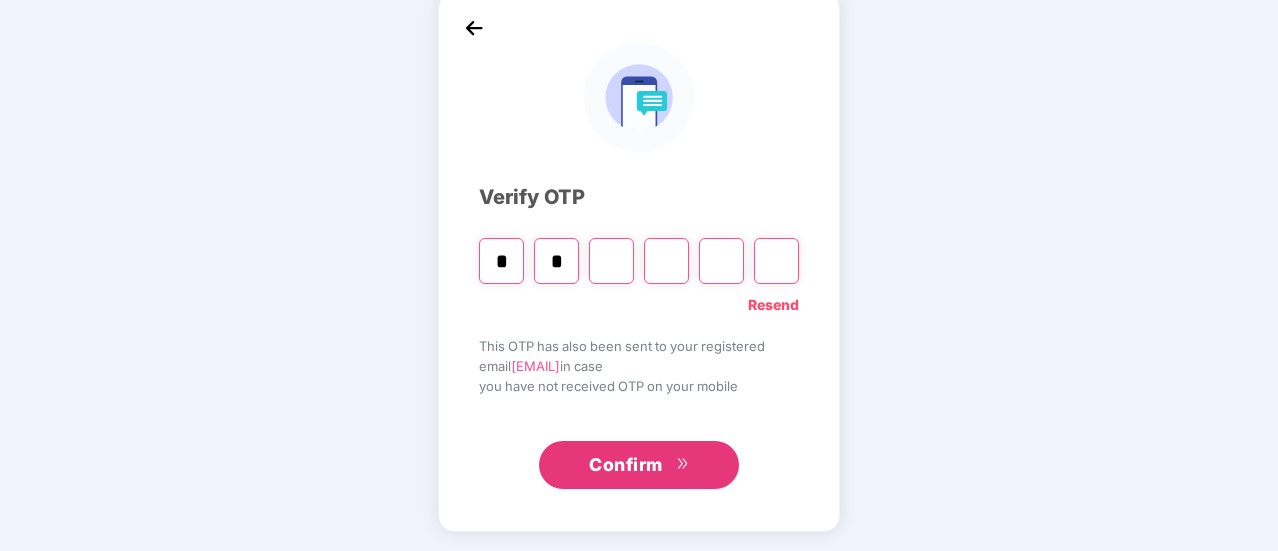 type on "*" 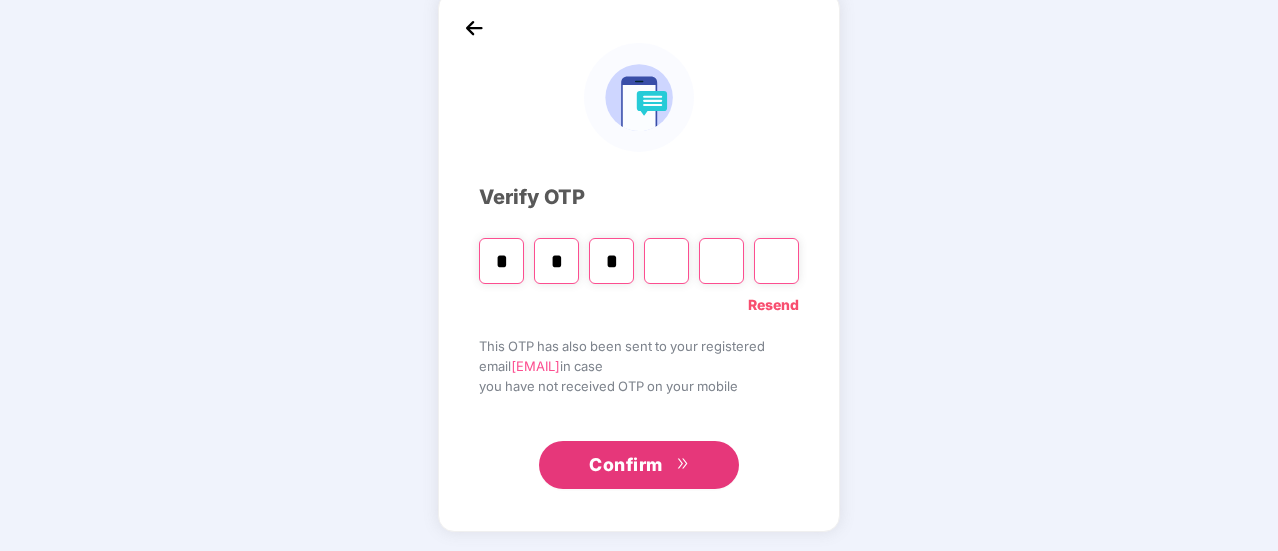 type on "*" 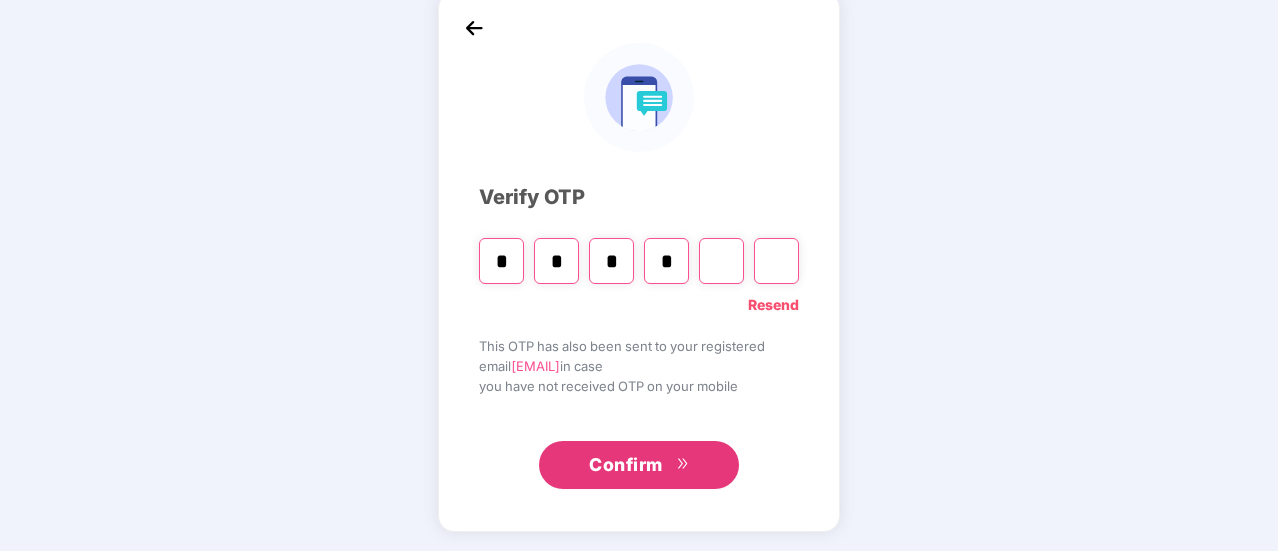 type on "*" 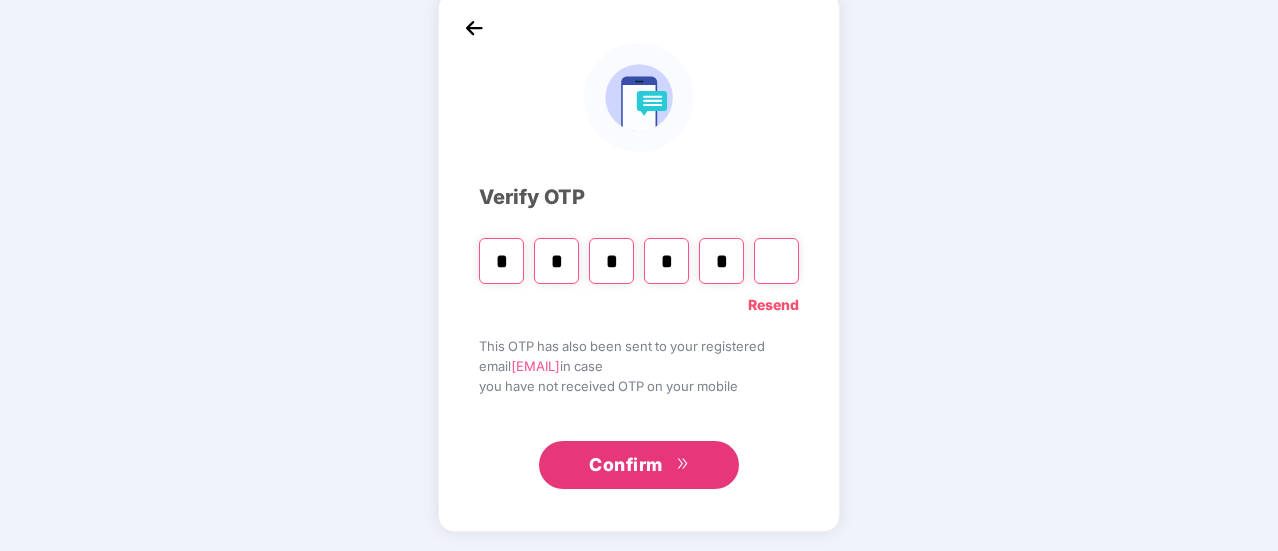 type on "*" 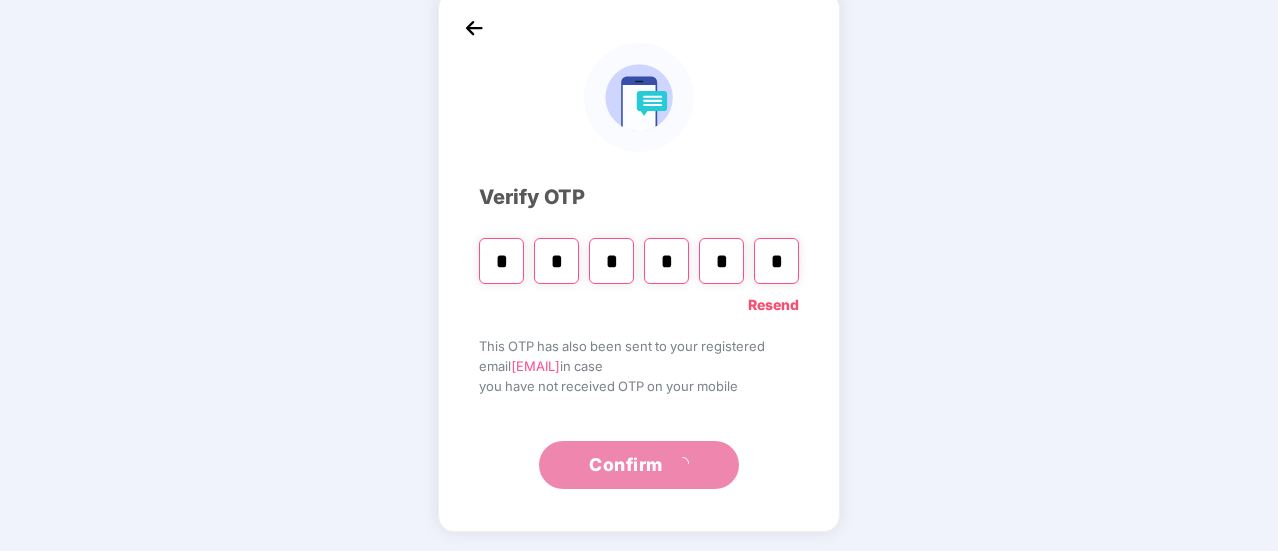scroll, scrollTop: 0, scrollLeft: 0, axis: both 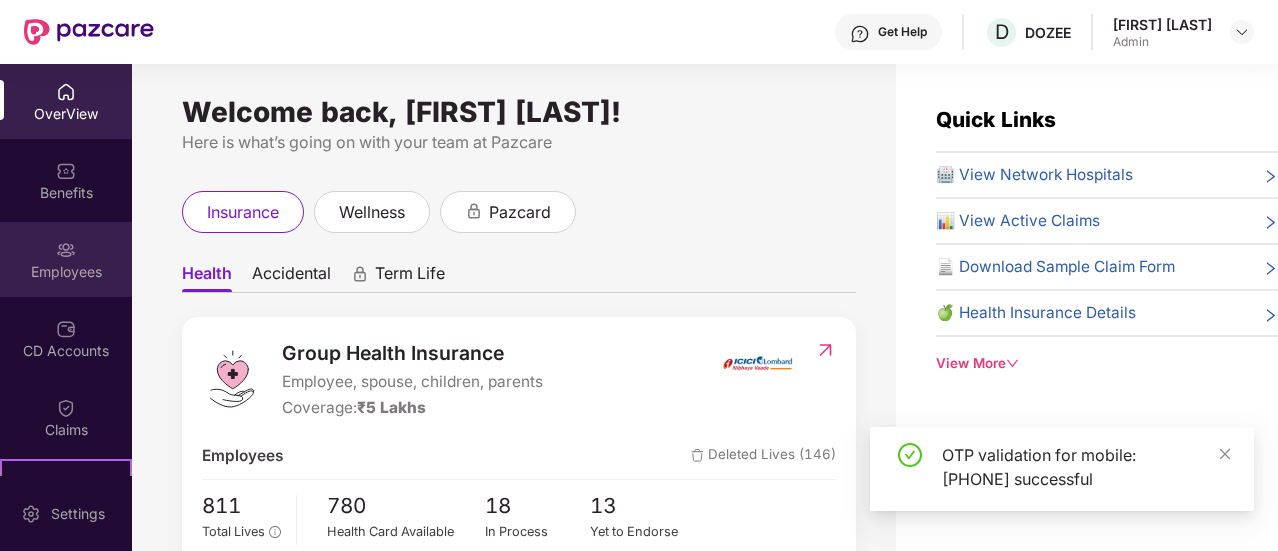 click on "Employees" at bounding box center (66, 272) 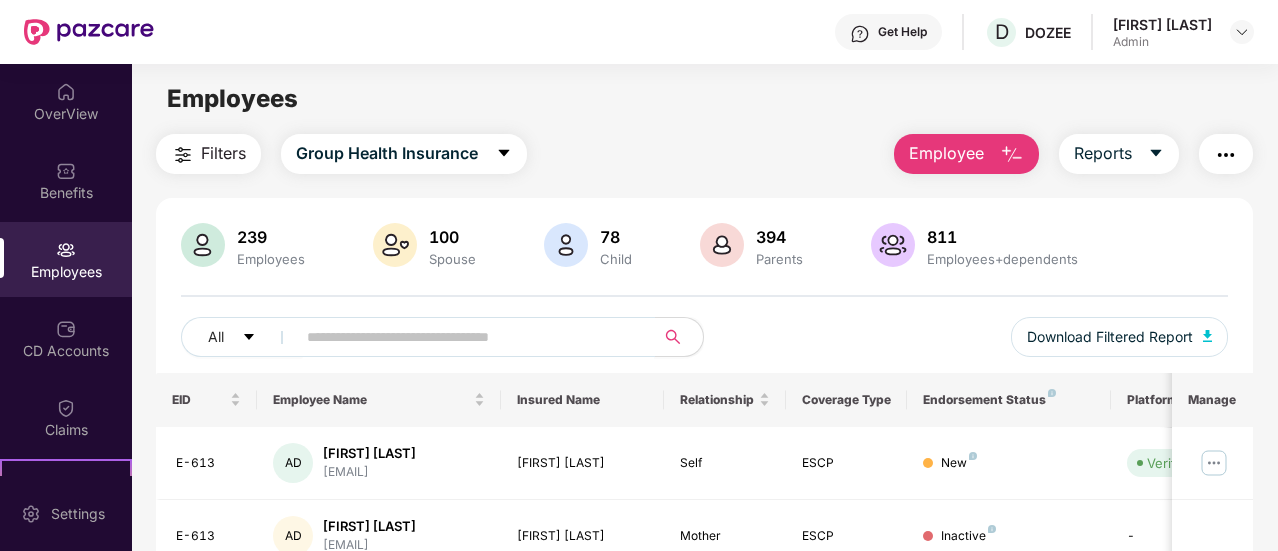 click at bounding box center (469, 337) 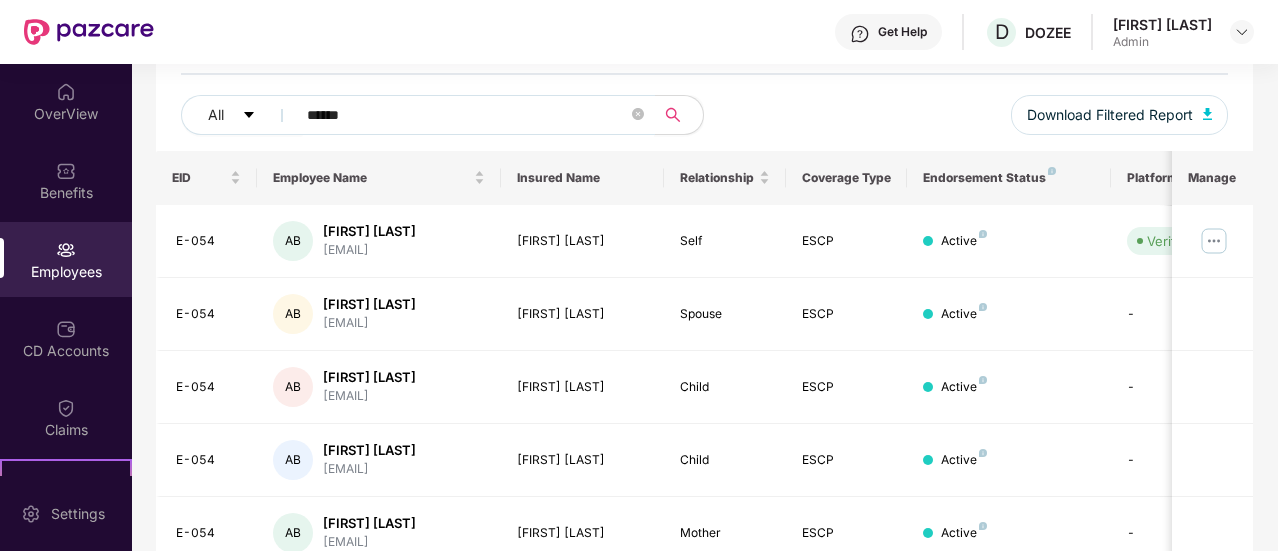 scroll, scrollTop: 220, scrollLeft: 0, axis: vertical 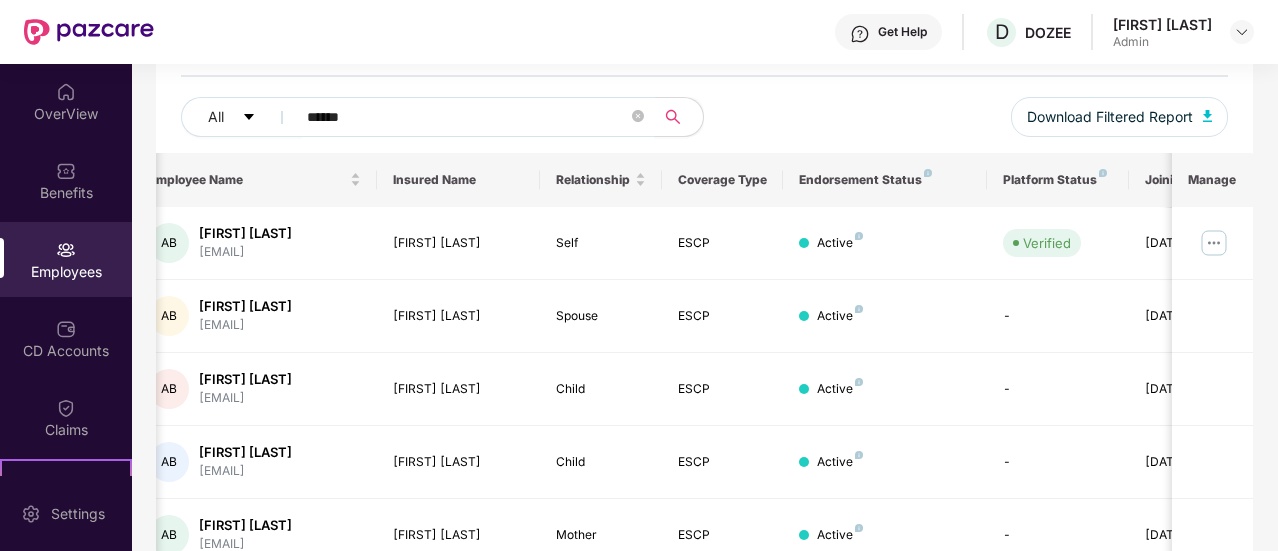 type on "******" 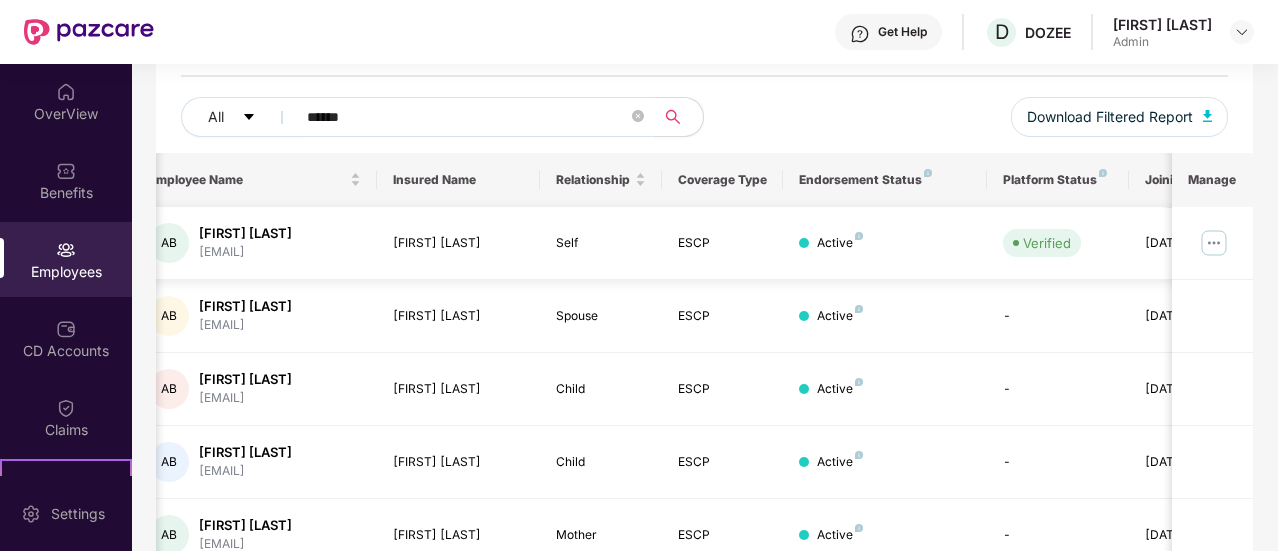 scroll, scrollTop: 0, scrollLeft: 0, axis: both 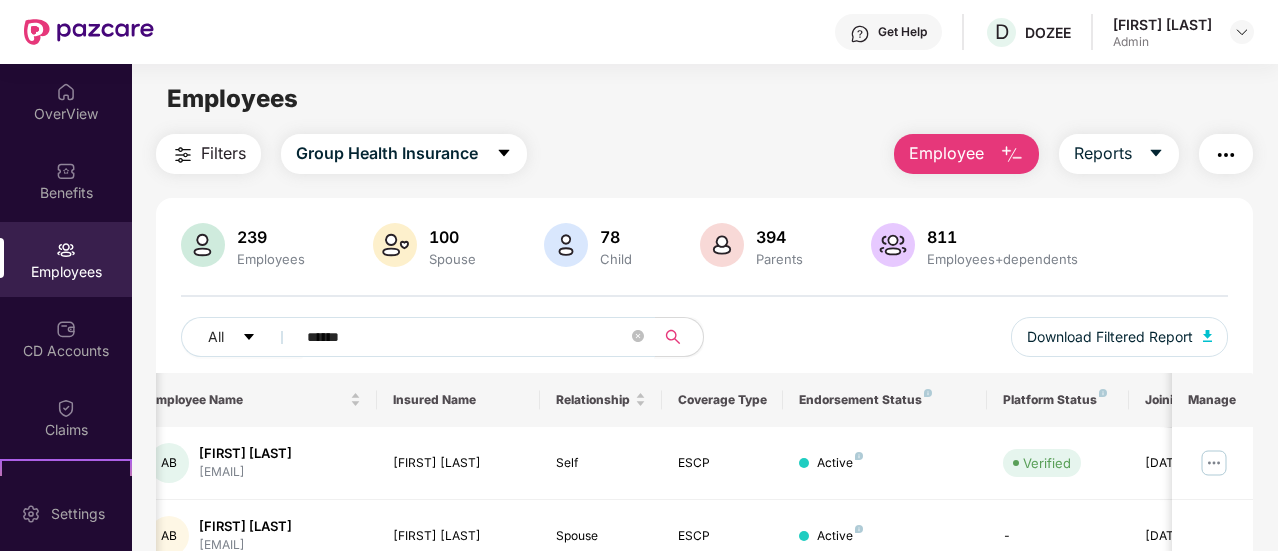 click on "******" at bounding box center [469, 337] 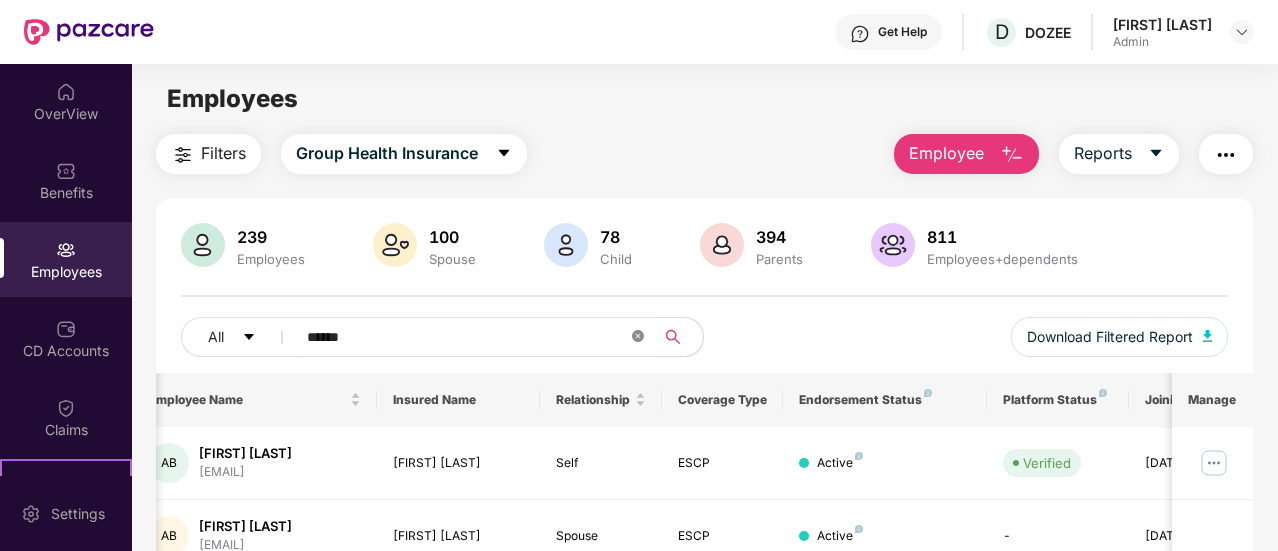 click 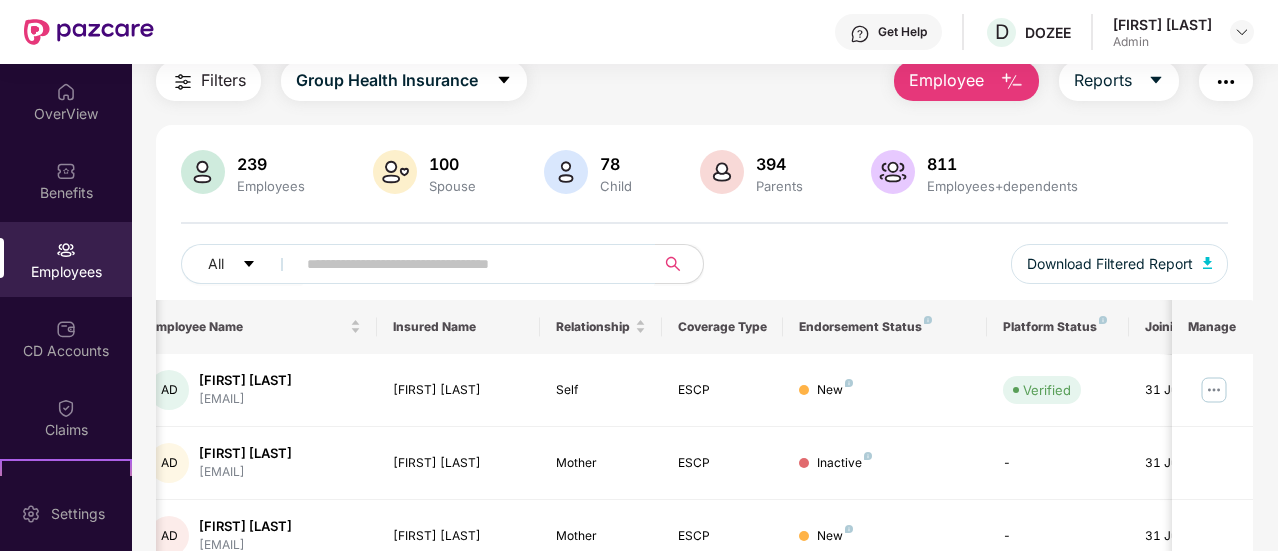 scroll, scrollTop: 80, scrollLeft: 0, axis: vertical 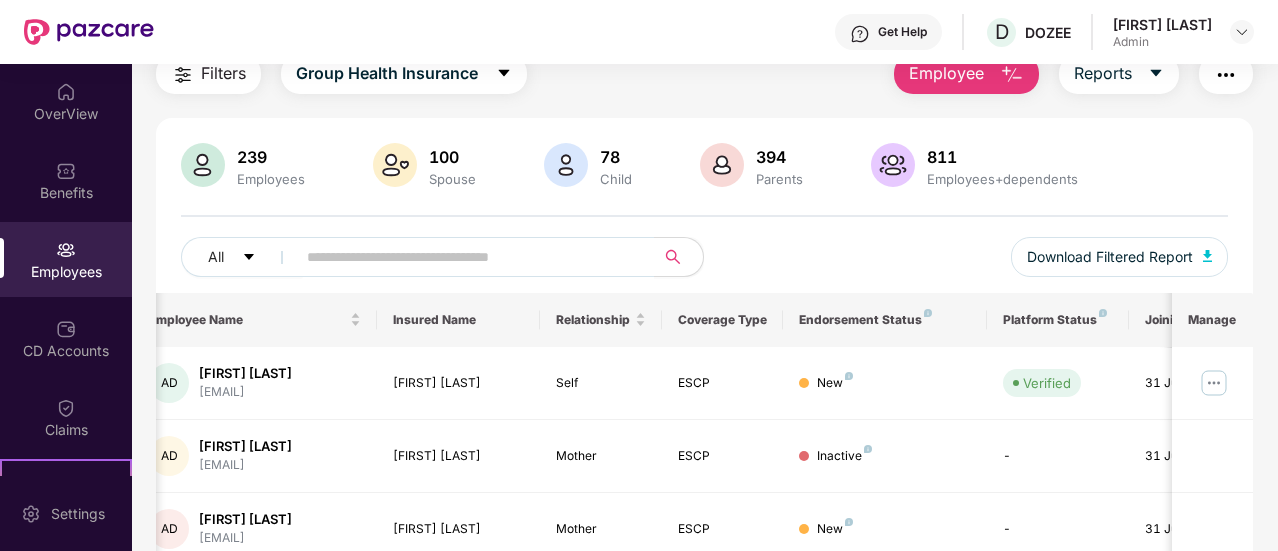 click on "Employee" at bounding box center (966, 74) 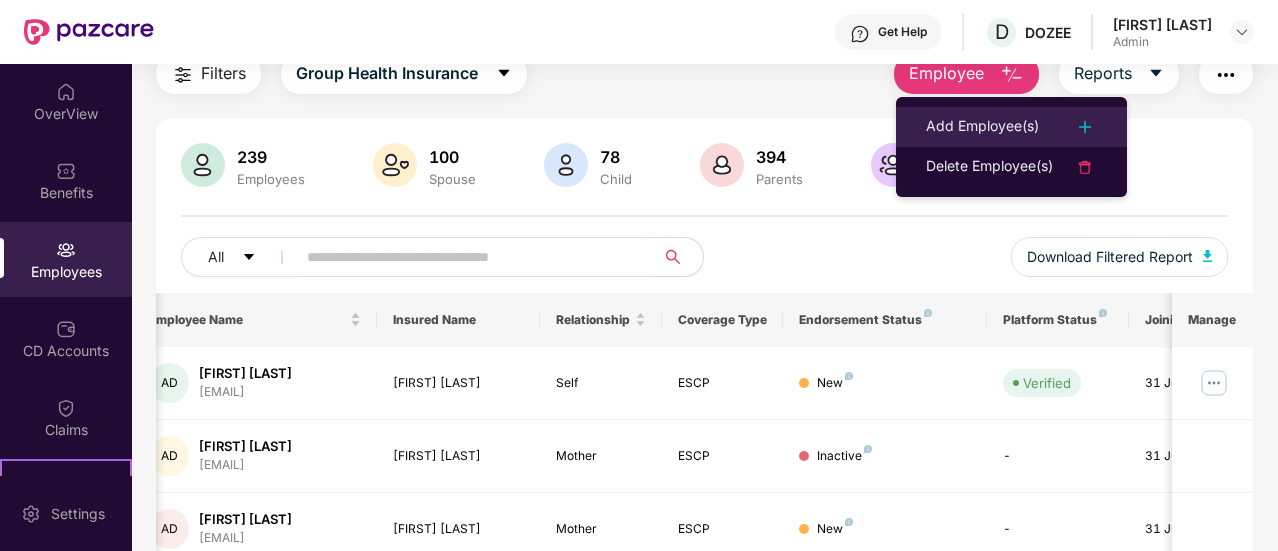 click on "Add Employee(s)" at bounding box center (982, 127) 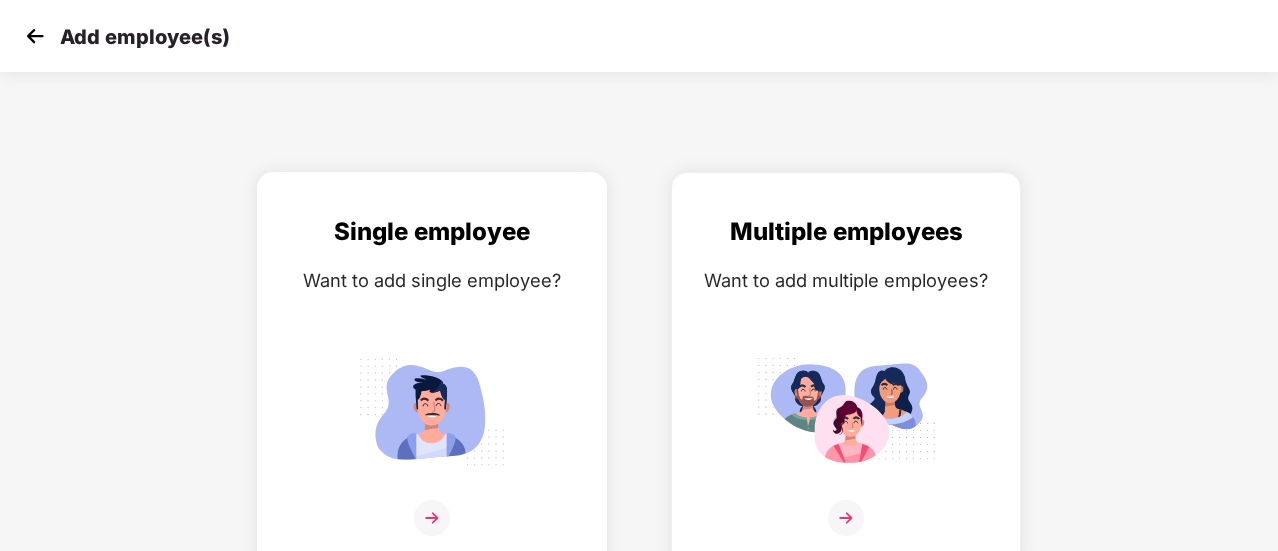 click at bounding box center [432, 411] 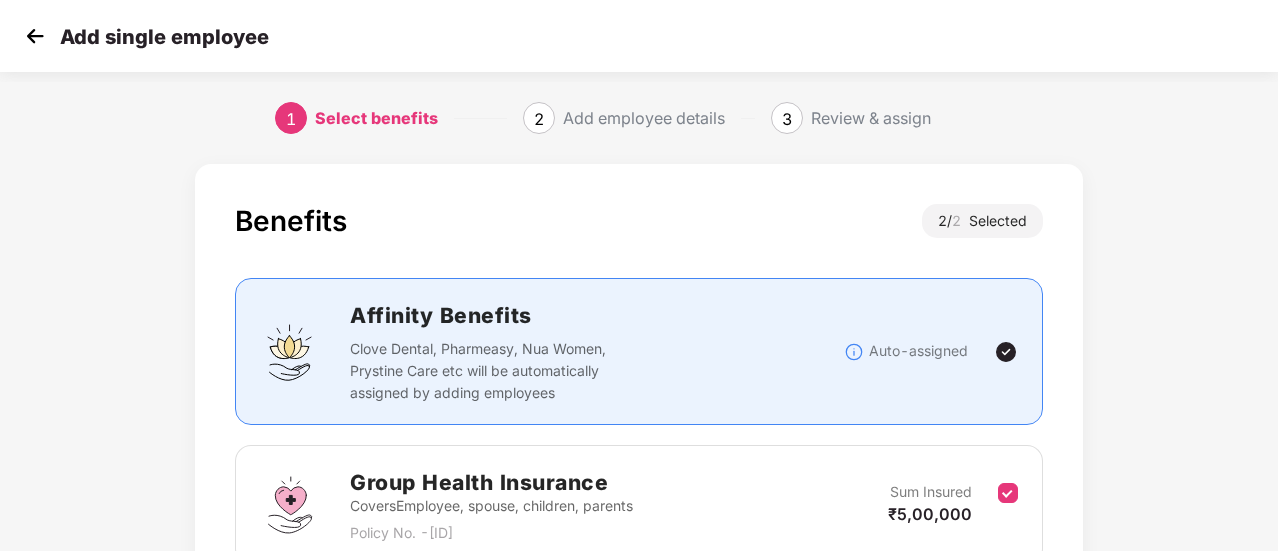 scroll, scrollTop: 326, scrollLeft: 0, axis: vertical 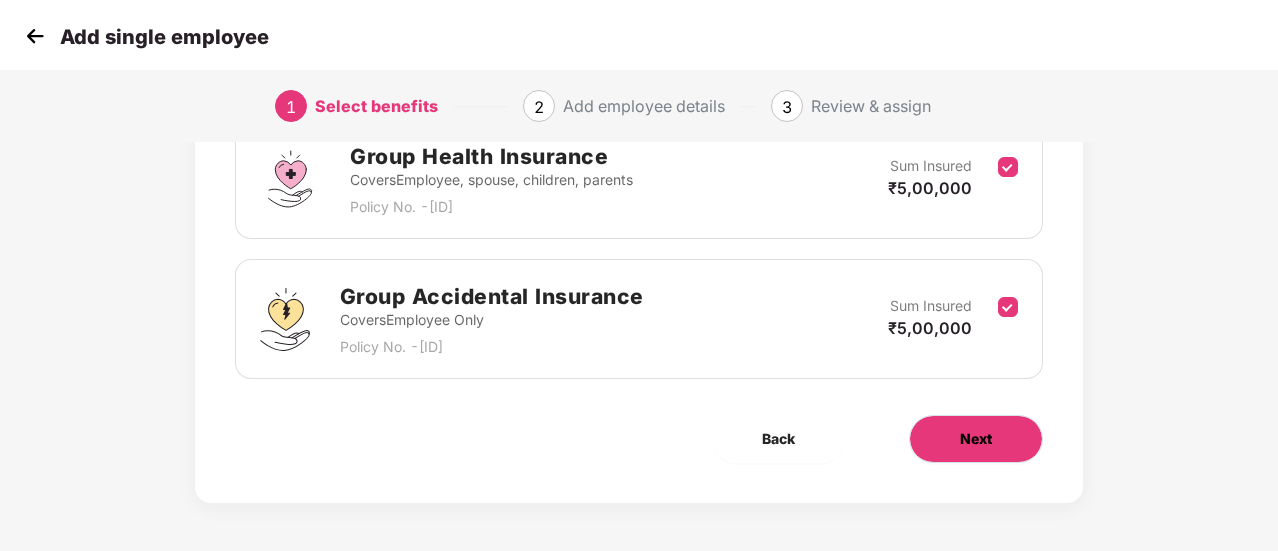 click on "Next" at bounding box center [976, 439] 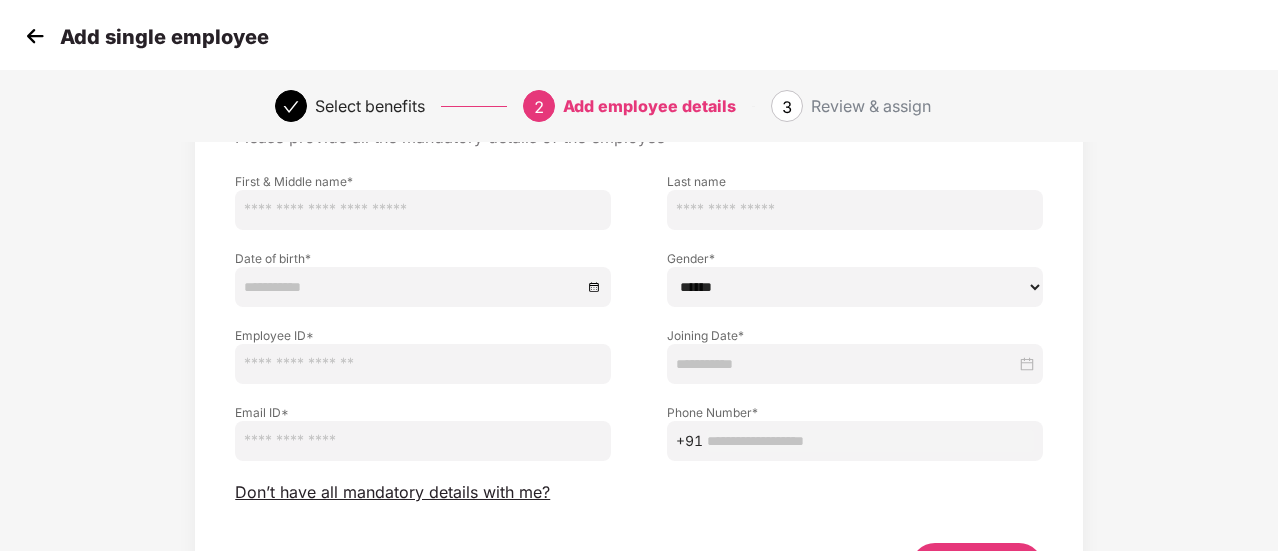 scroll, scrollTop: 108, scrollLeft: 0, axis: vertical 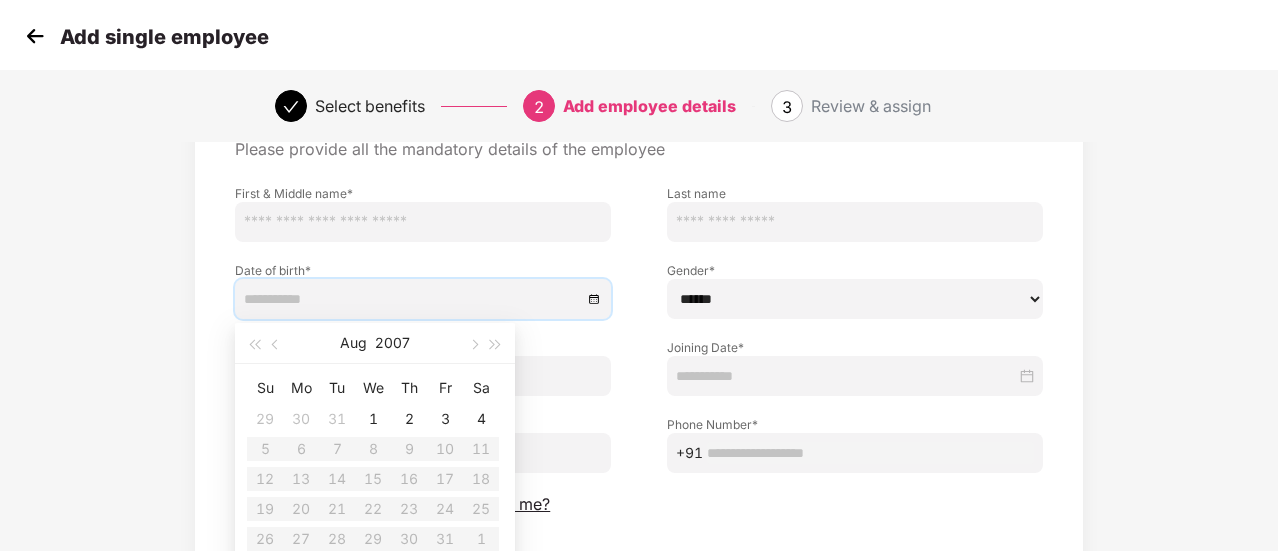 click at bounding box center (413, 299) 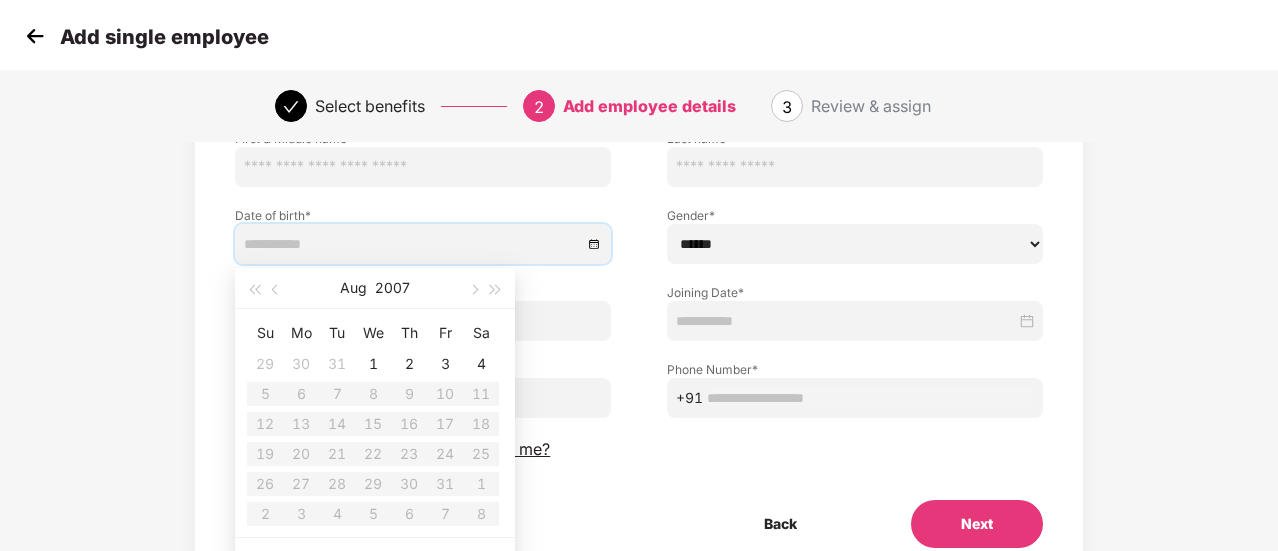 scroll, scrollTop: 166, scrollLeft: 0, axis: vertical 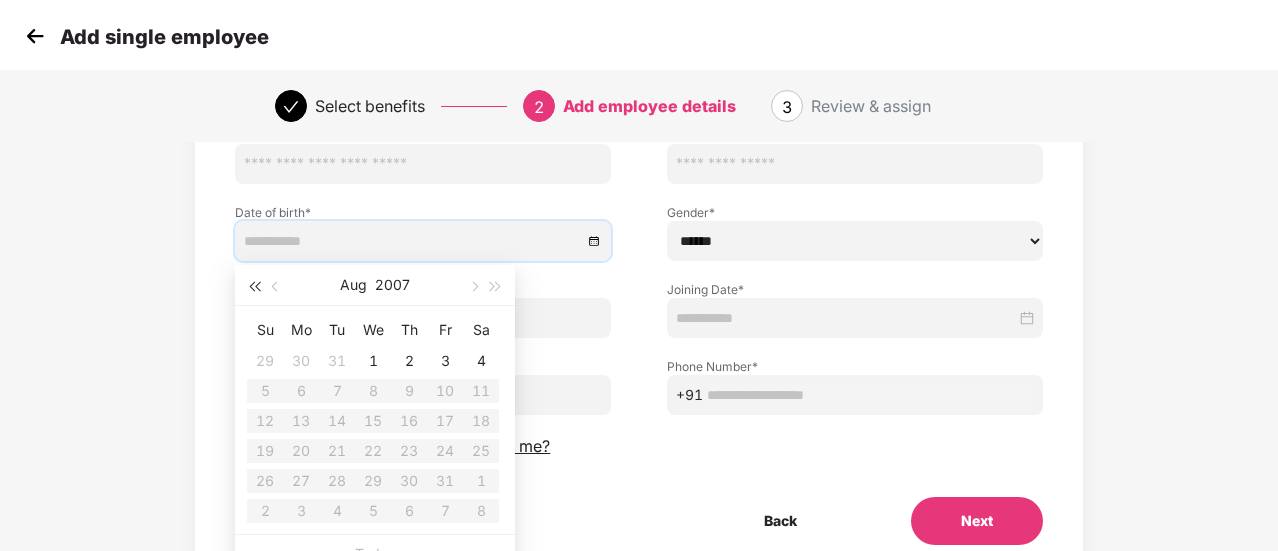 click at bounding box center [254, 287] 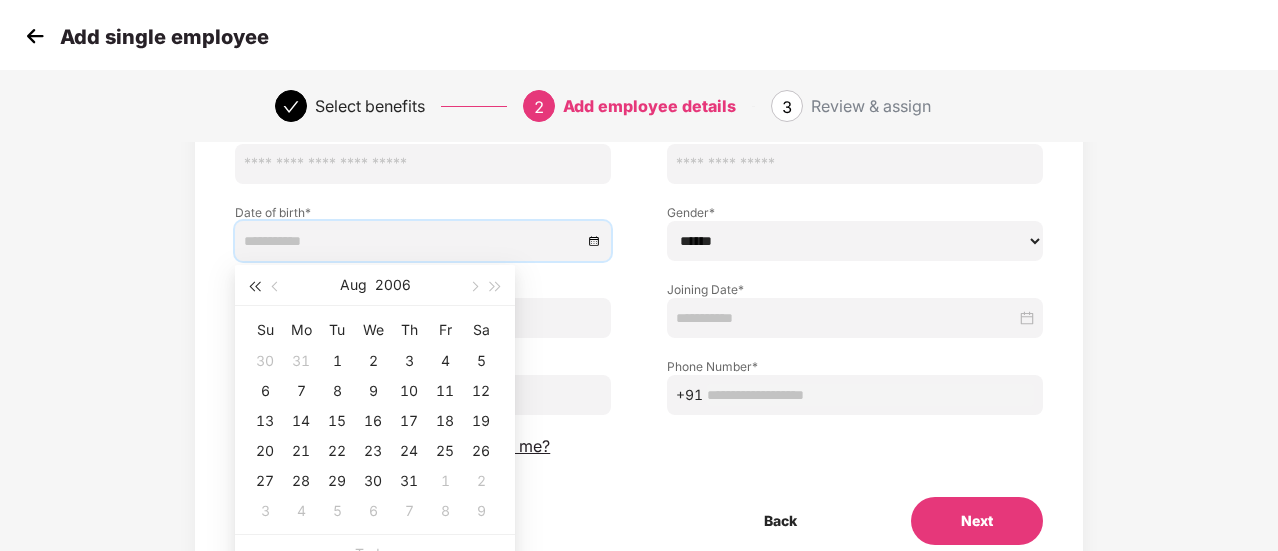 click at bounding box center (254, 287) 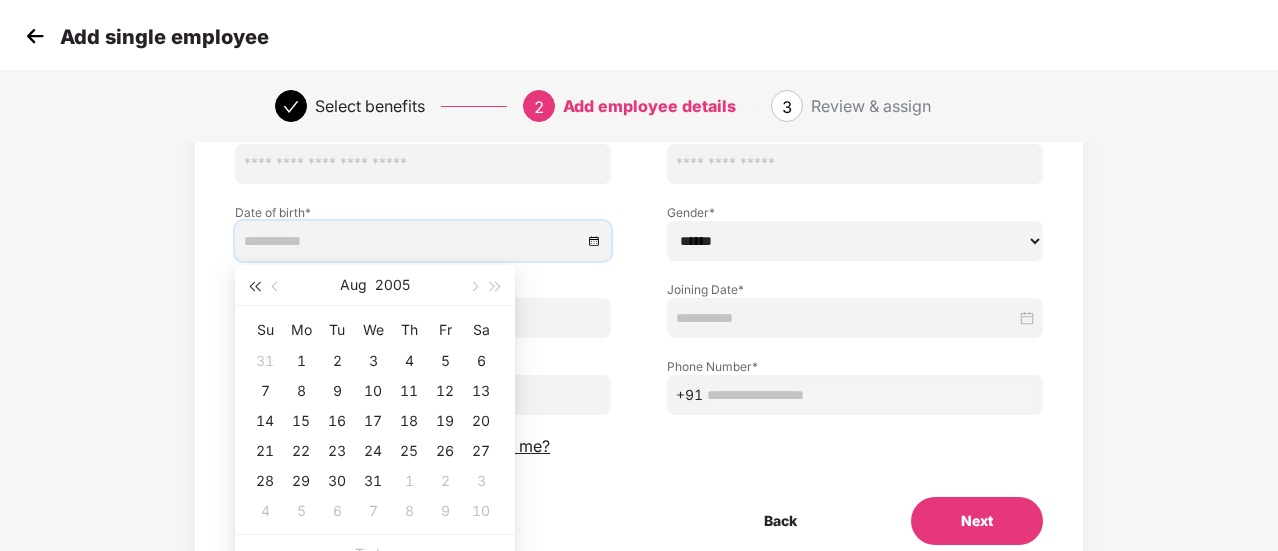 click at bounding box center (254, 287) 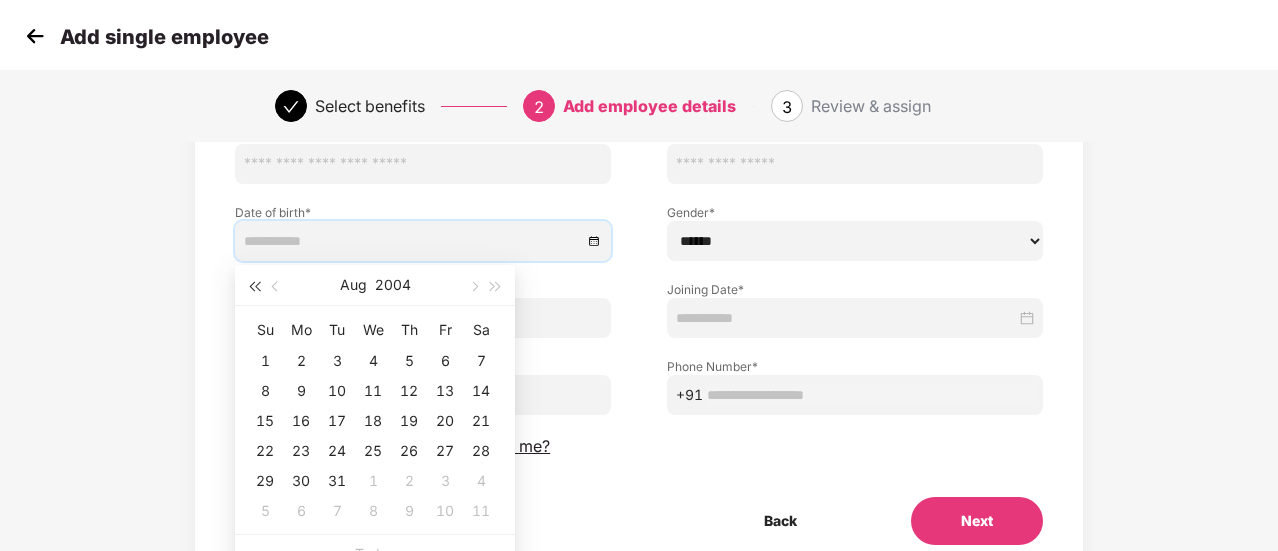 click at bounding box center [254, 287] 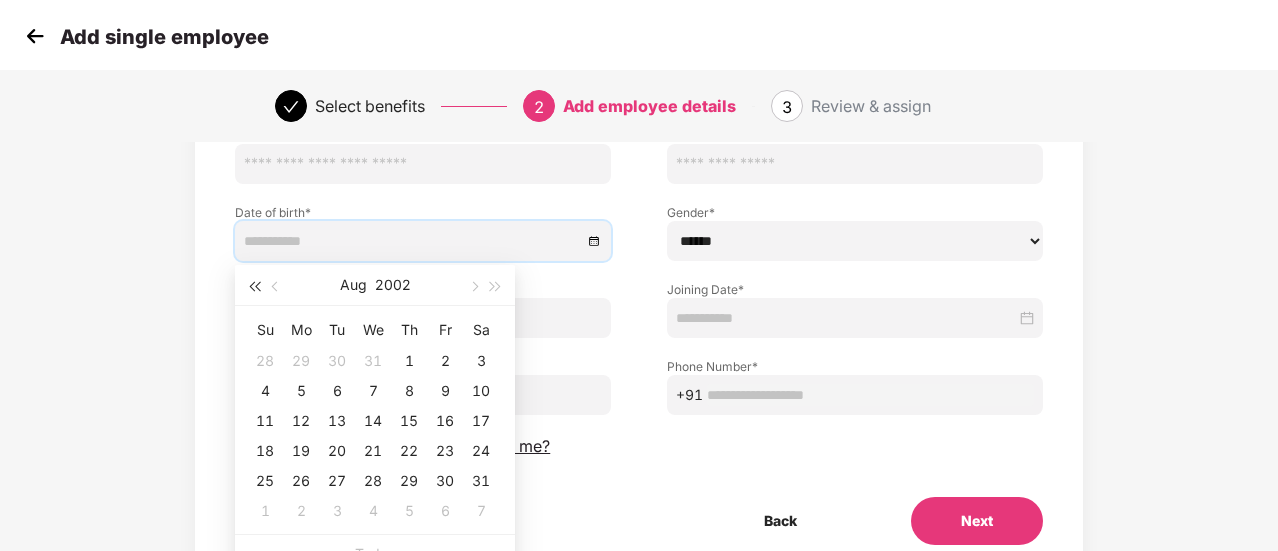 click at bounding box center (254, 287) 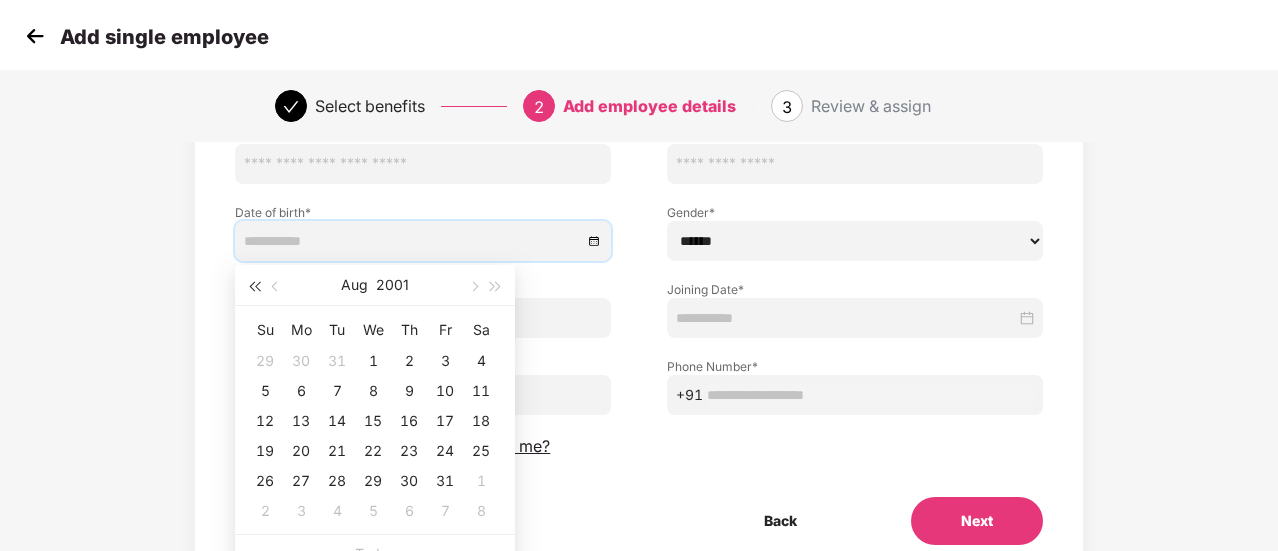 click at bounding box center [254, 287] 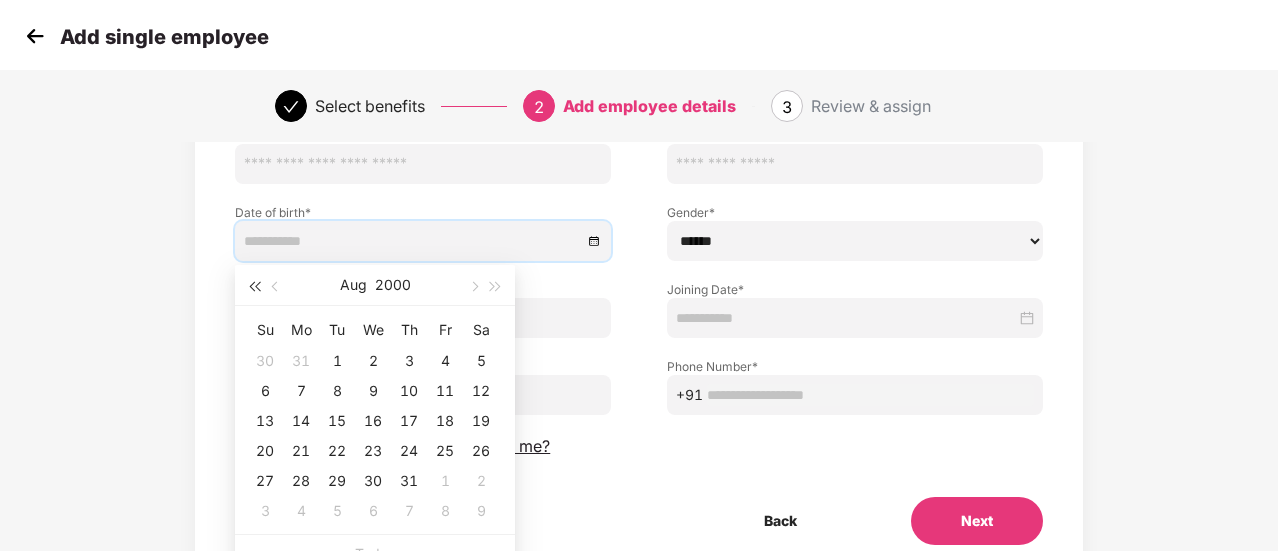 click at bounding box center [254, 287] 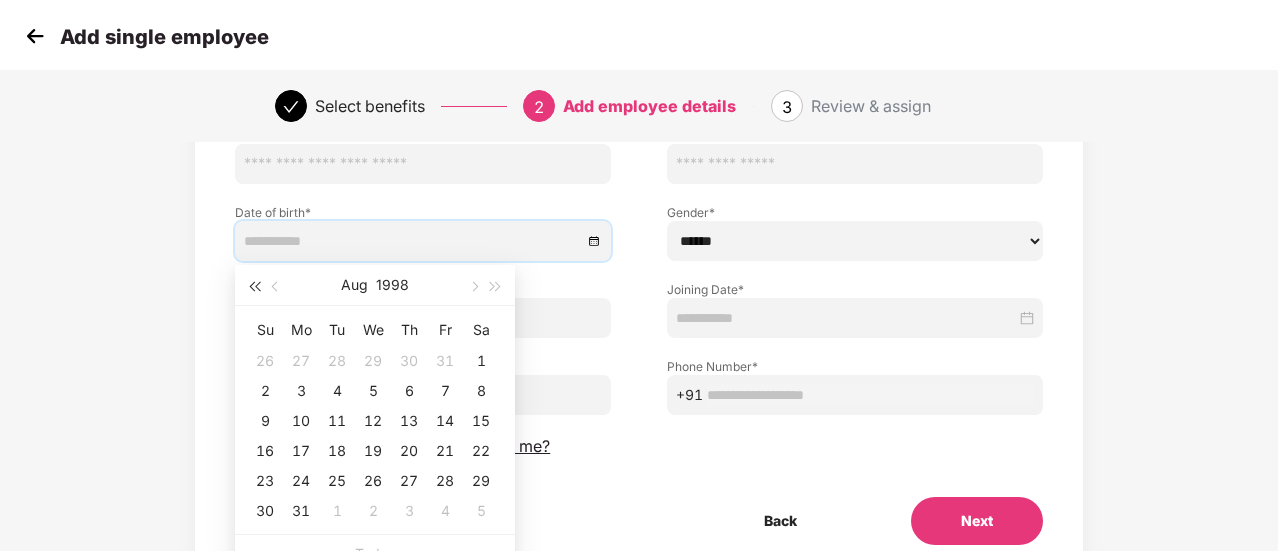 click at bounding box center [254, 287] 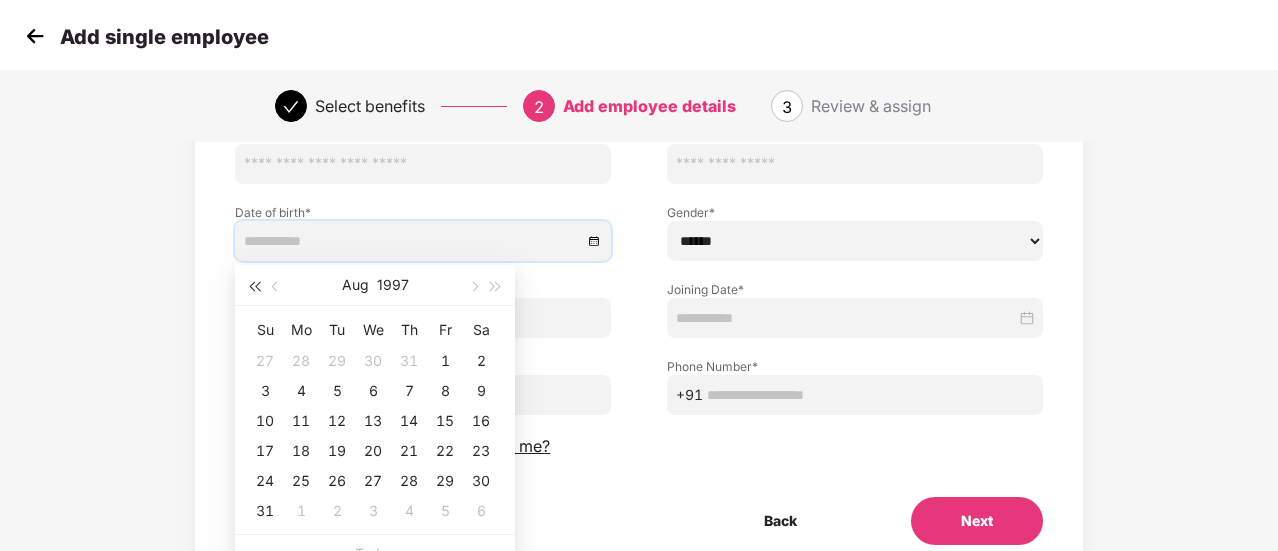 click at bounding box center [254, 287] 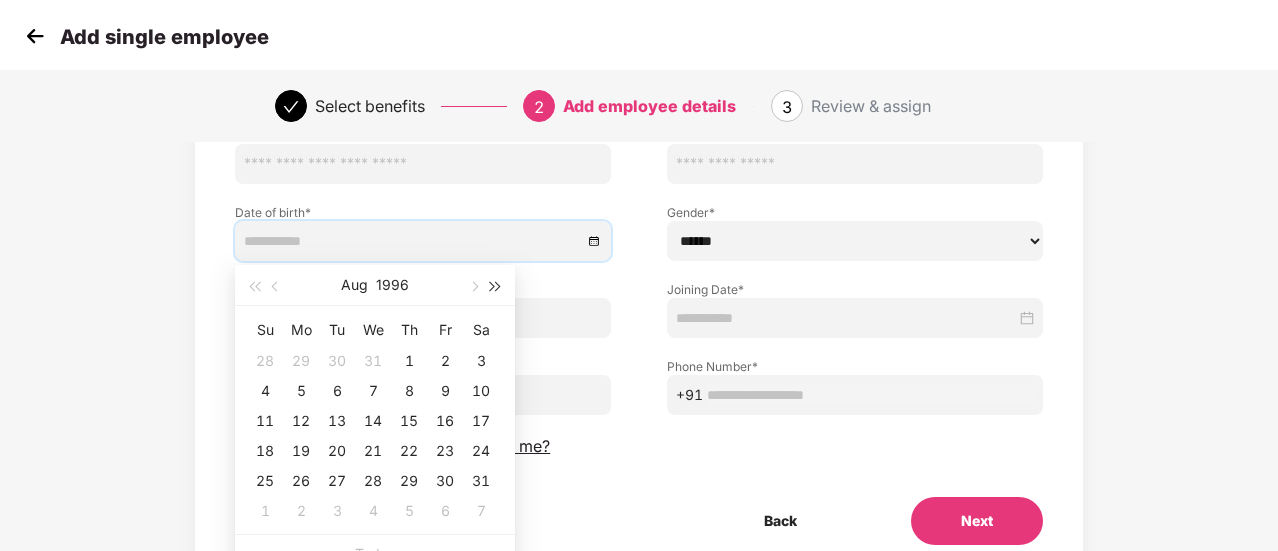 click at bounding box center [496, 285] 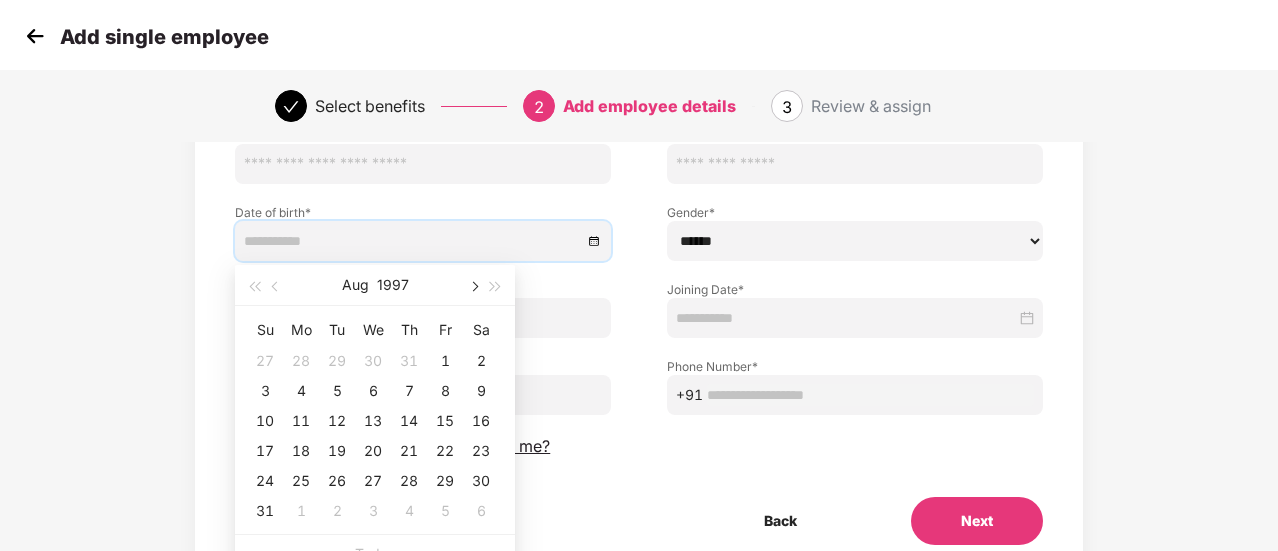 click at bounding box center [473, 287] 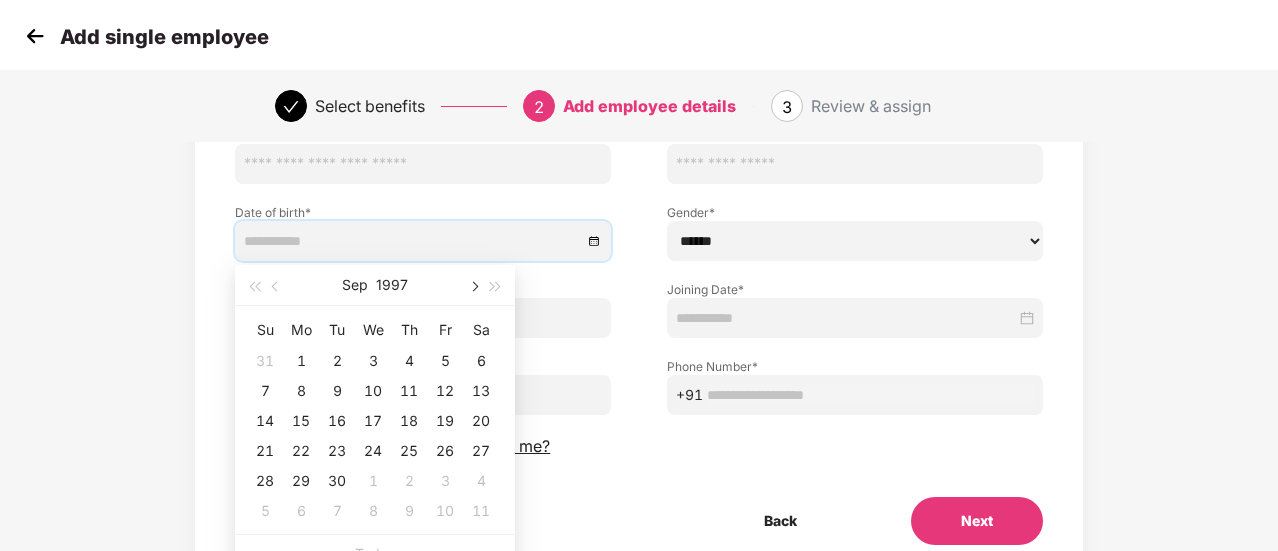 click at bounding box center (473, 287) 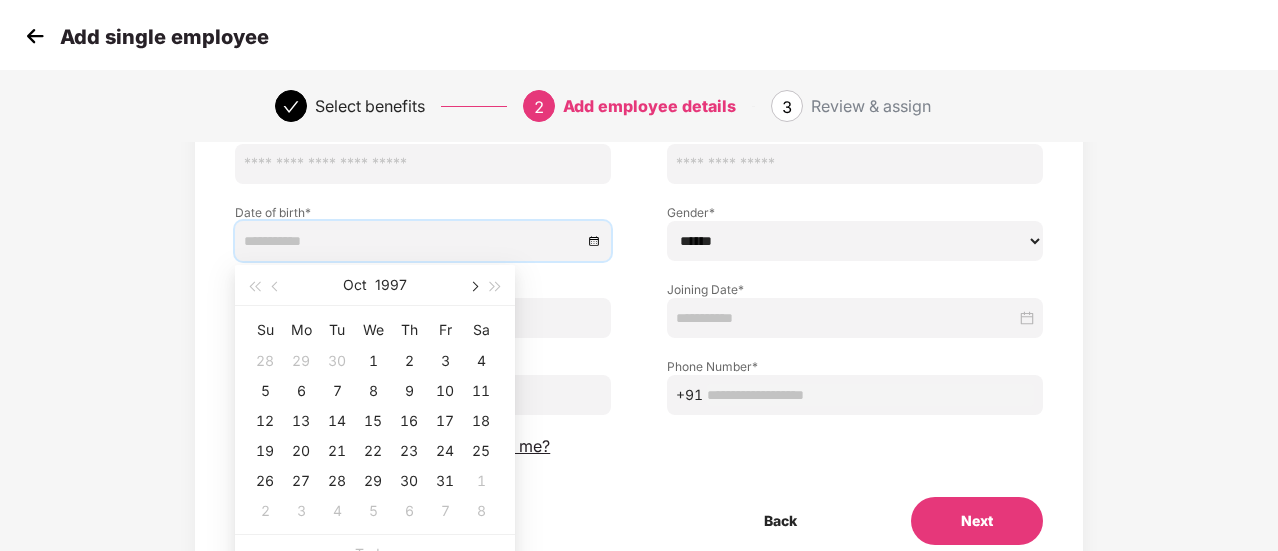 click at bounding box center [473, 287] 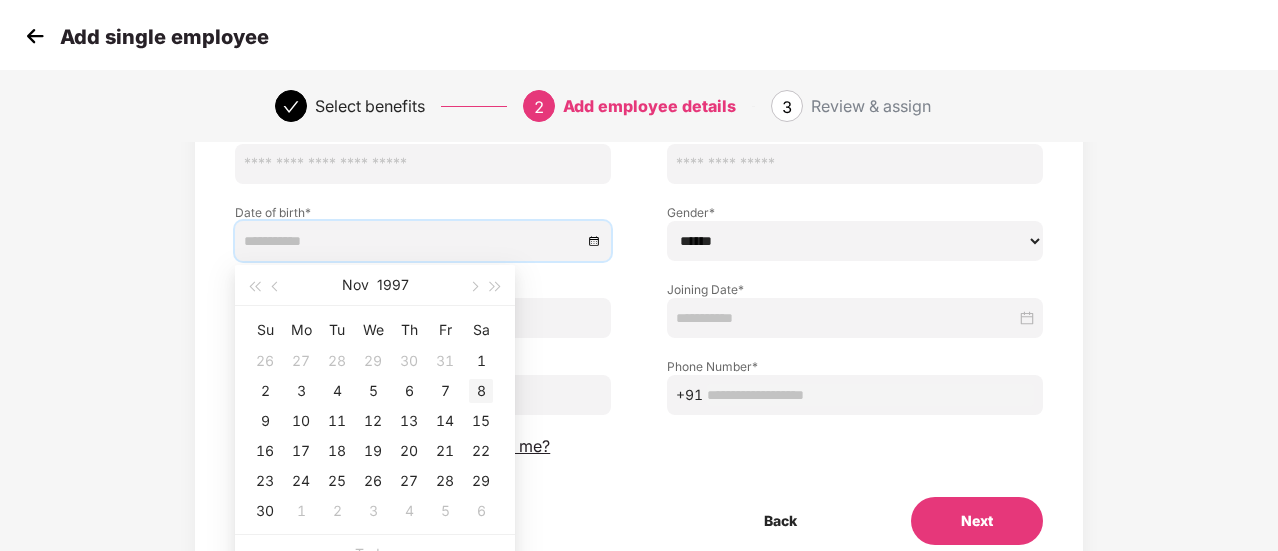 type on "**********" 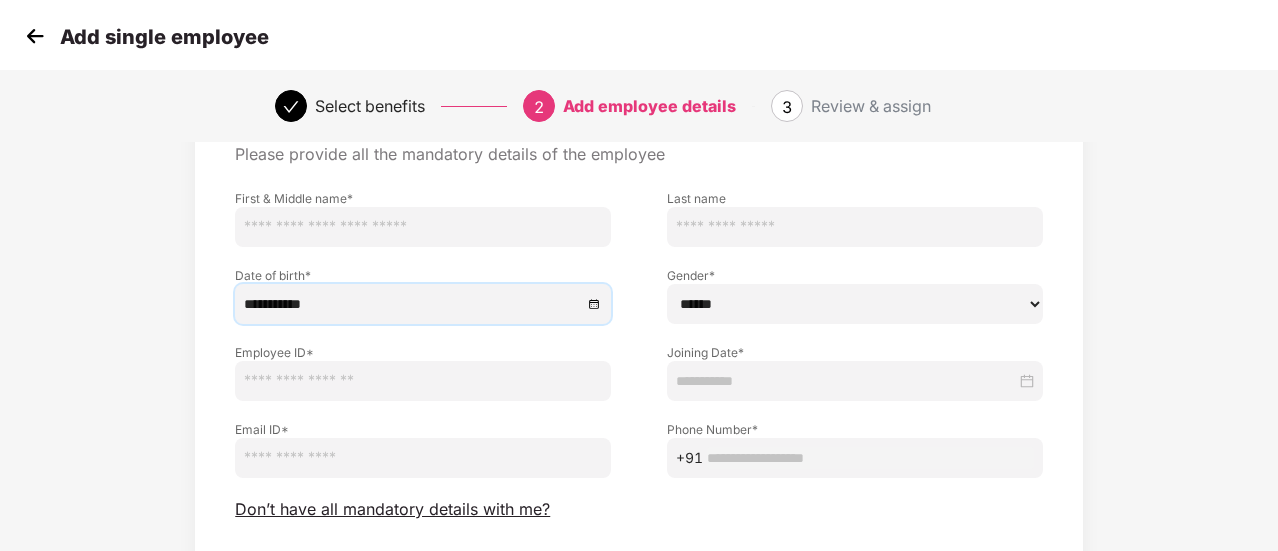 scroll, scrollTop: 97, scrollLeft: 0, axis: vertical 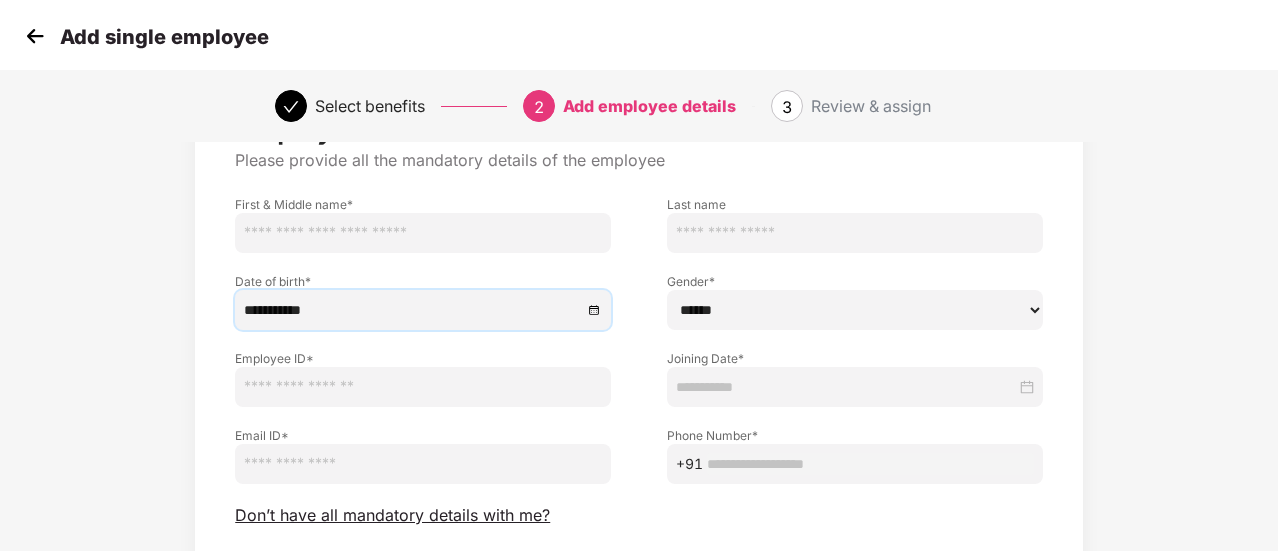 click at bounding box center [423, 387] 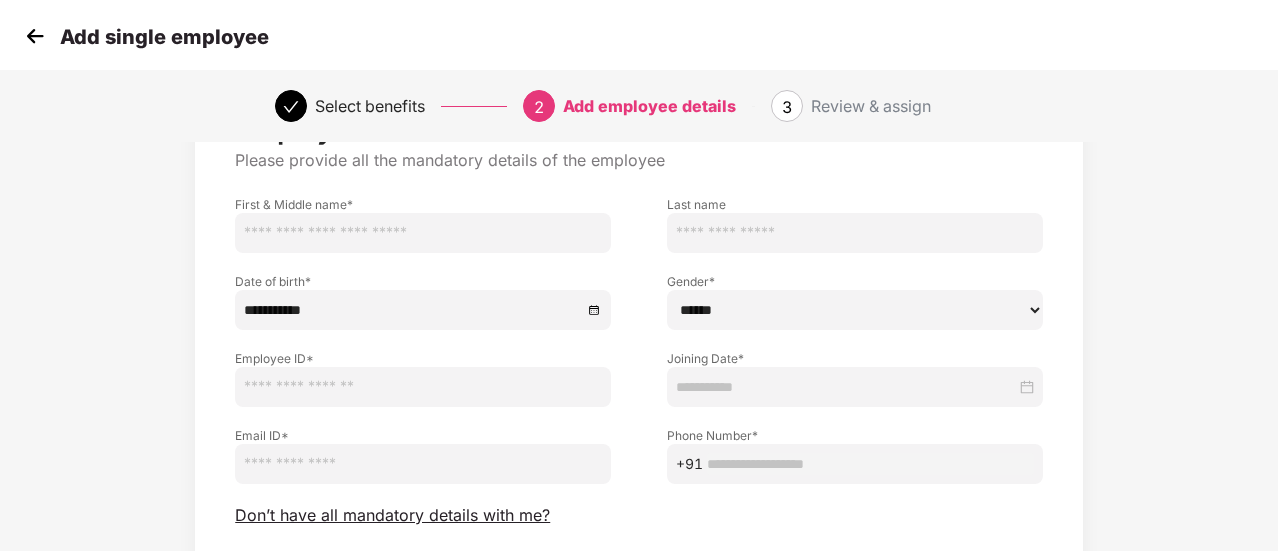 paste on "*****" 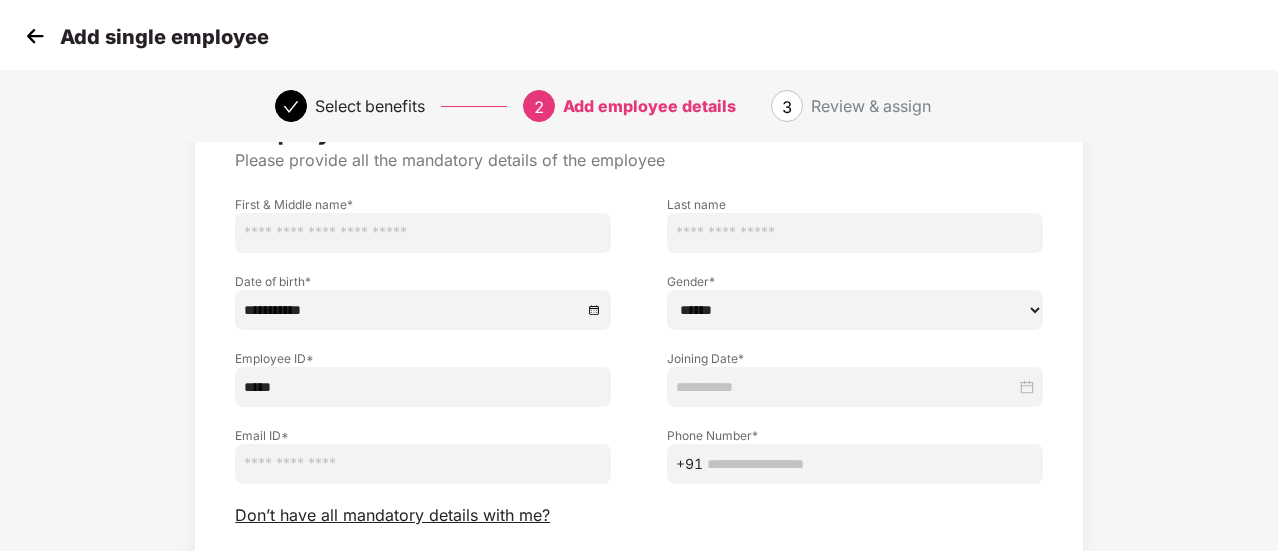 scroll, scrollTop: 65, scrollLeft: 0, axis: vertical 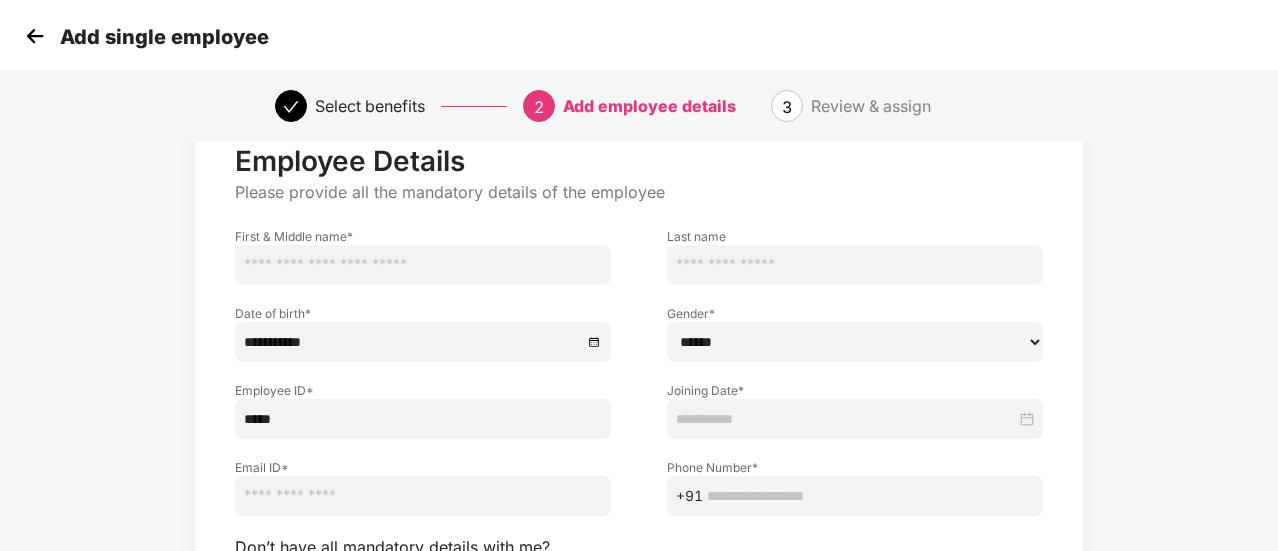 type on "*****" 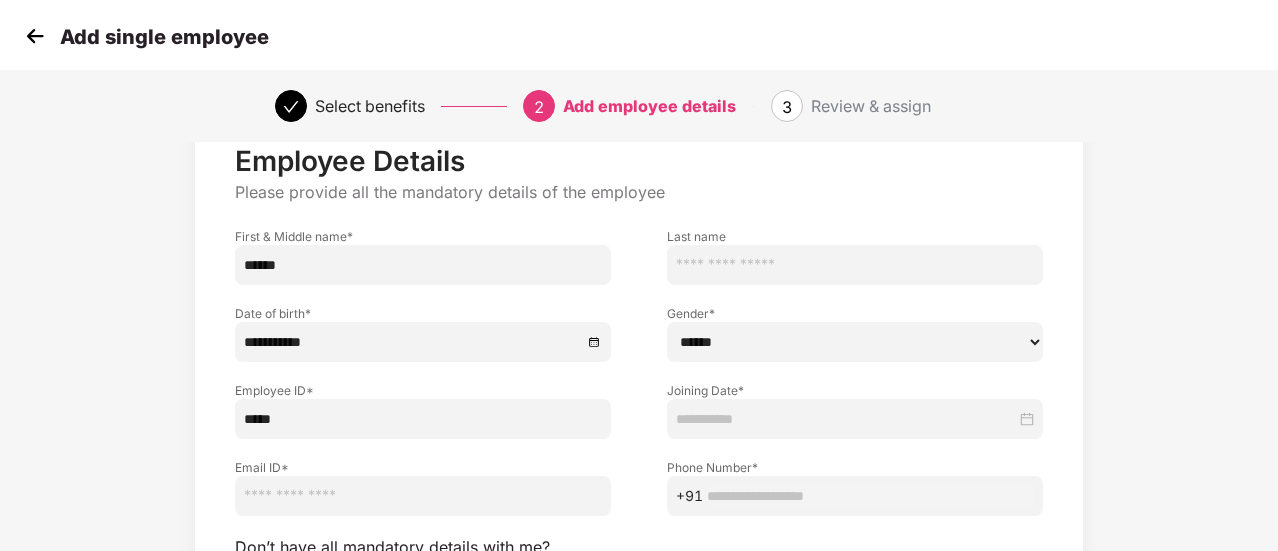 type on "******" 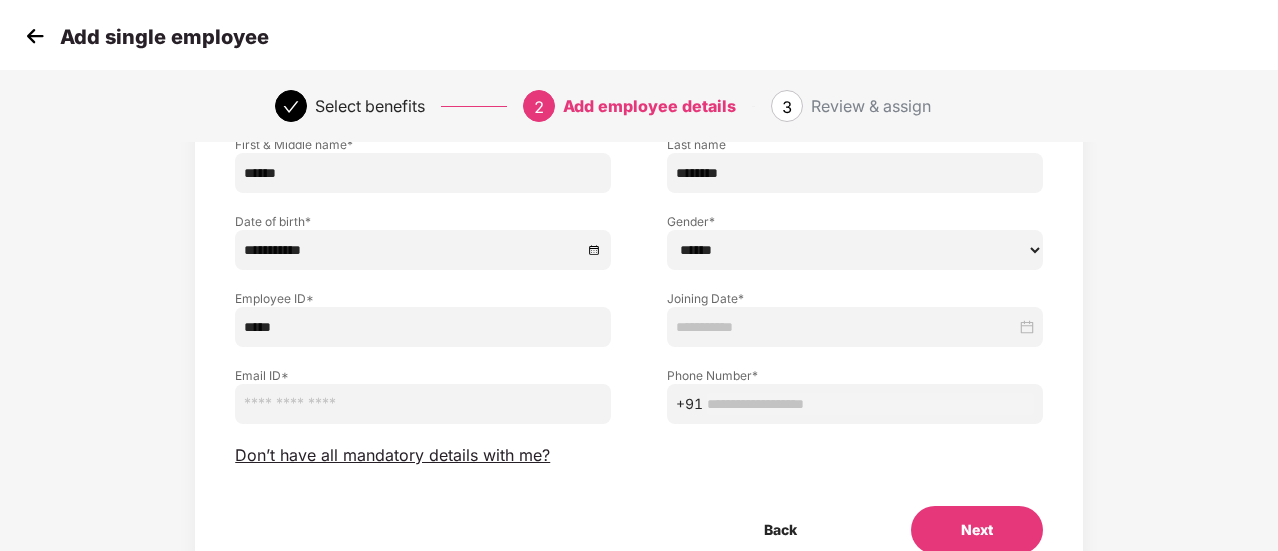 scroll, scrollTop: 158, scrollLeft: 0, axis: vertical 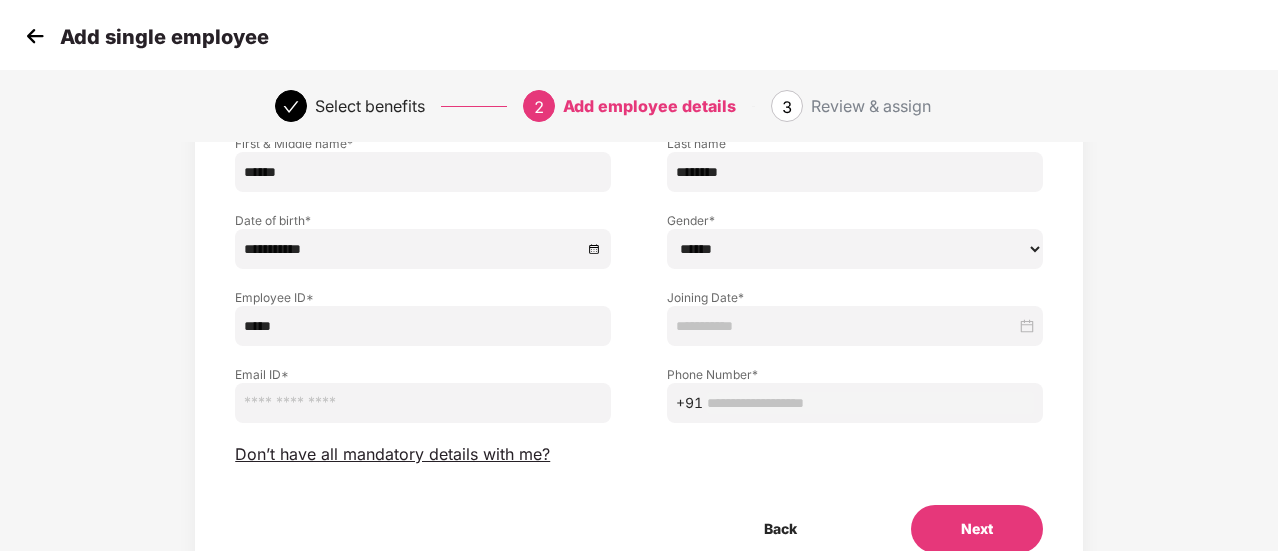 type on "********" 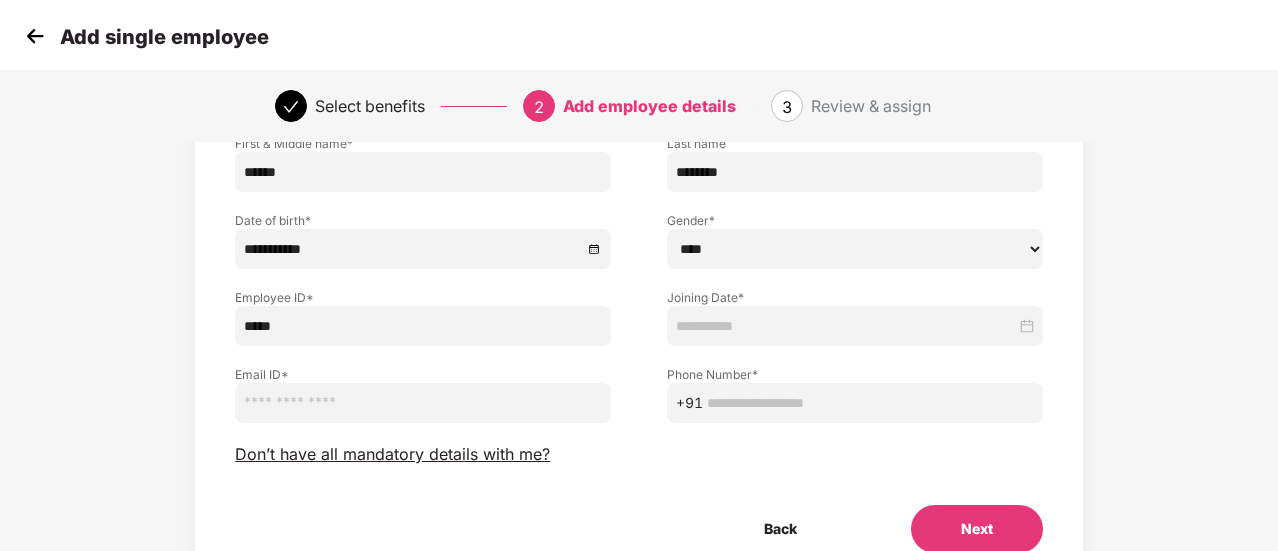 click on "****** **** ******" at bounding box center [855, 249] 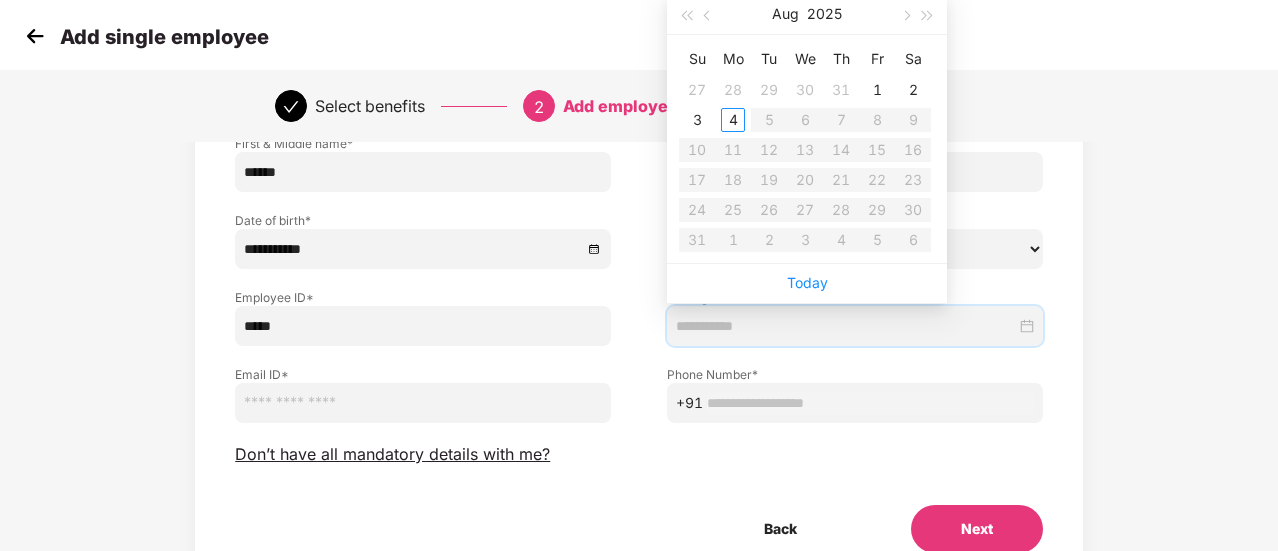 type on "**********" 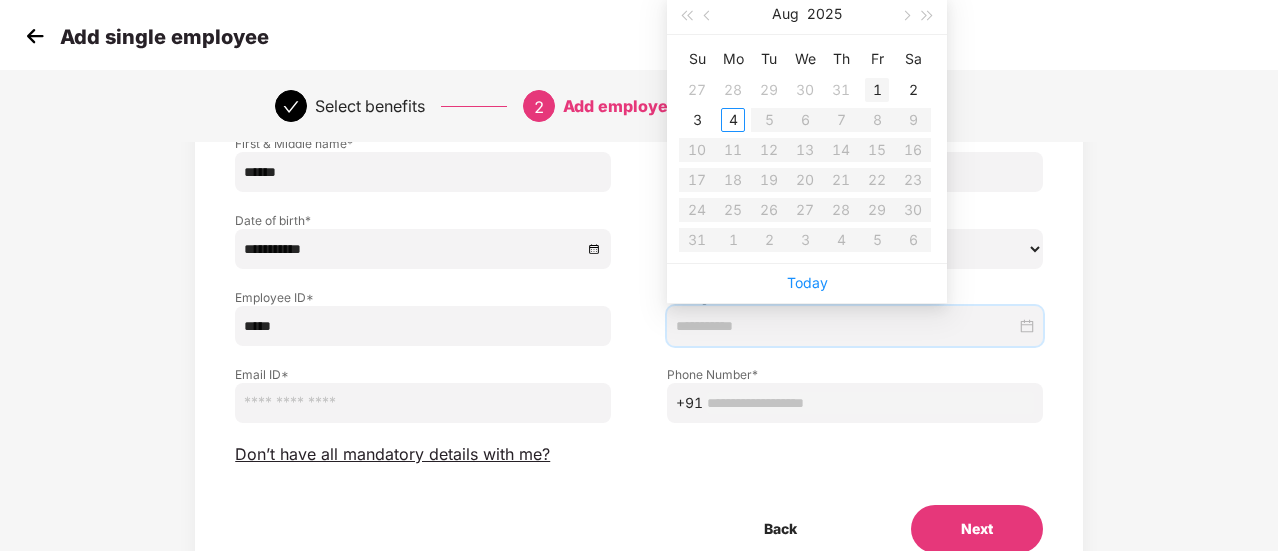 type on "**********" 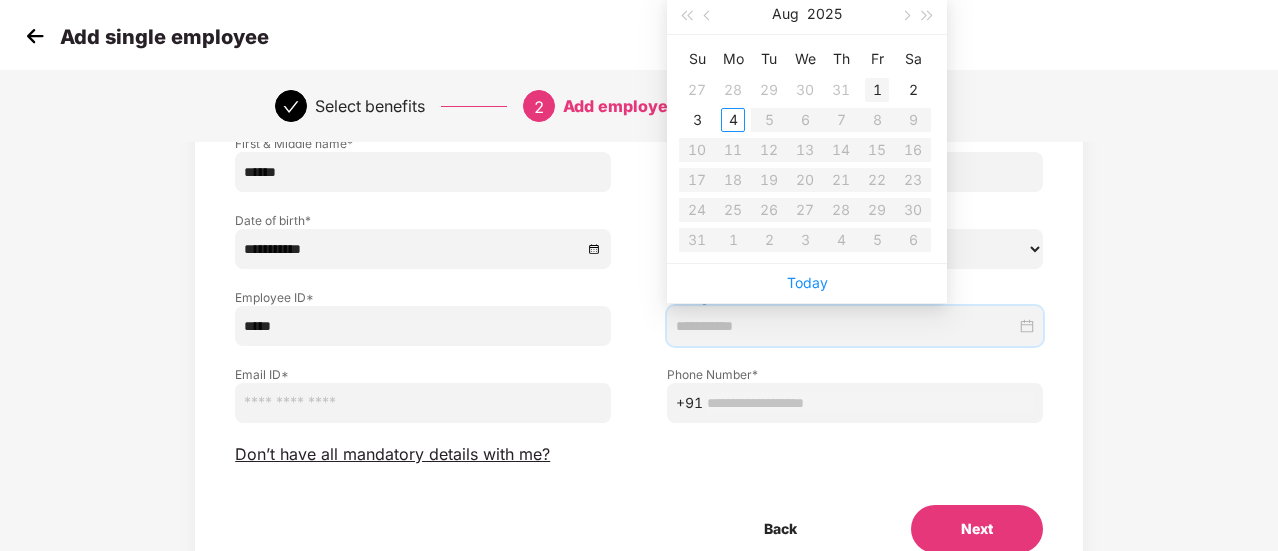 click on "1" at bounding box center (877, 90) 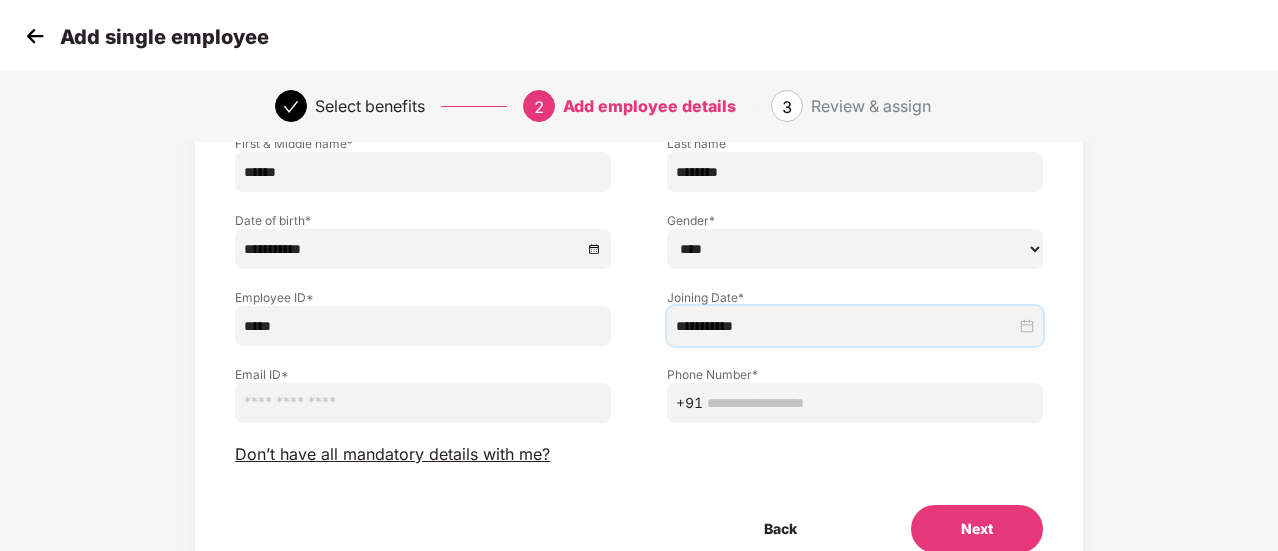 click at bounding box center (870, 403) 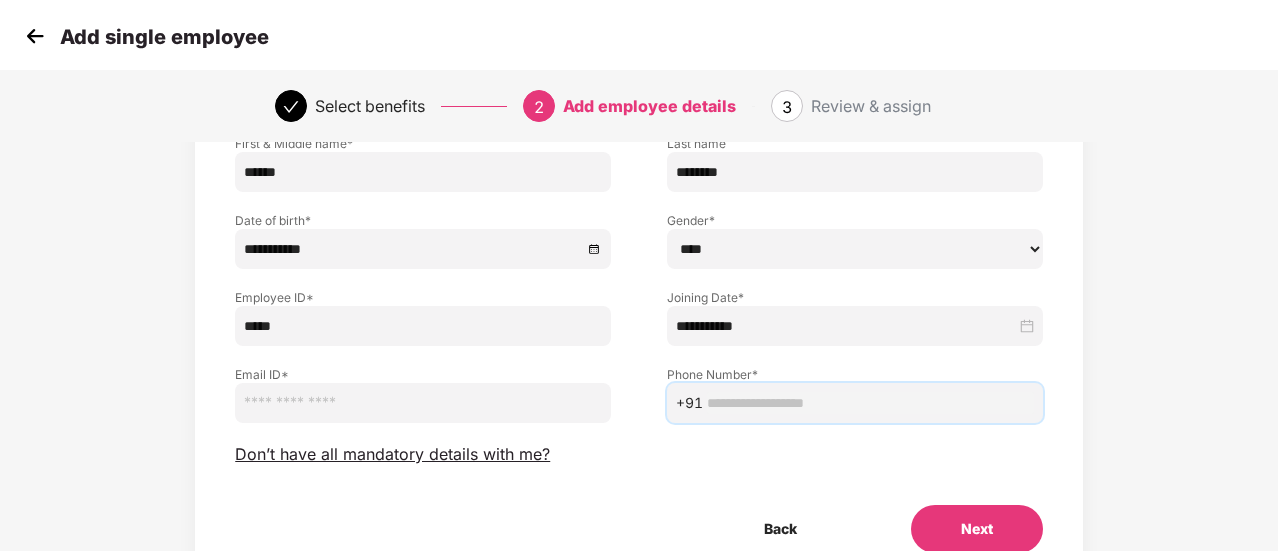 paste on "**********" 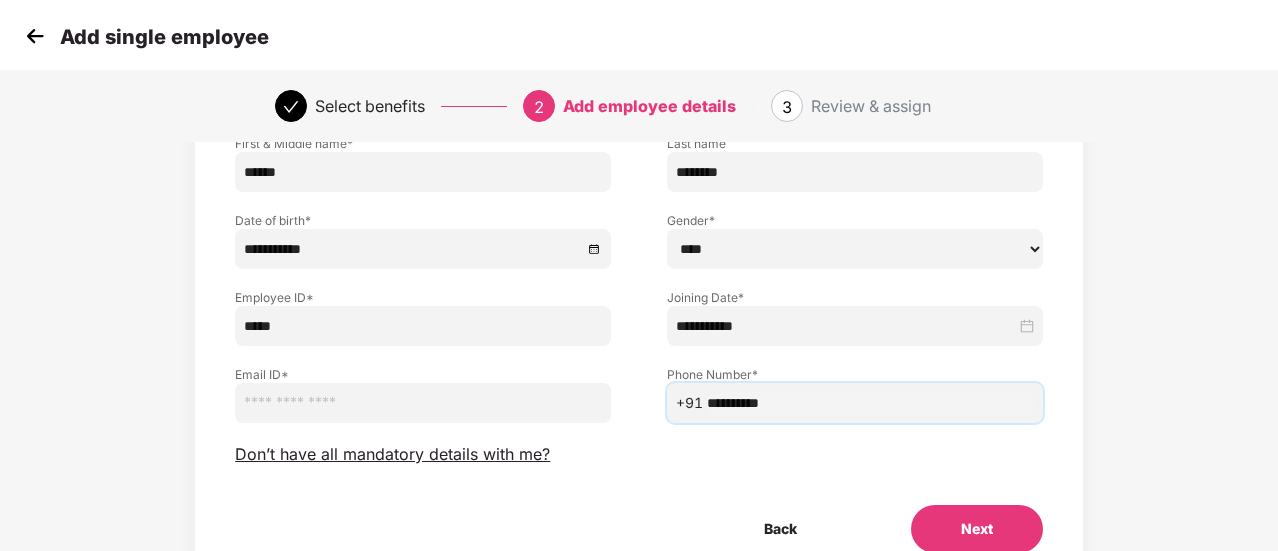 type on "**********" 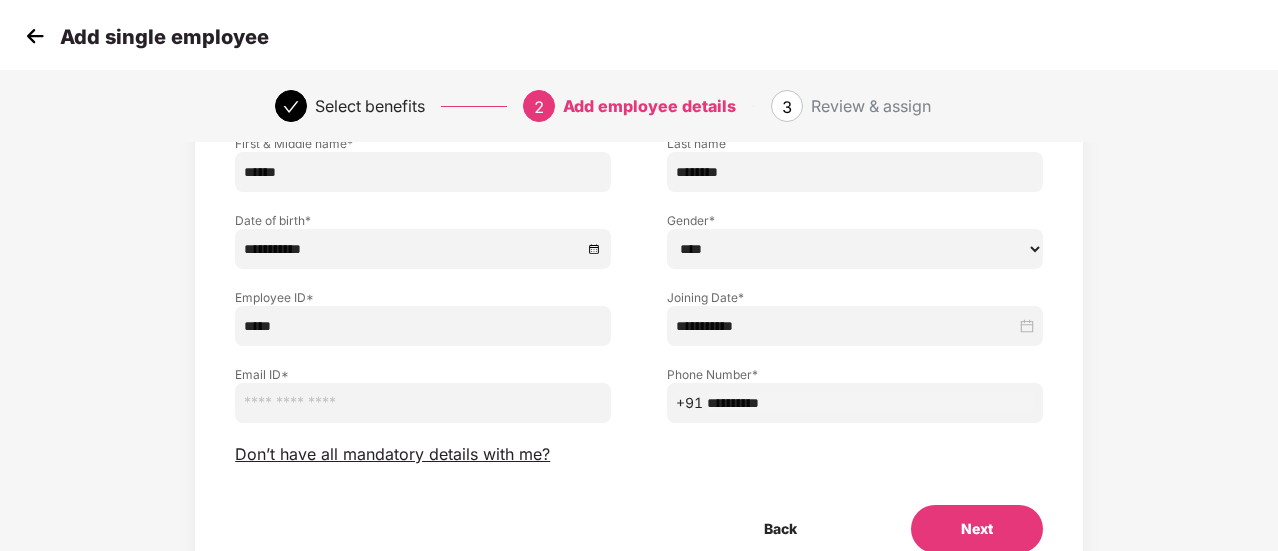 click at bounding box center [423, 403] 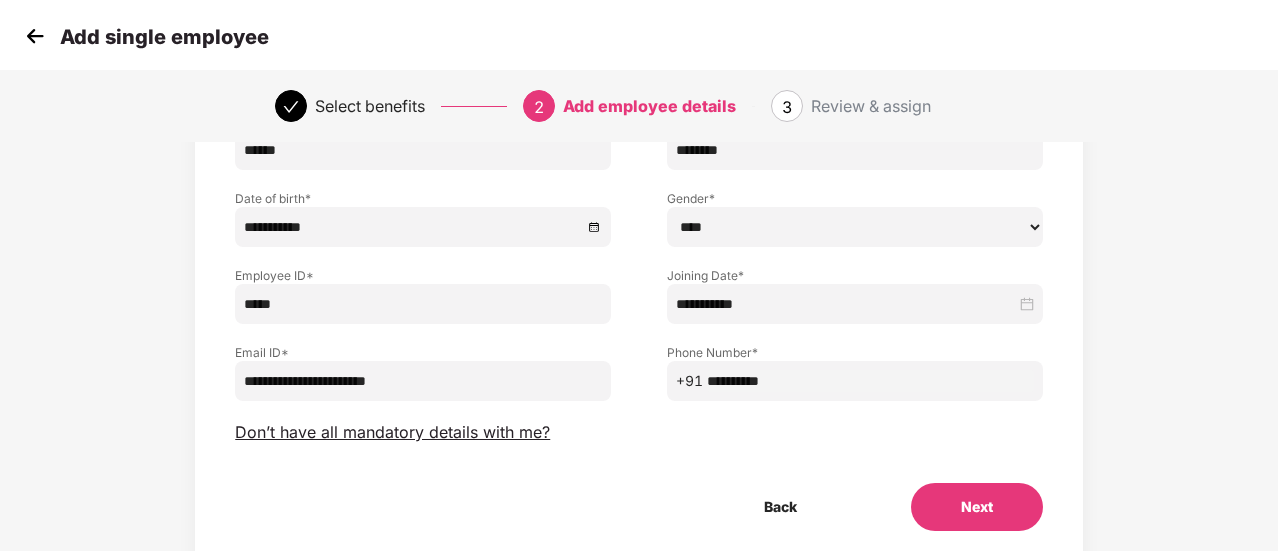 scroll, scrollTop: 182, scrollLeft: 0, axis: vertical 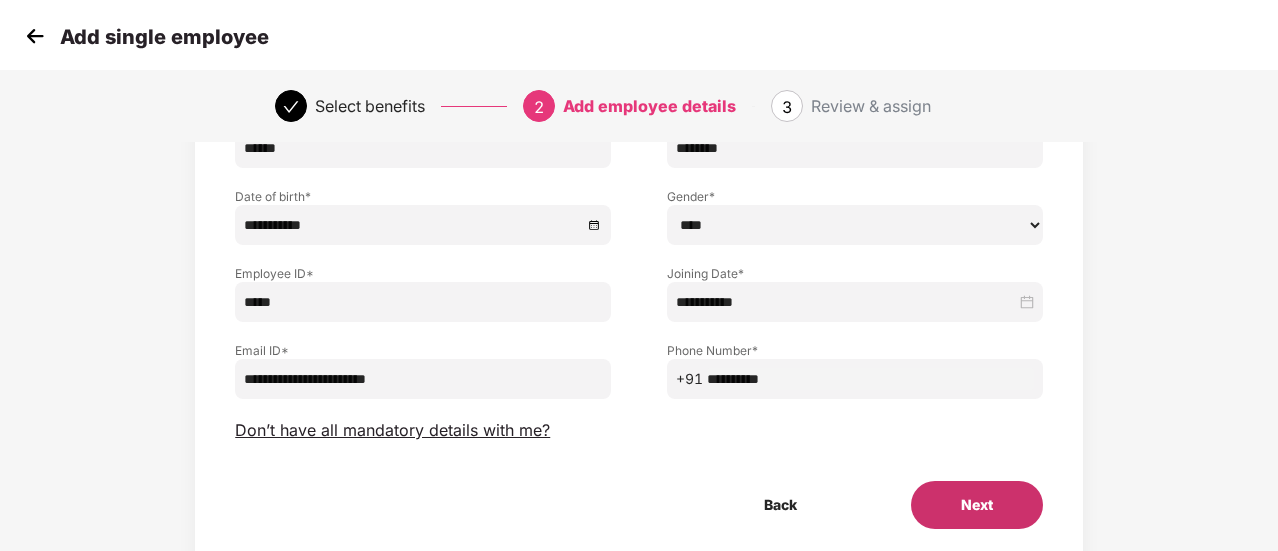 type on "**********" 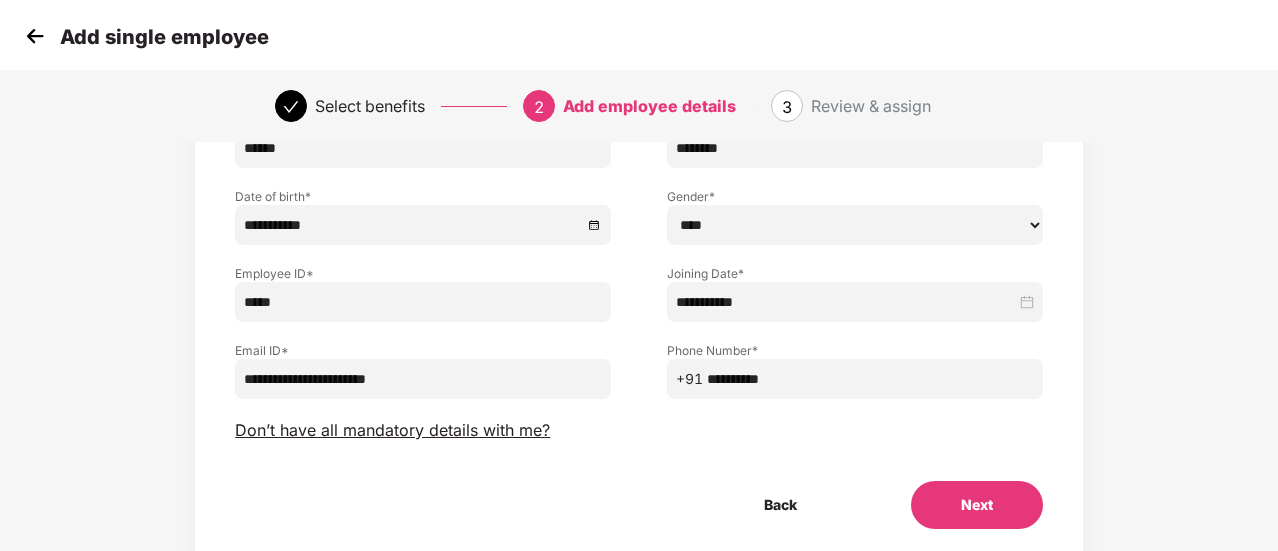 click on "Next" at bounding box center (977, 505) 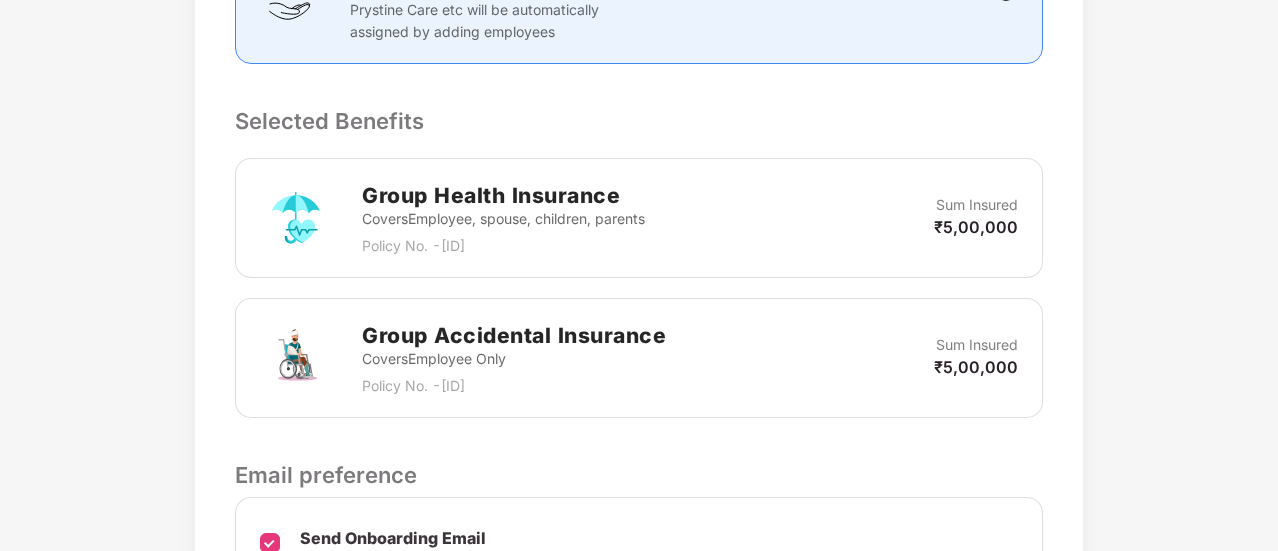 scroll, scrollTop: 832, scrollLeft: 0, axis: vertical 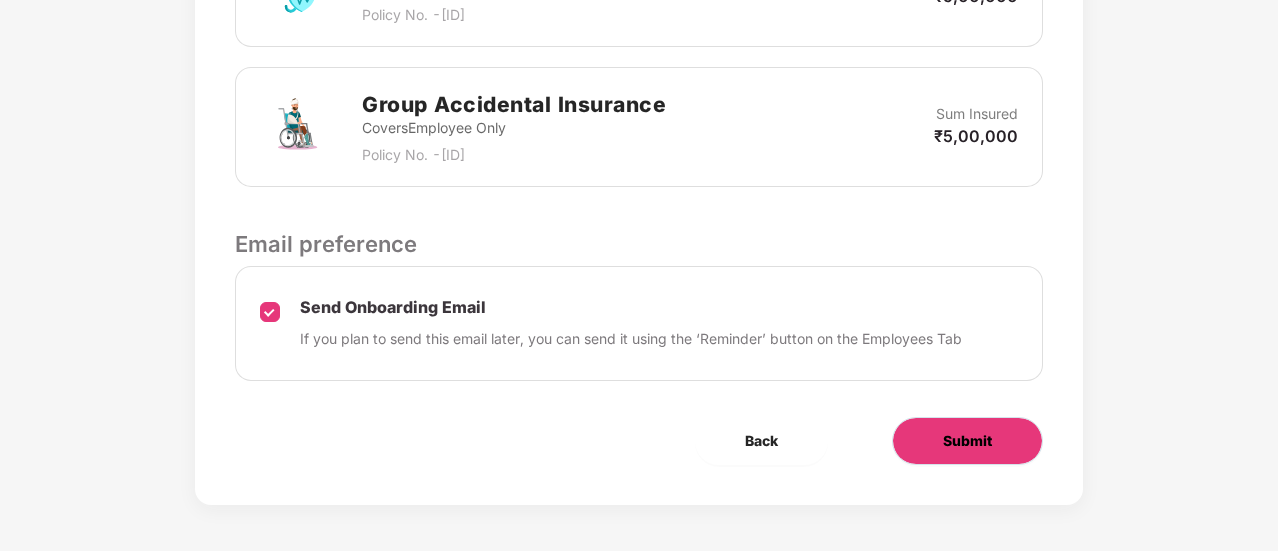 click on "Submit" at bounding box center (967, 441) 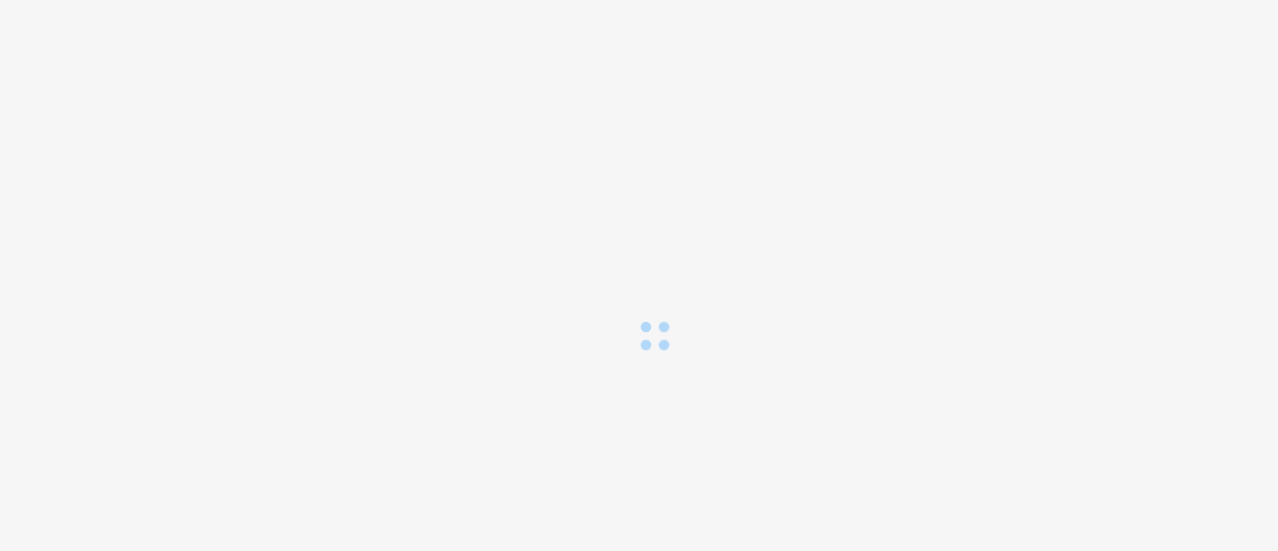scroll, scrollTop: 0, scrollLeft: 0, axis: both 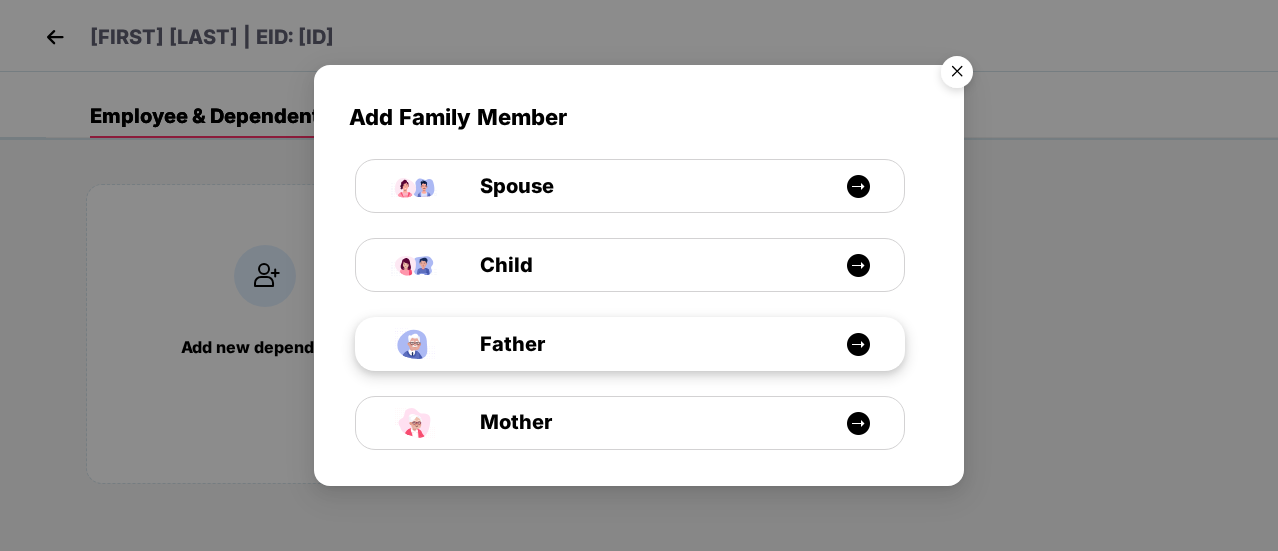 click on "Father" at bounding box center [640, 344] 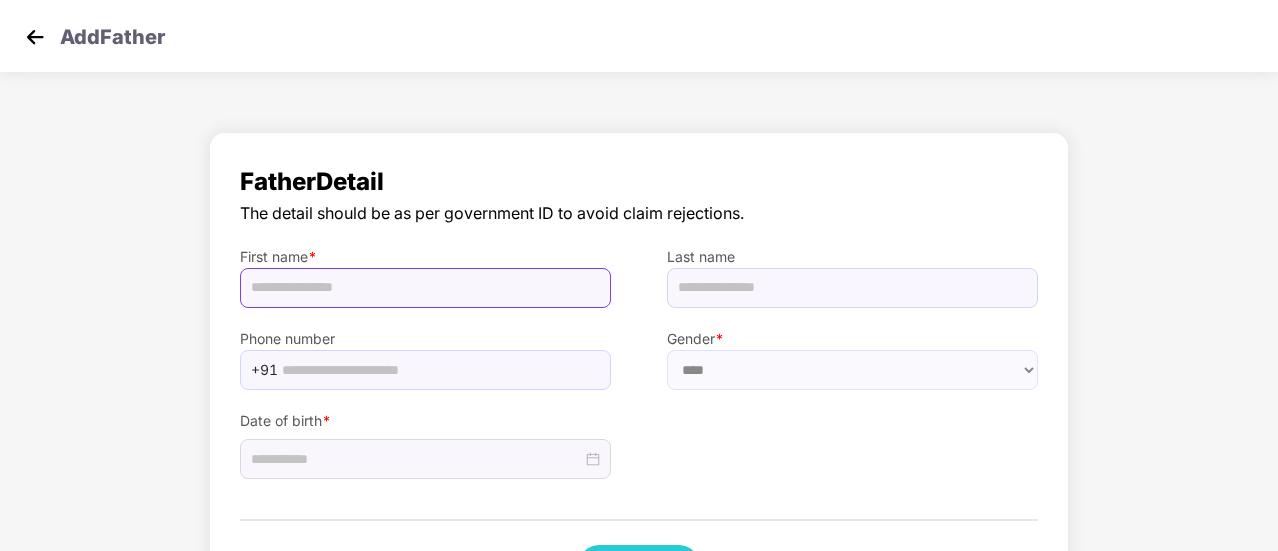 click at bounding box center [425, 288] 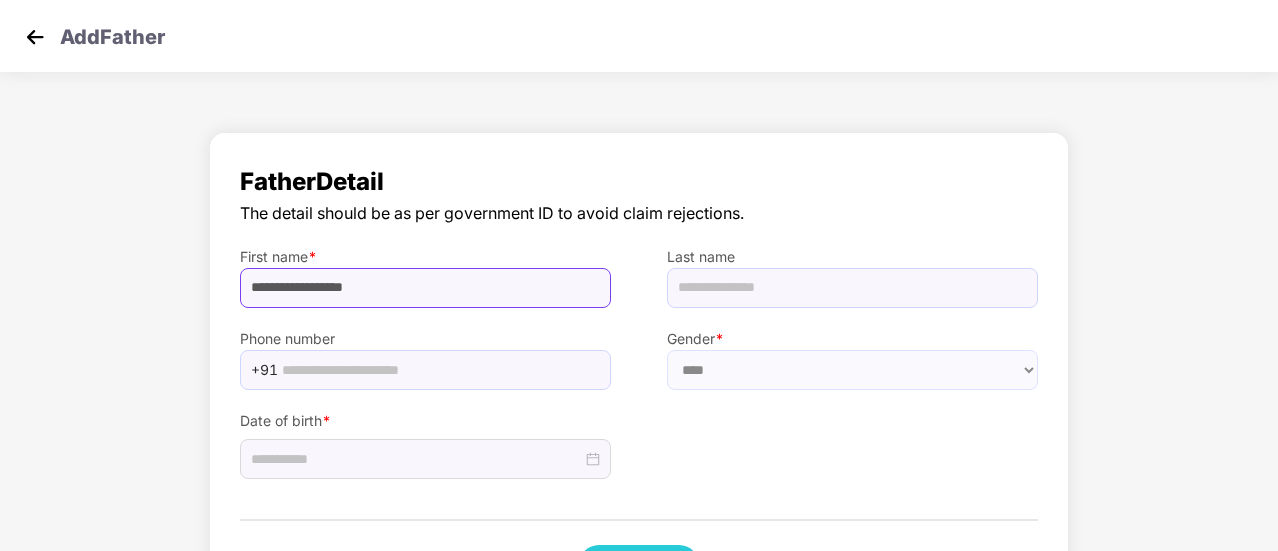 click on "**********" at bounding box center (425, 288) 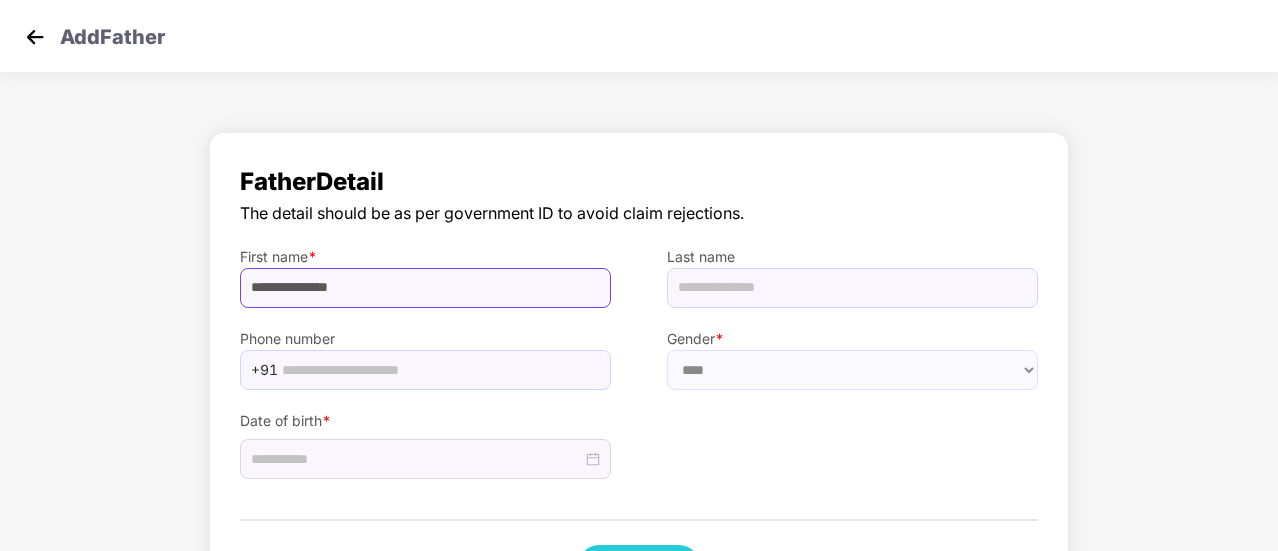 drag, startPoint x: 406, startPoint y: 287, endPoint x: 317, endPoint y: 292, distance: 89.140335 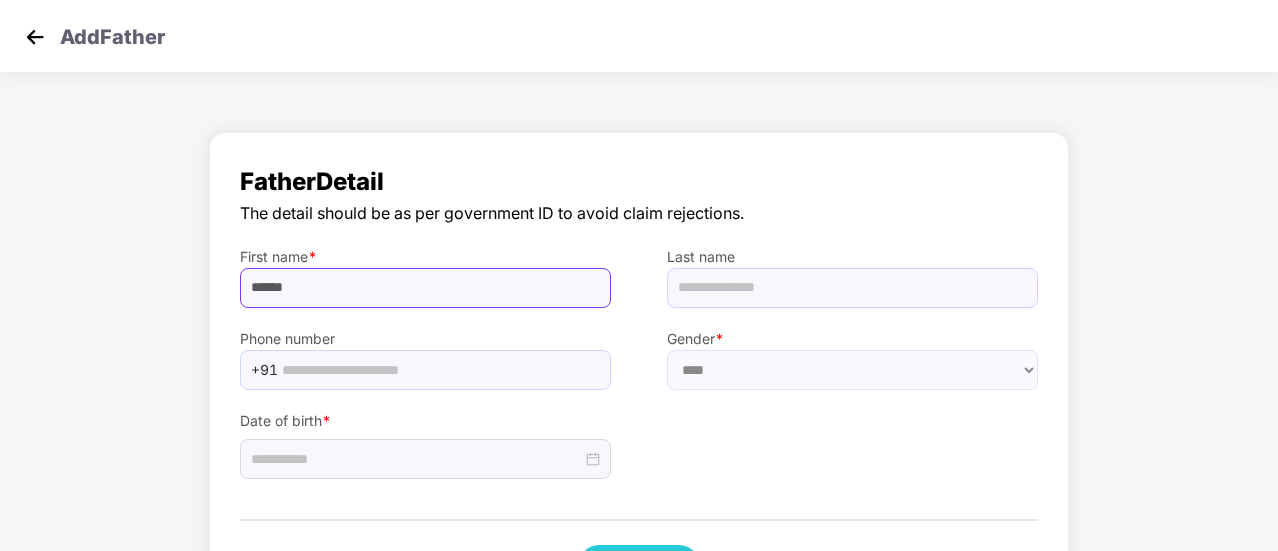 type on "******" 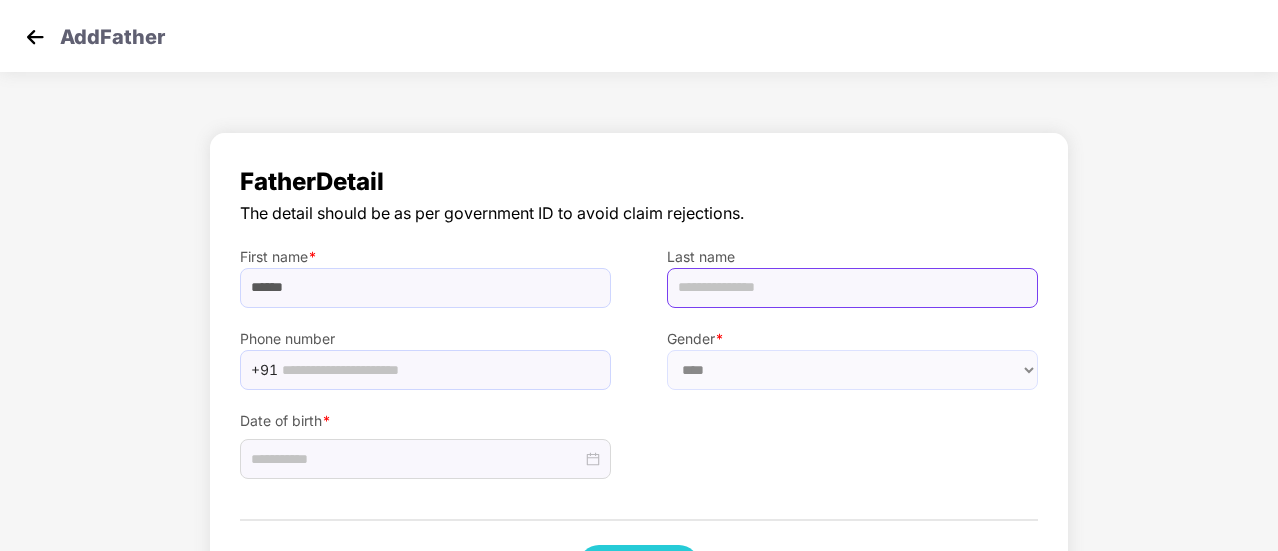 click at bounding box center [852, 288] 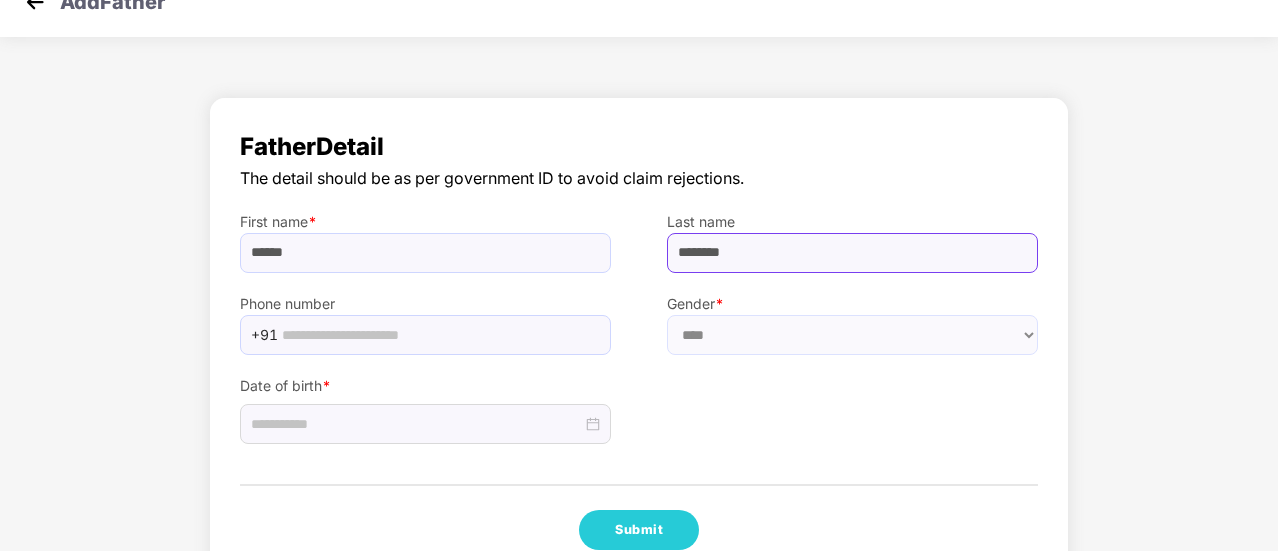 scroll, scrollTop: 79, scrollLeft: 0, axis: vertical 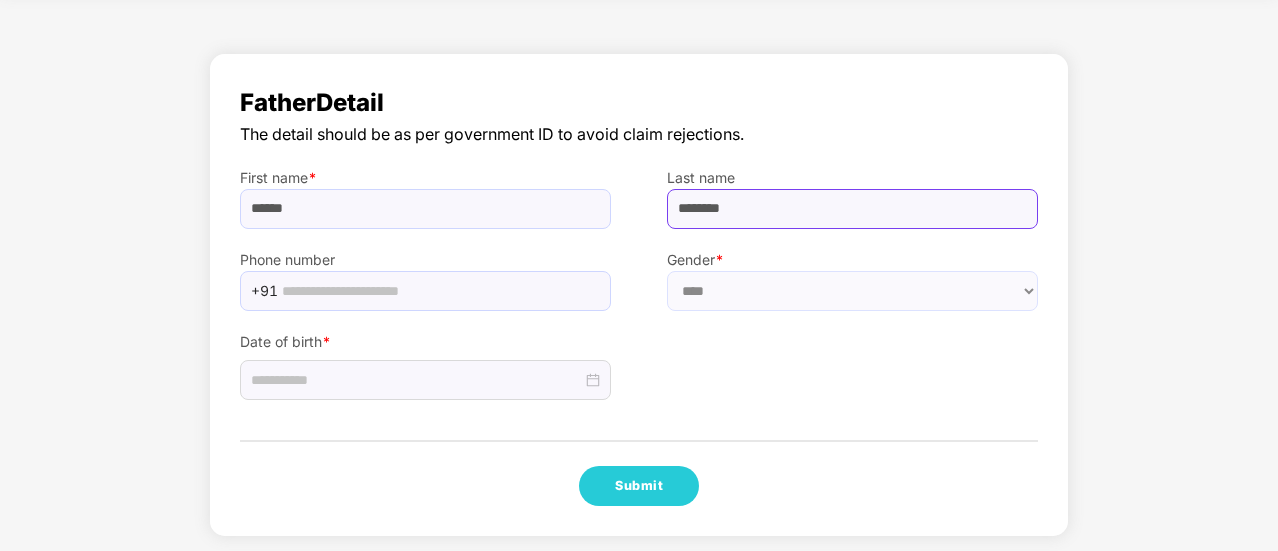 type on "********" 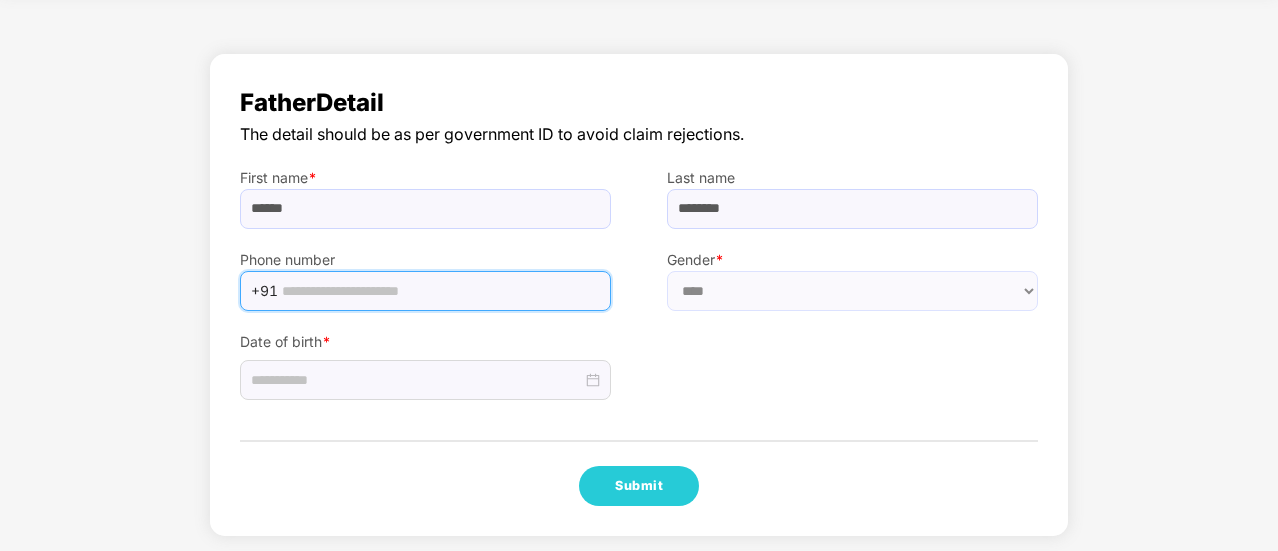 click at bounding box center (440, 291) 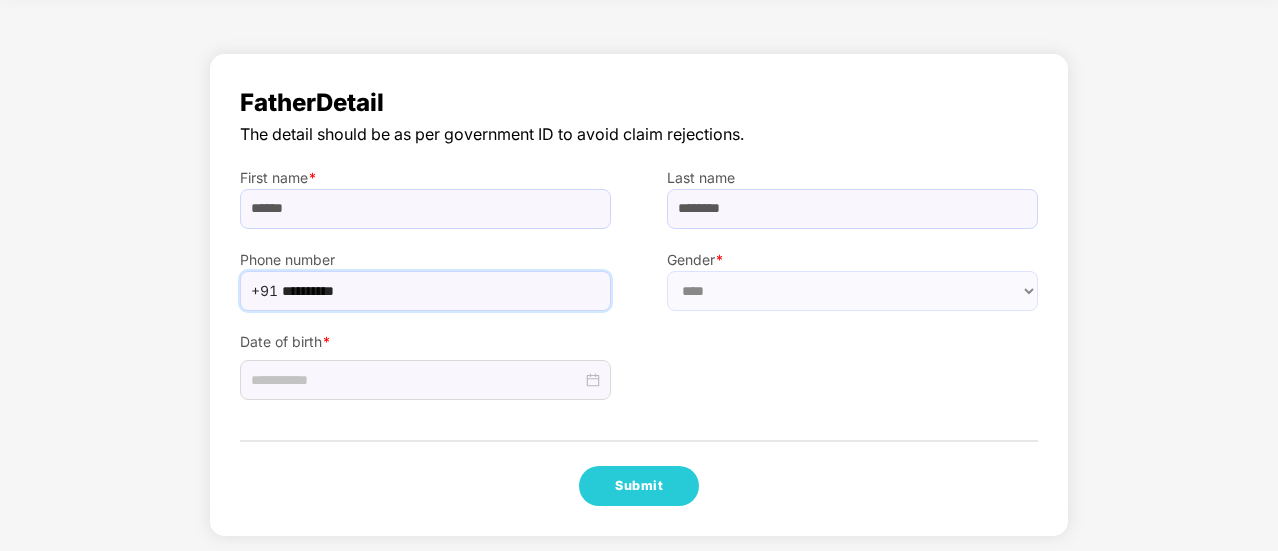 type on "**********" 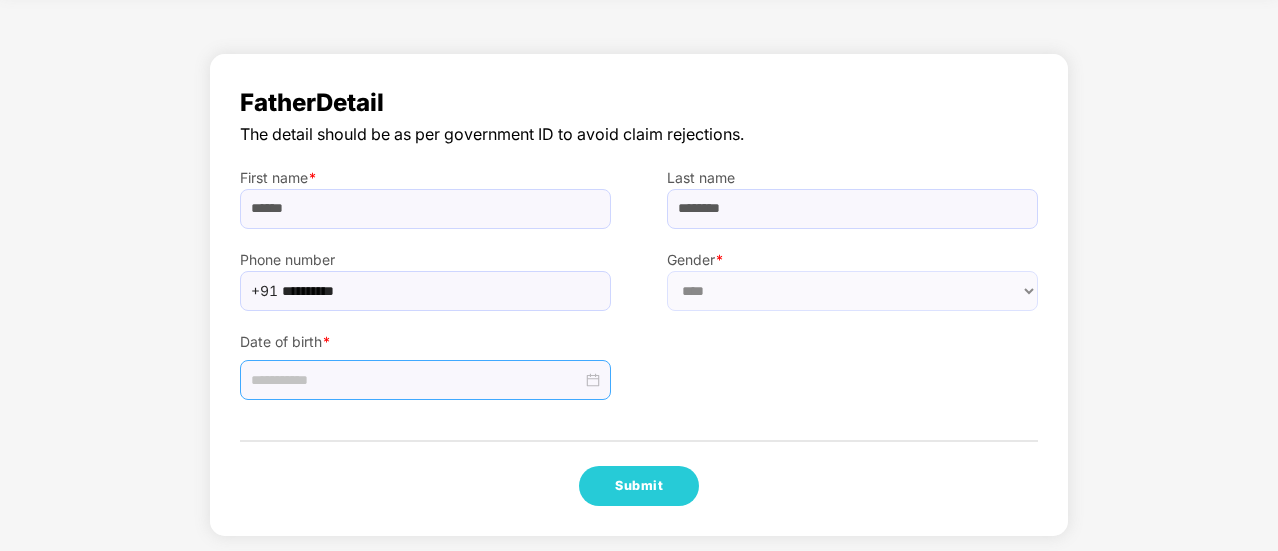 click at bounding box center [425, 380] 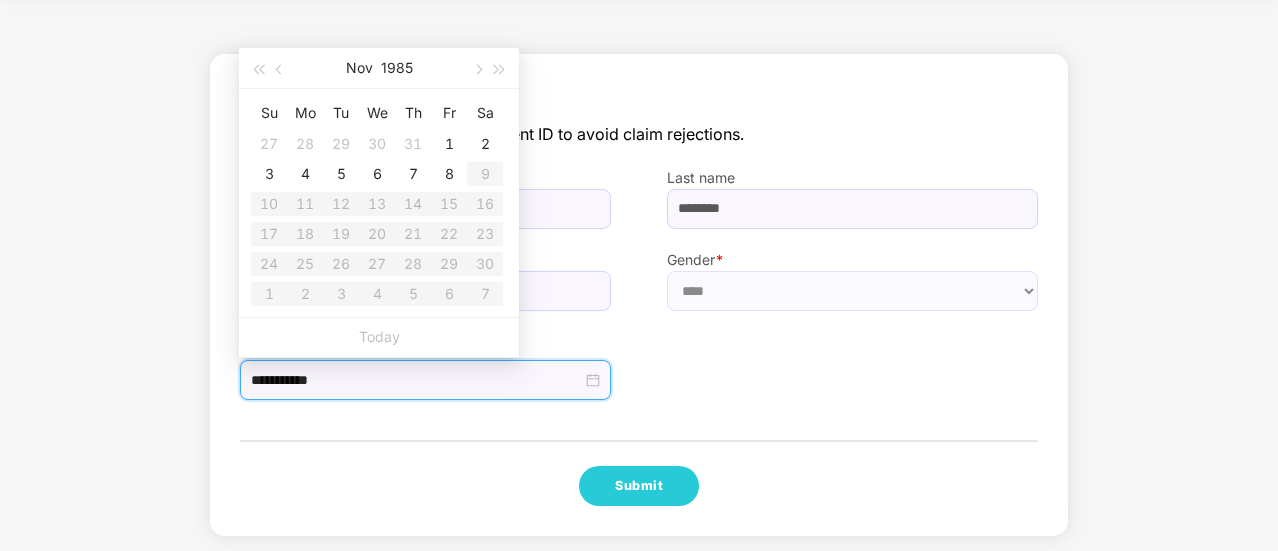 type on "**********" 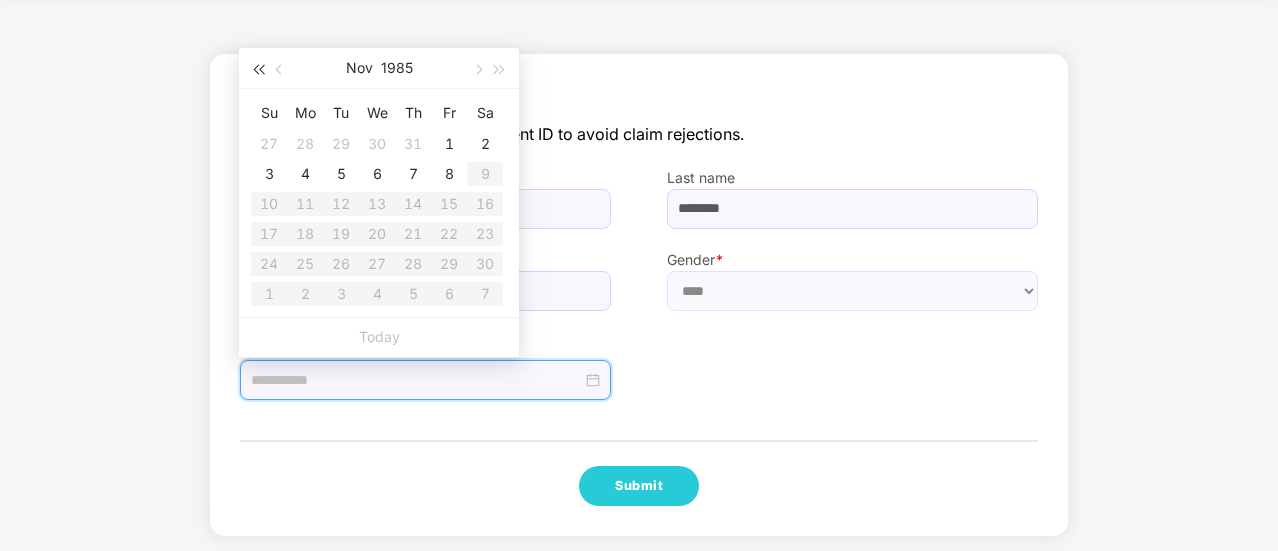 click at bounding box center [258, 69] 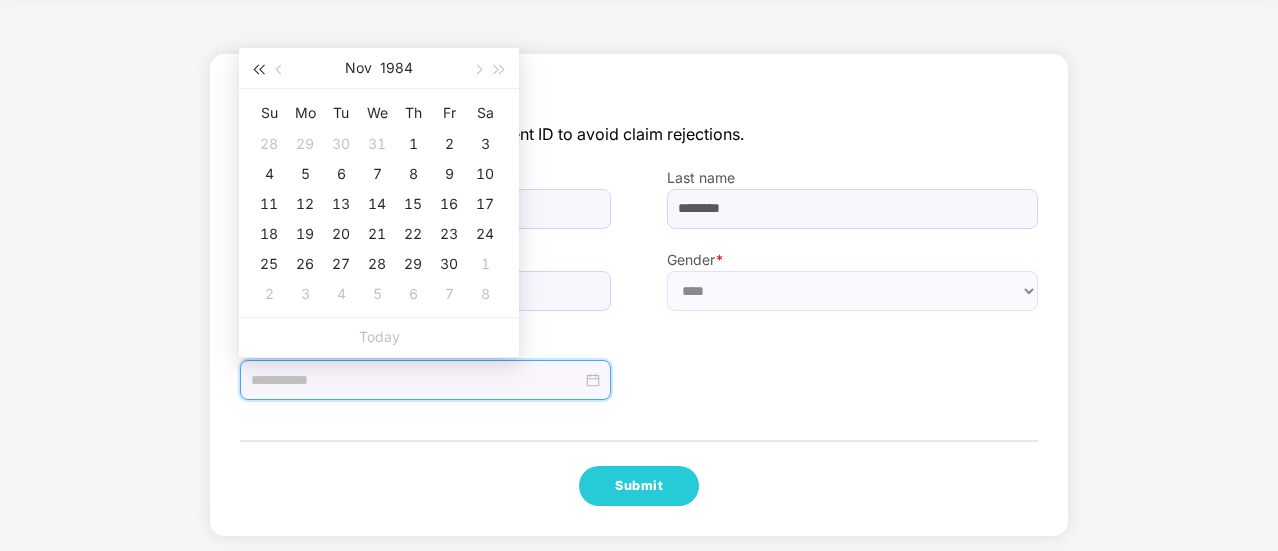 click at bounding box center [258, 69] 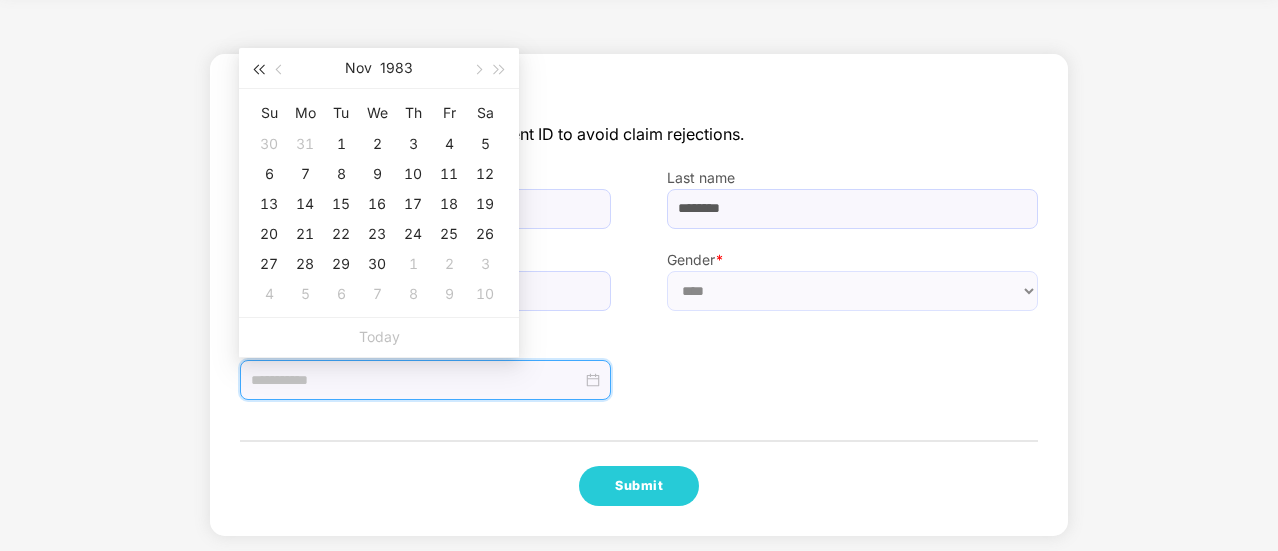 click at bounding box center [258, 69] 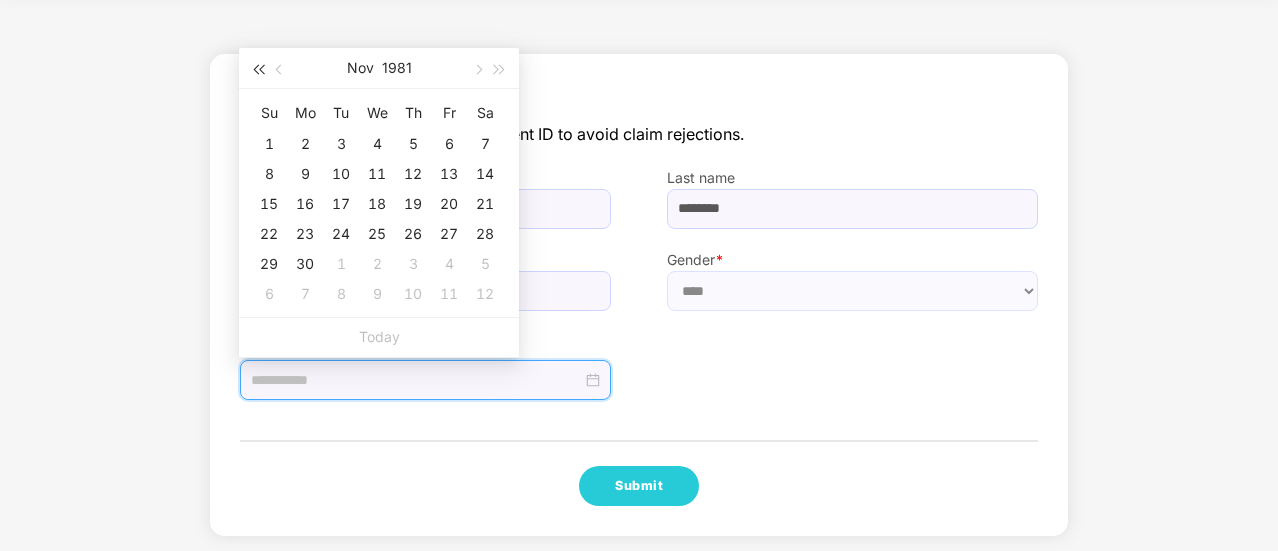 click at bounding box center (258, 69) 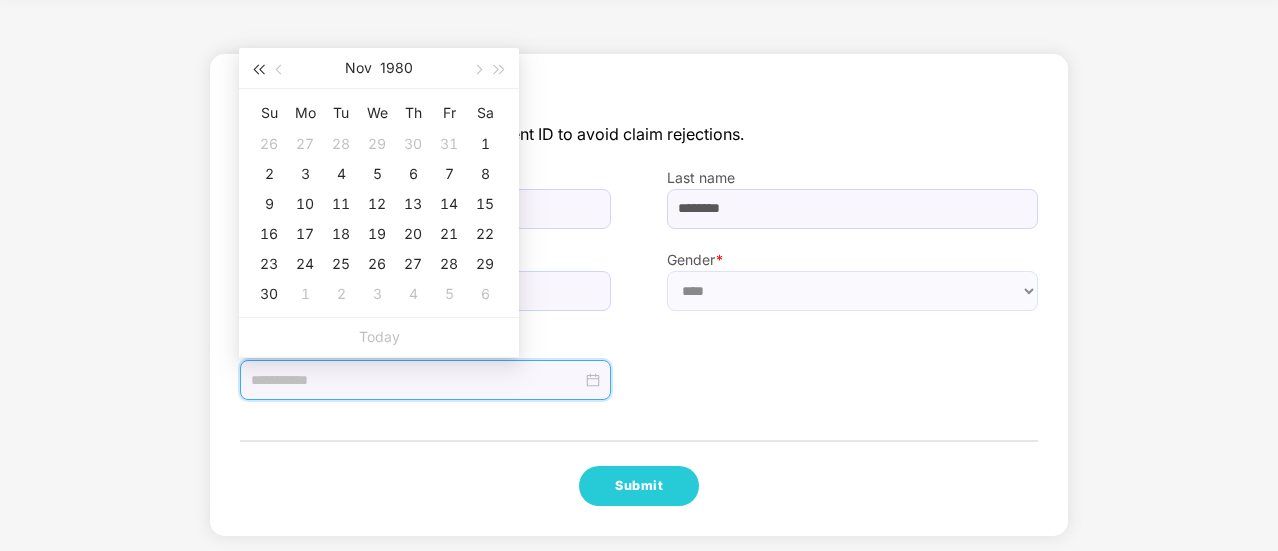 click at bounding box center [258, 69] 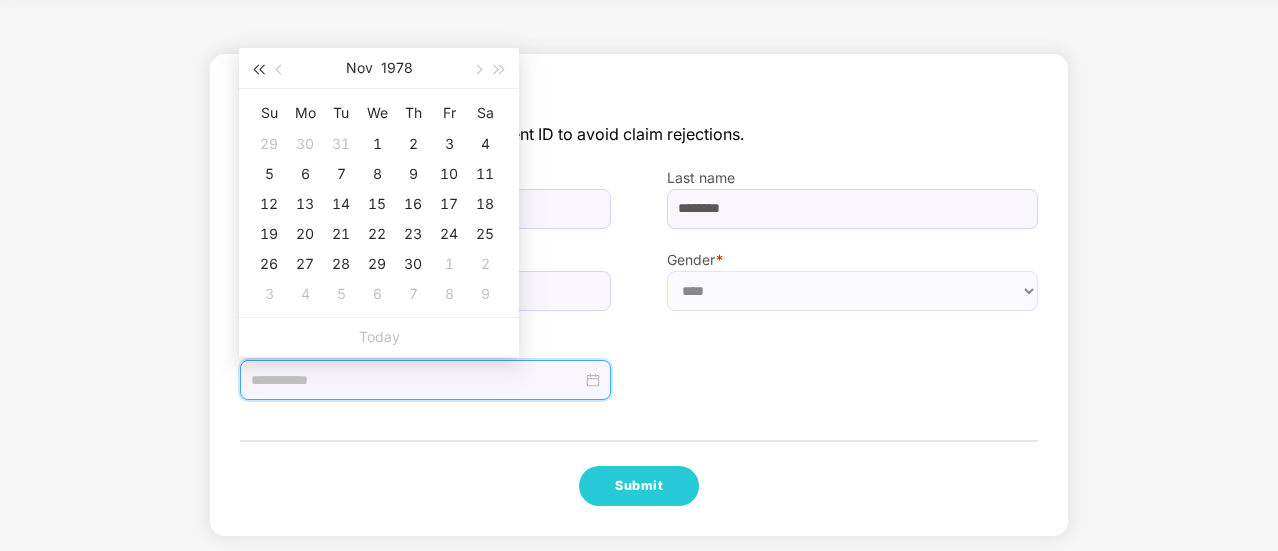 click at bounding box center (258, 69) 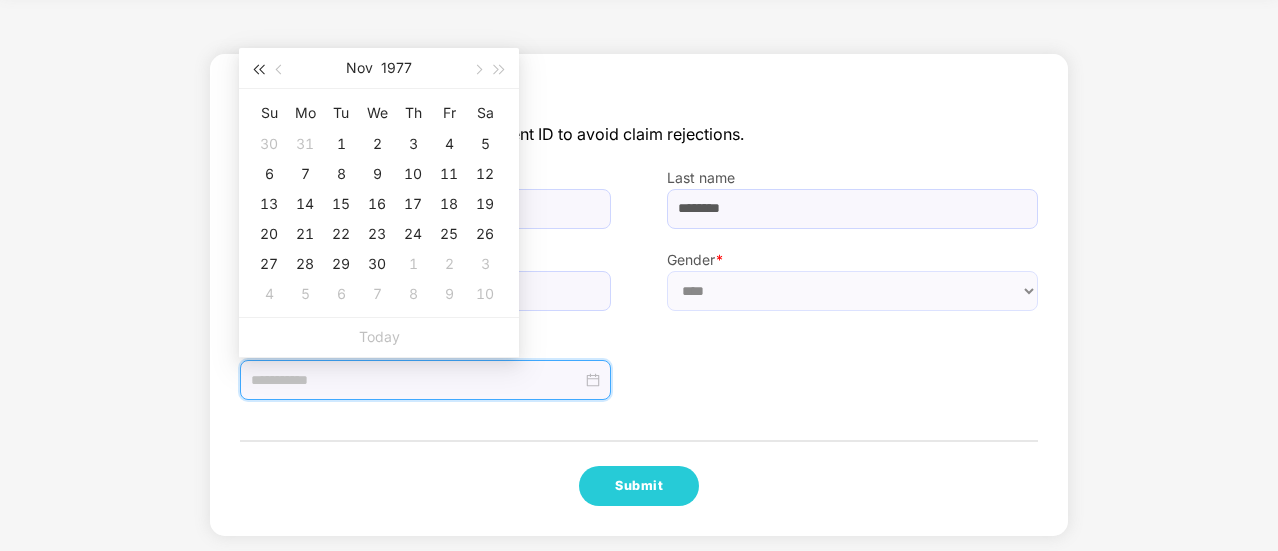click at bounding box center [258, 69] 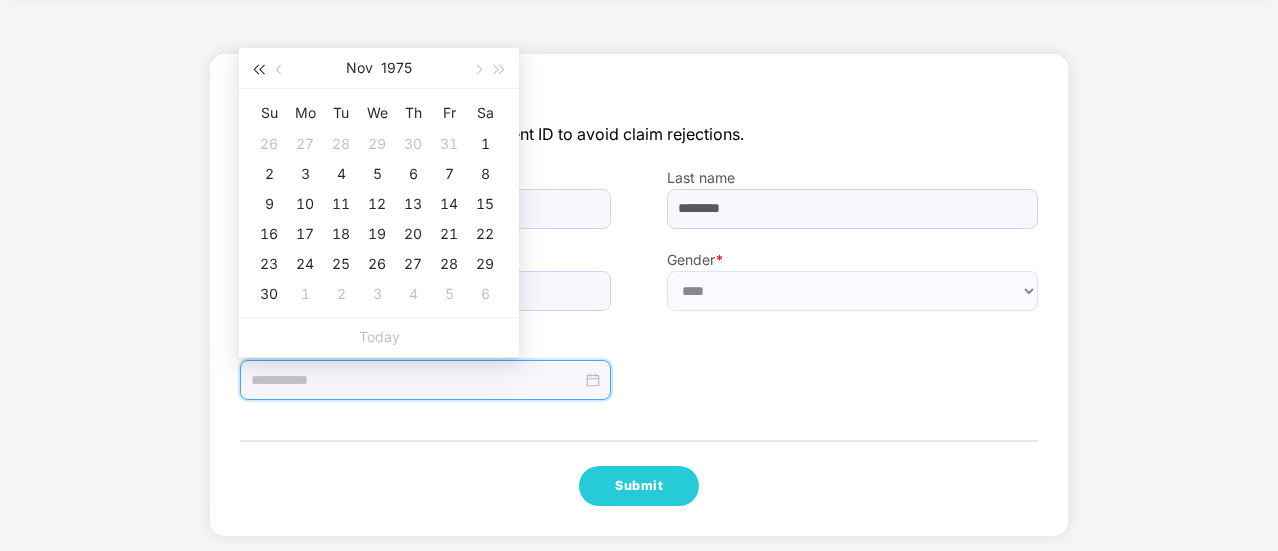 click at bounding box center [258, 68] 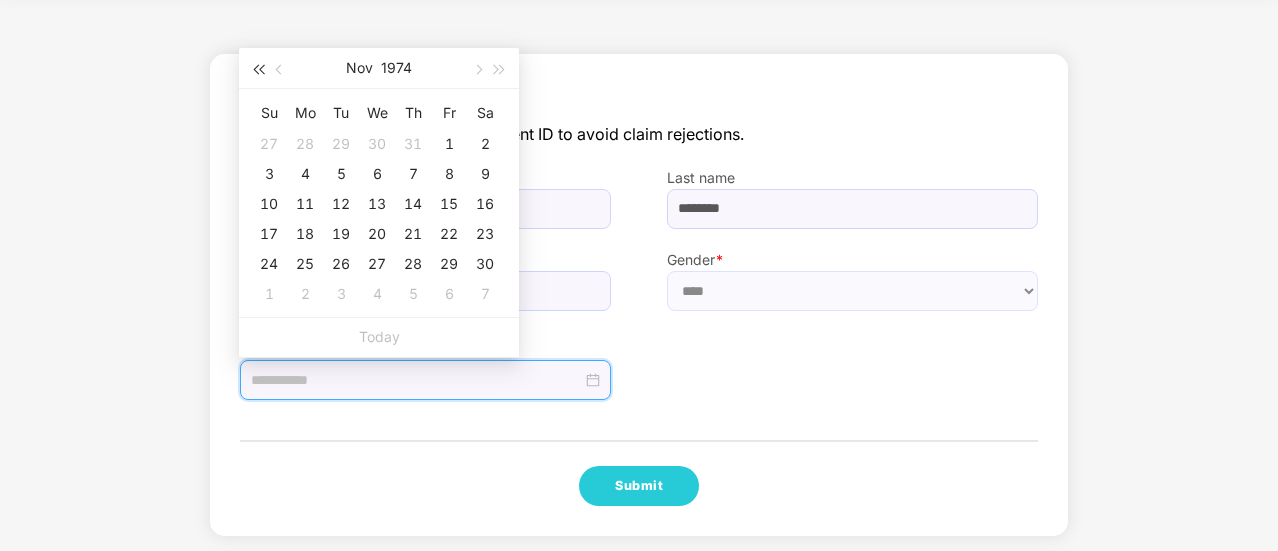 click at bounding box center (258, 68) 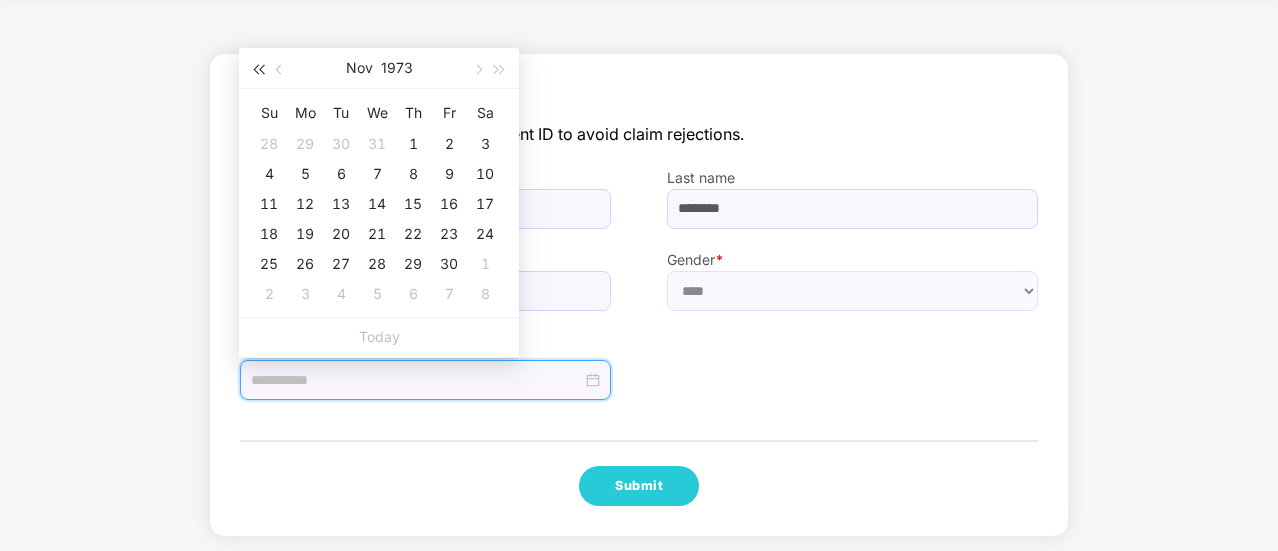 click at bounding box center (258, 68) 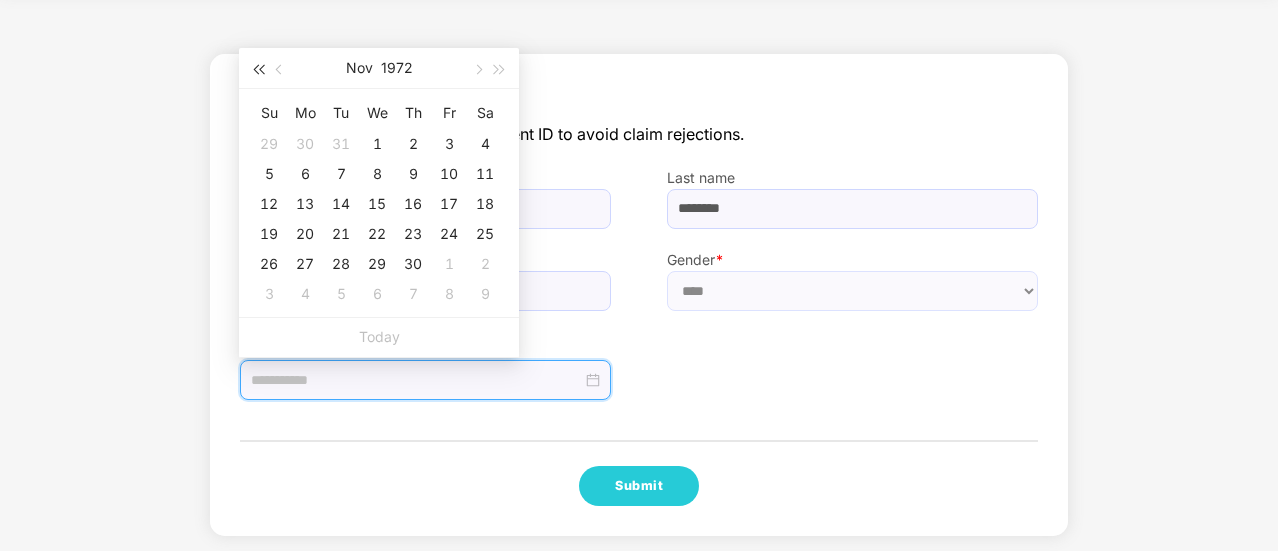 click at bounding box center (258, 68) 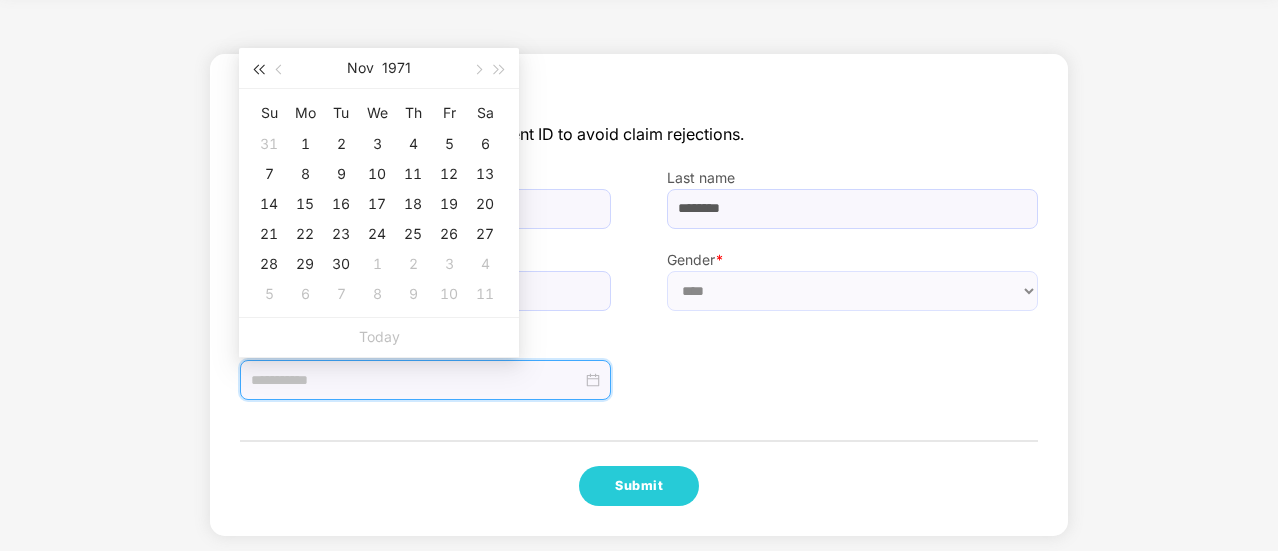 click at bounding box center [258, 68] 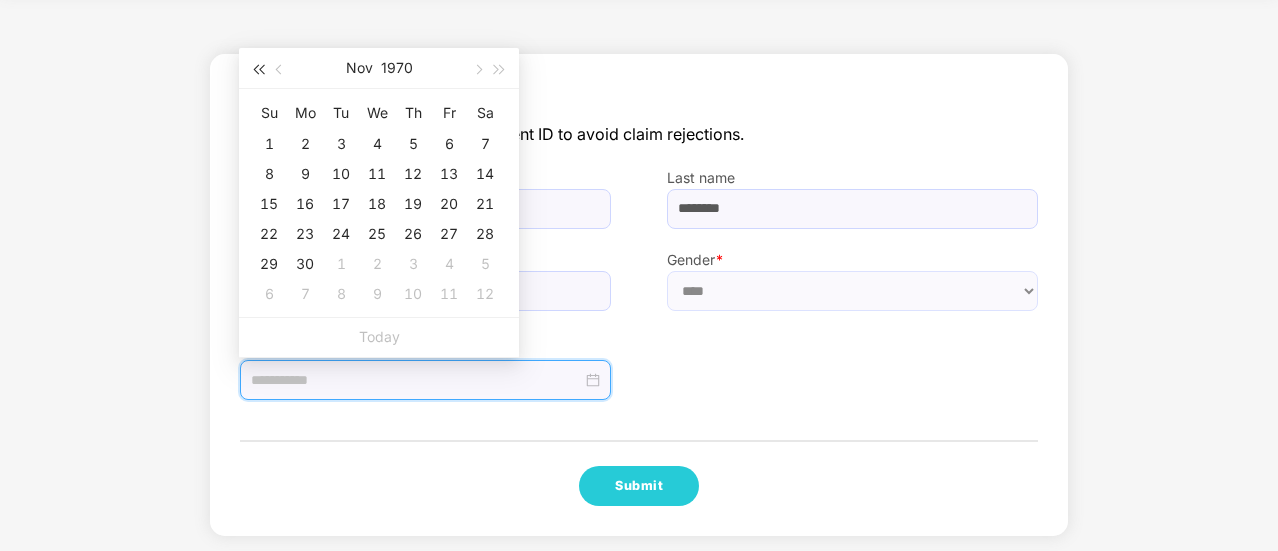 click at bounding box center [258, 68] 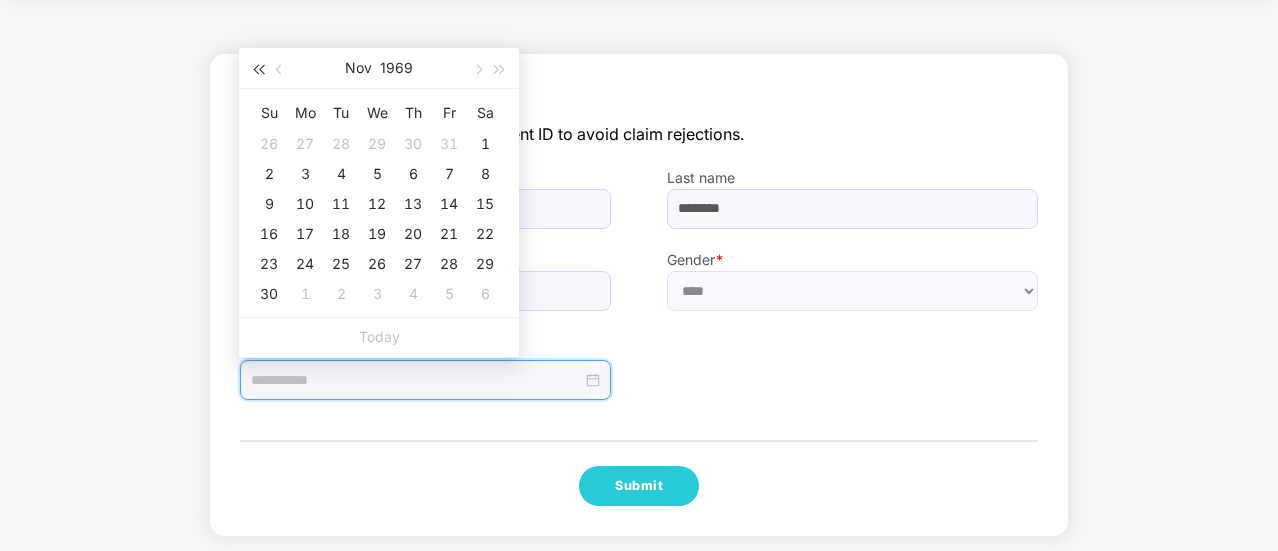 click at bounding box center [258, 69] 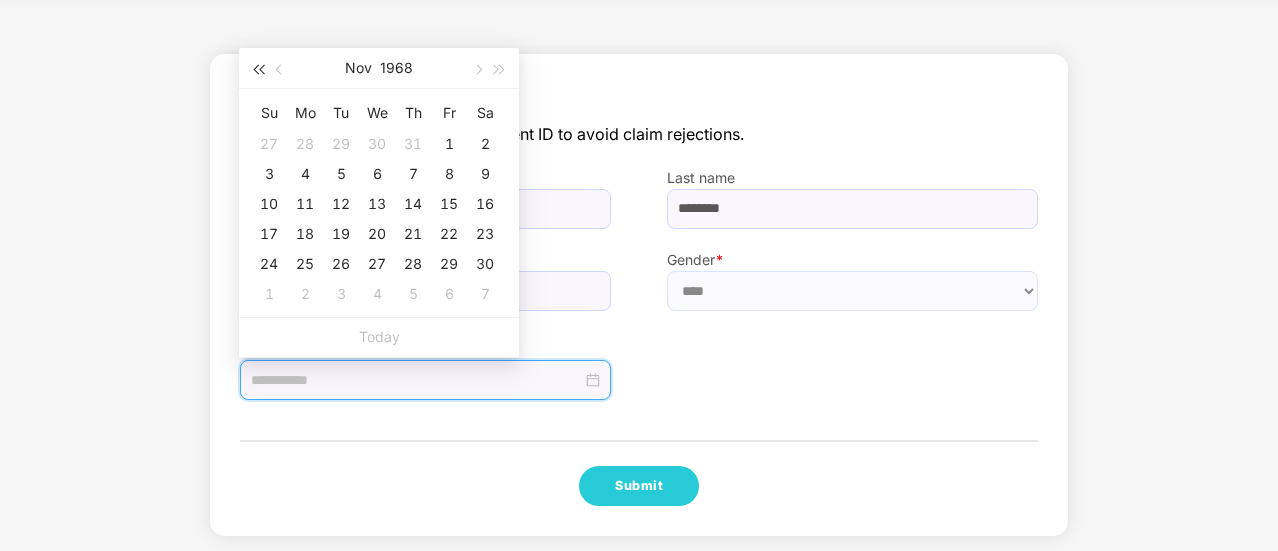click at bounding box center (258, 69) 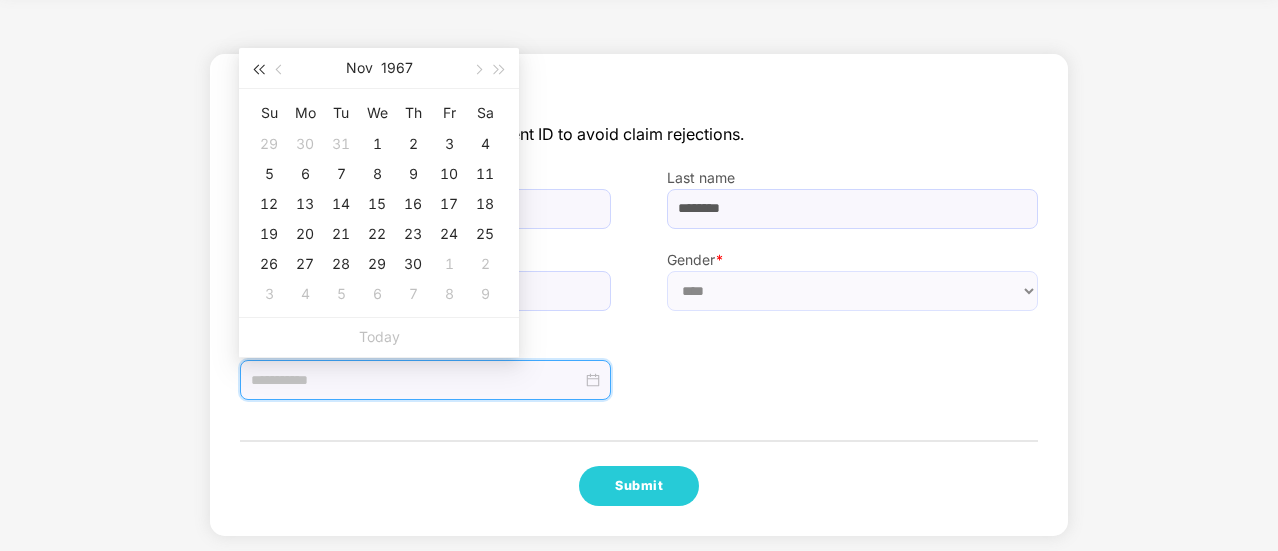 click at bounding box center [258, 69] 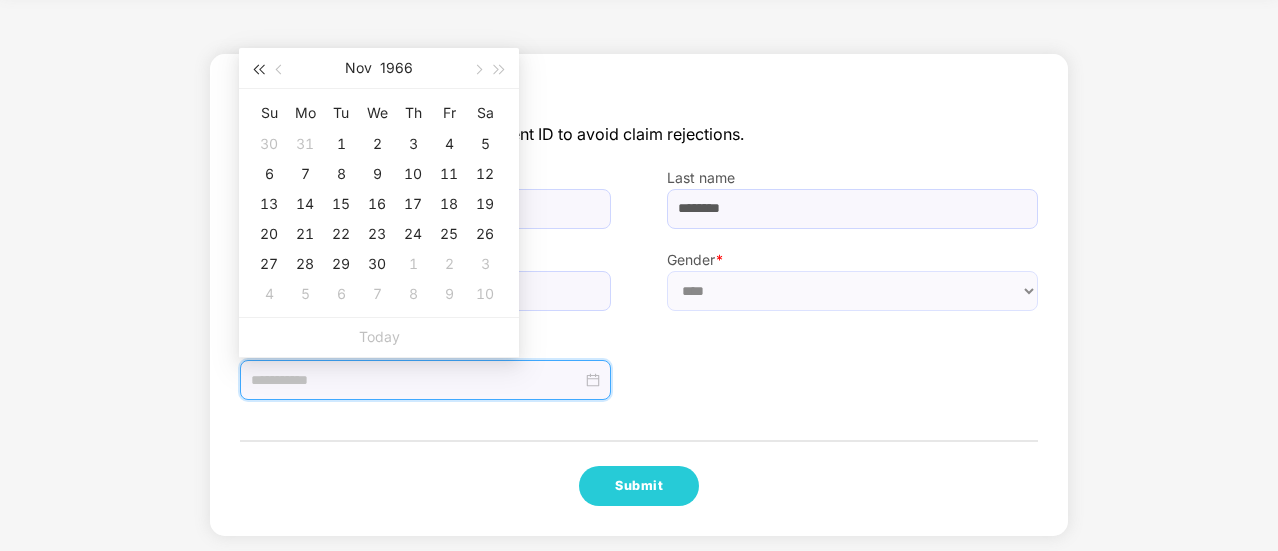 click at bounding box center (258, 69) 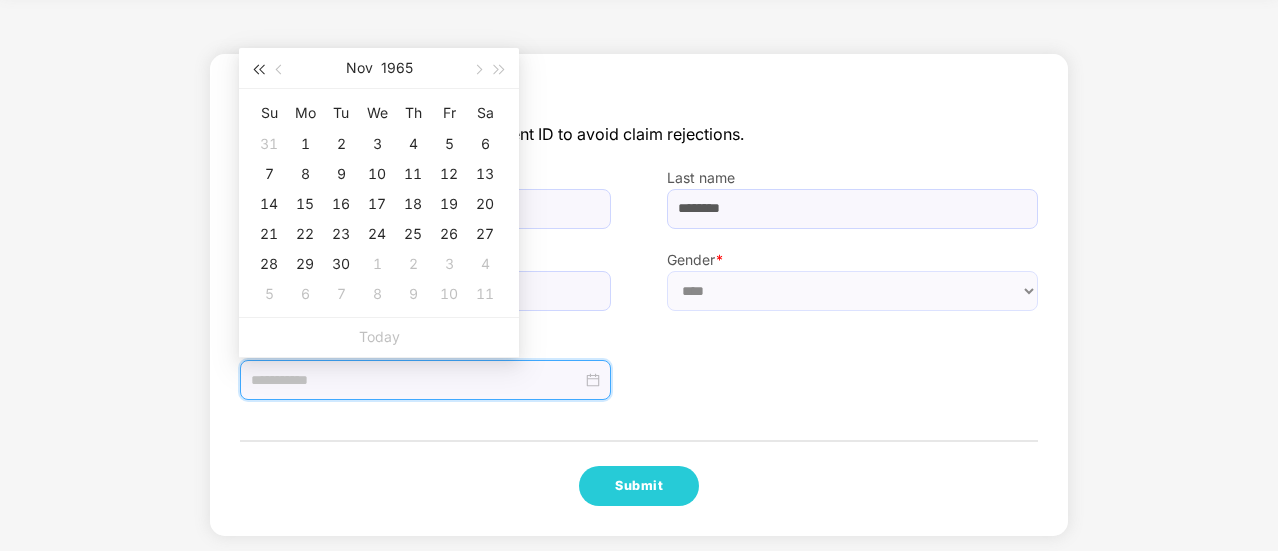 click at bounding box center [258, 69] 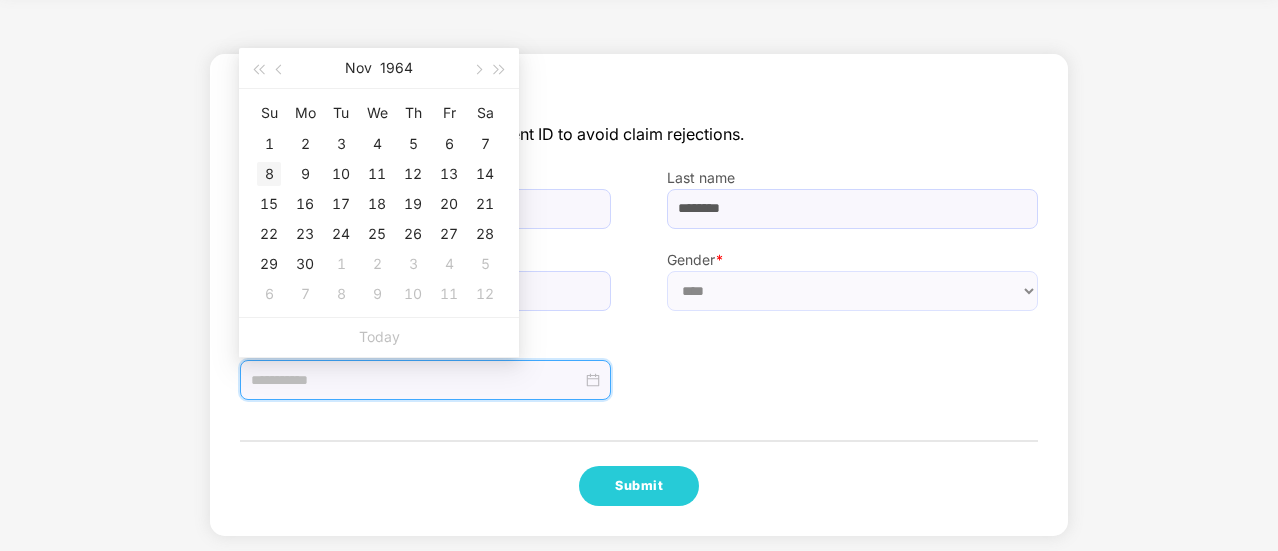 type on "**********" 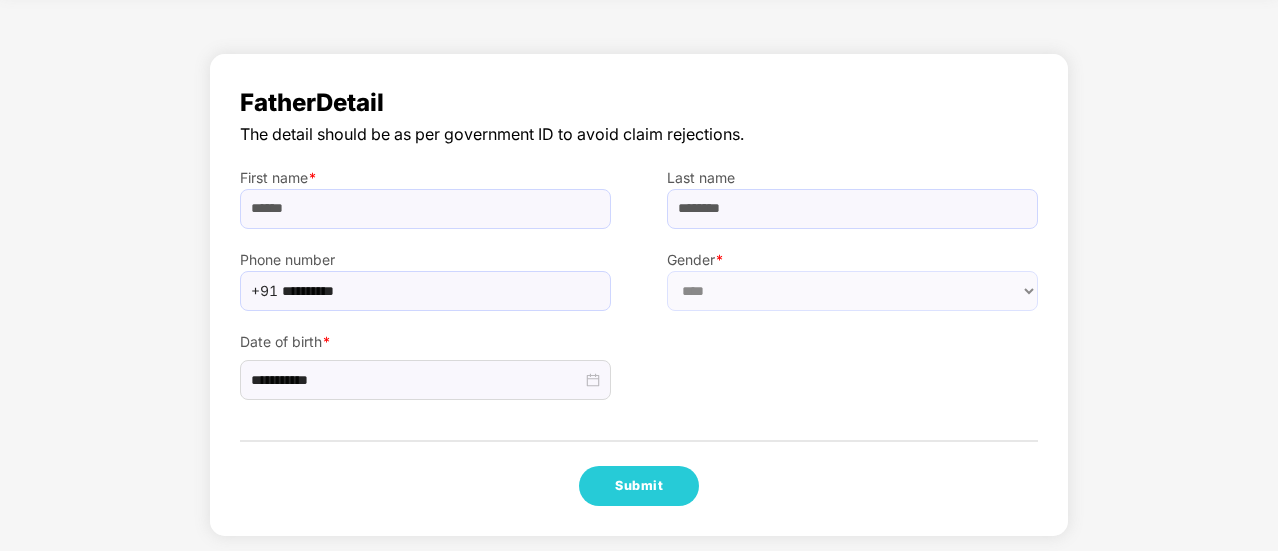 click on "**********" at bounding box center (639, 356) 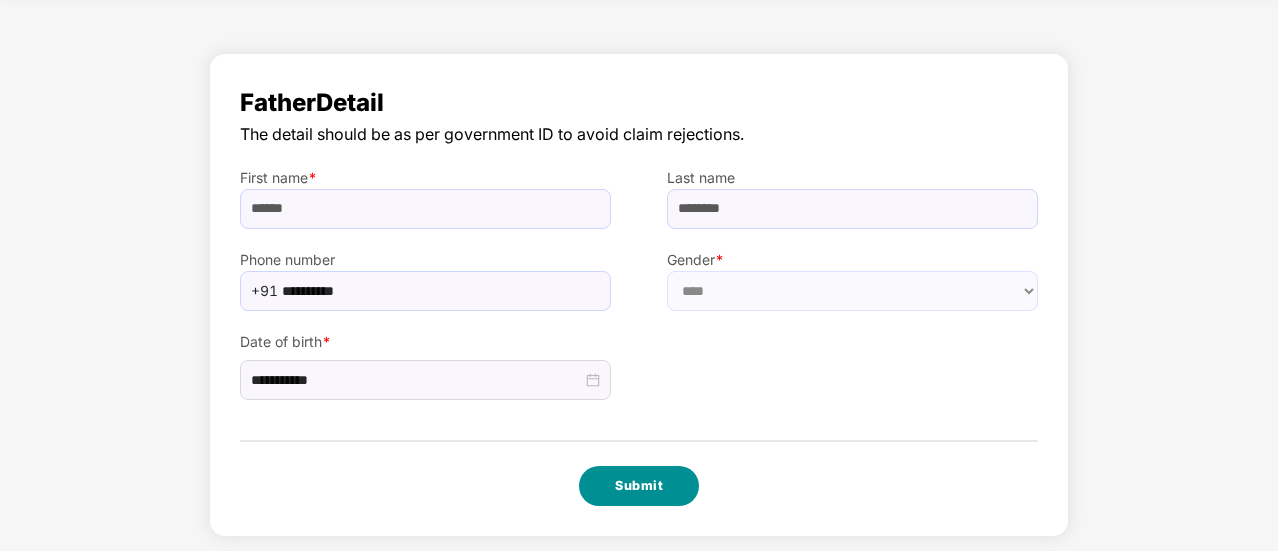 click on "Submit" at bounding box center (639, 486) 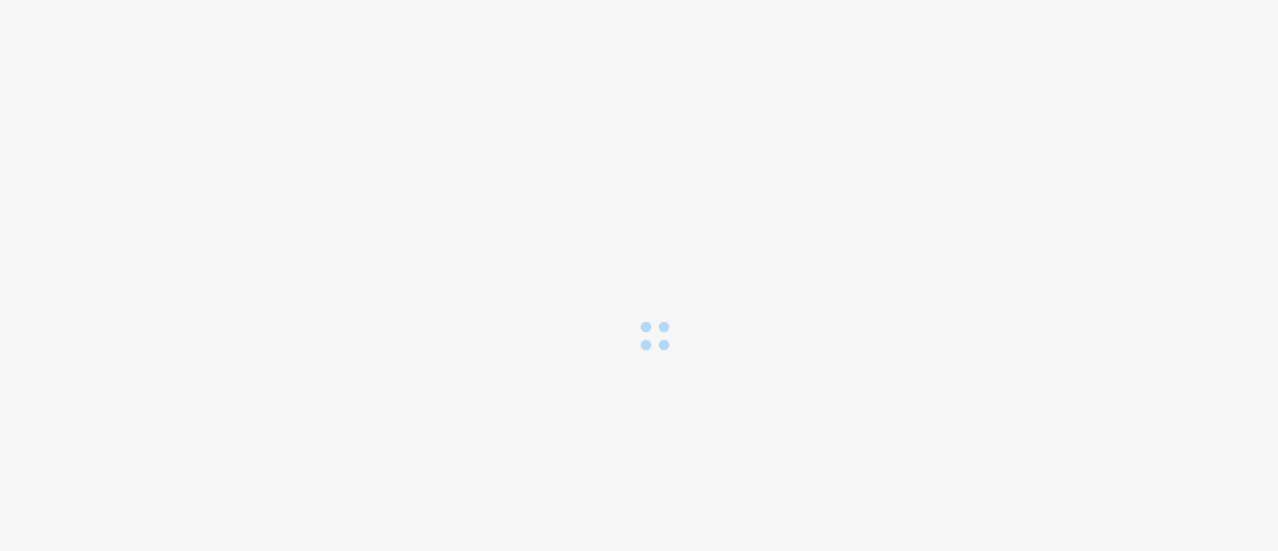 scroll, scrollTop: 0, scrollLeft: 0, axis: both 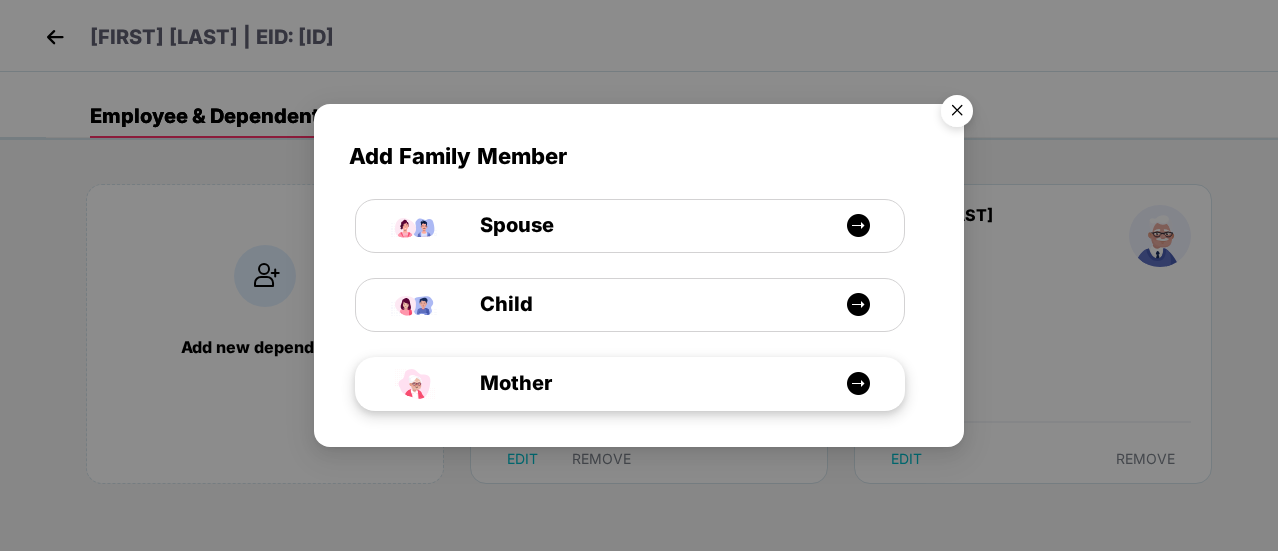 click on "Mother" at bounding box center (640, 383) 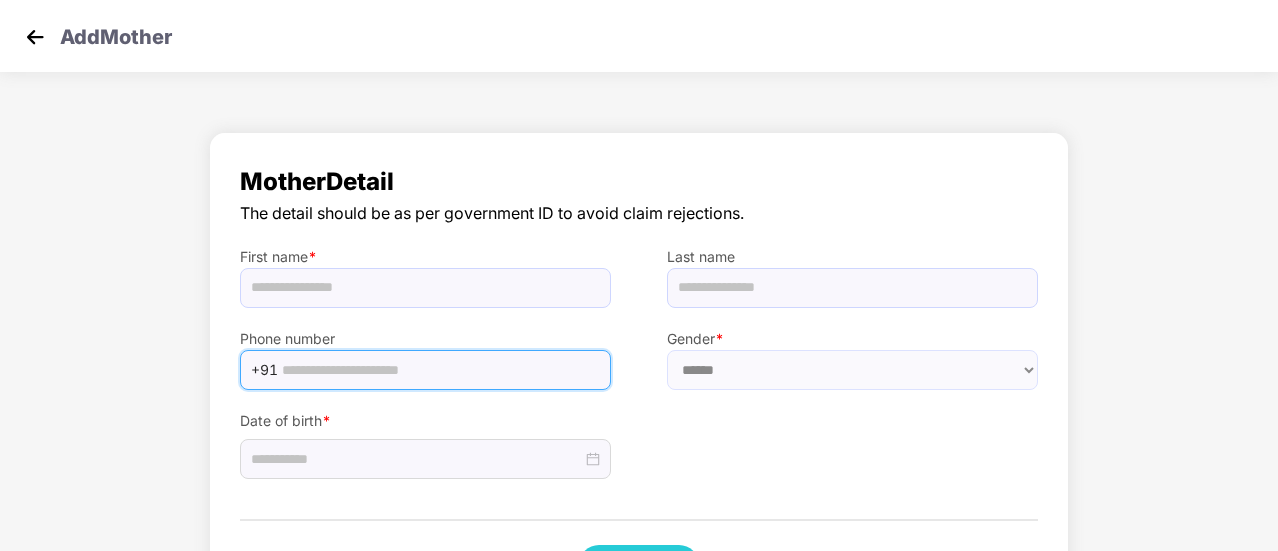 click at bounding box center [440, 370] 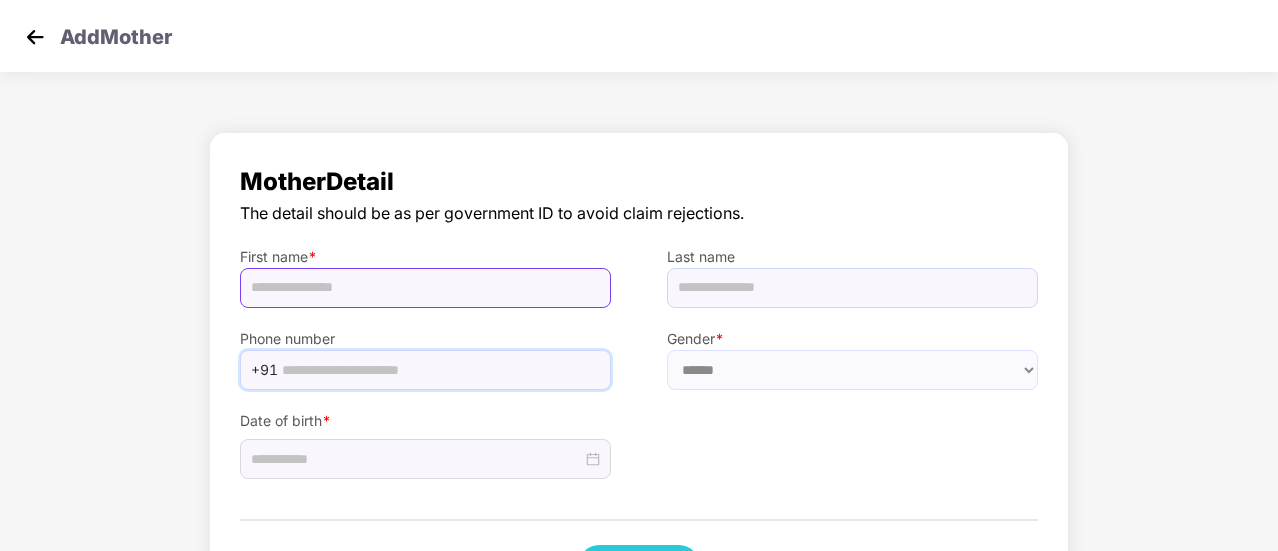 click at bounding box center [425, 288] 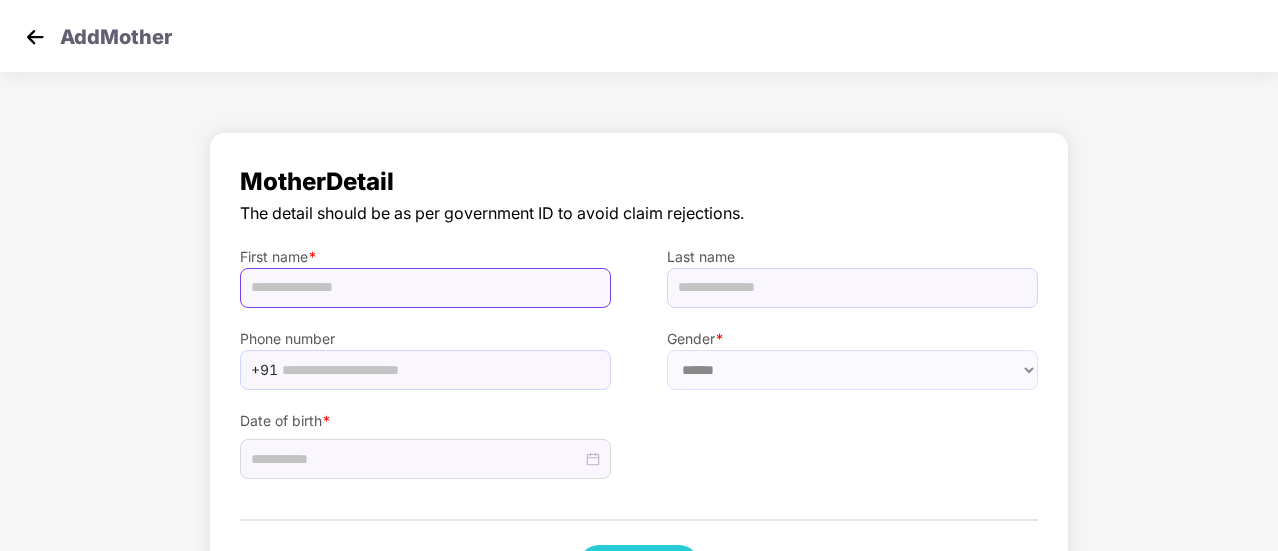 paste on "**********" 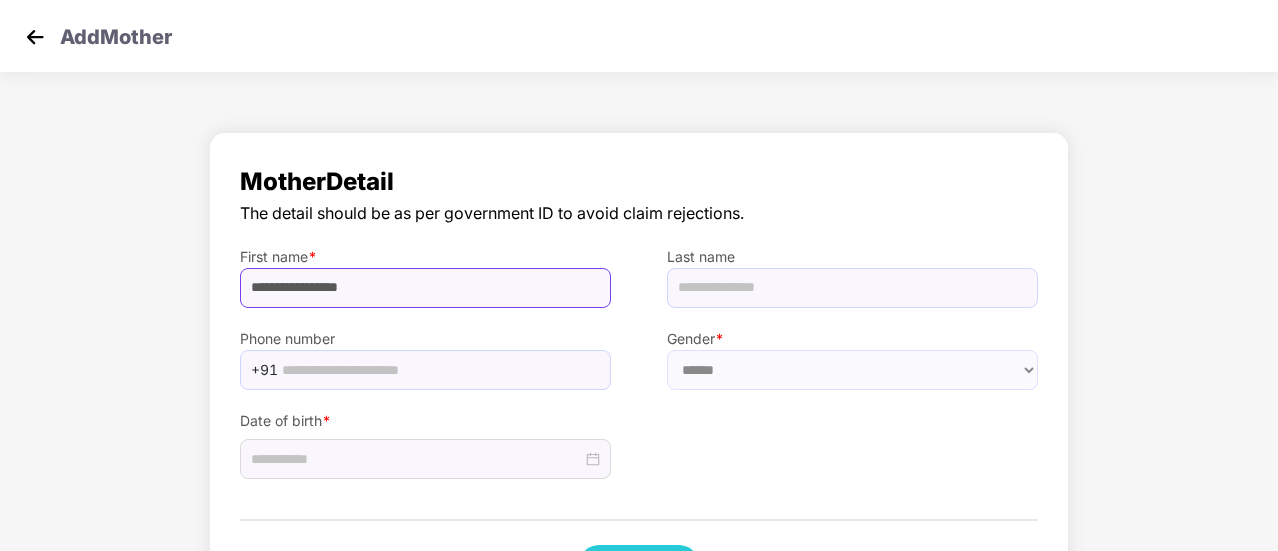 click on "**********" at bounding box center (425, 288) 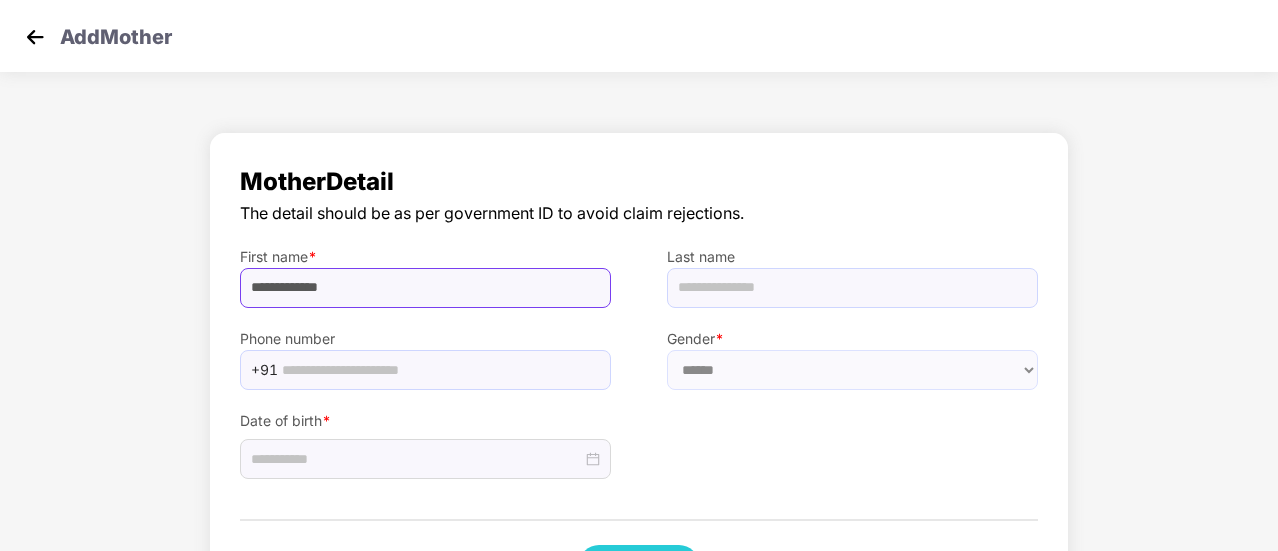drag, startPoint x: 389, startPoint y: 291, endPoint x: 288, endPoint y: 304, distance: 101.8332 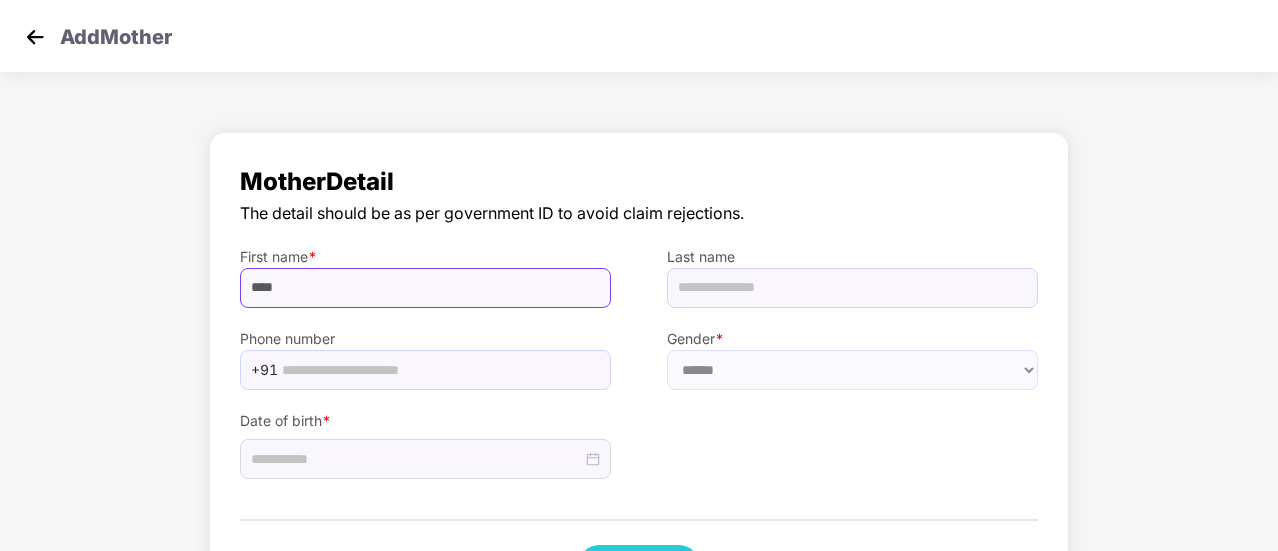 type on "****" 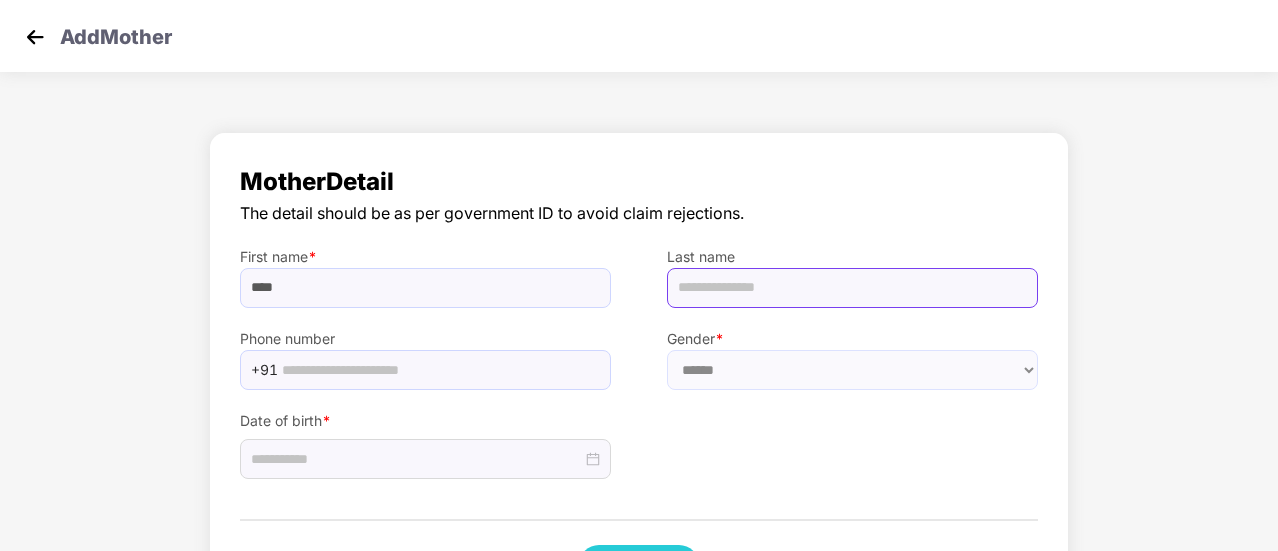 click at bounding box center (852, 288) 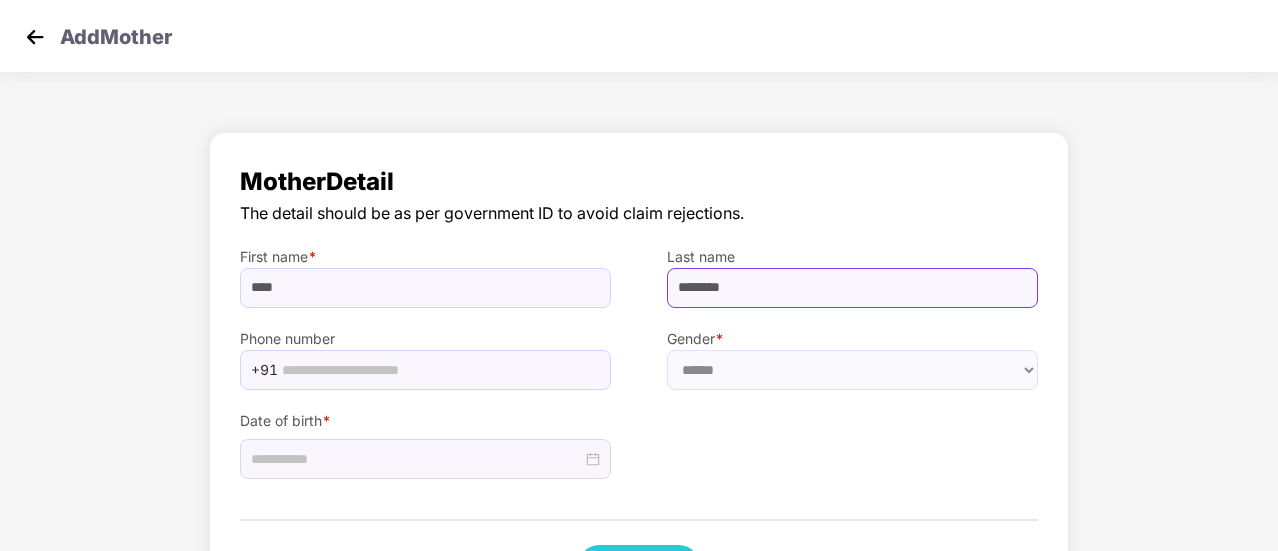 type on "********" 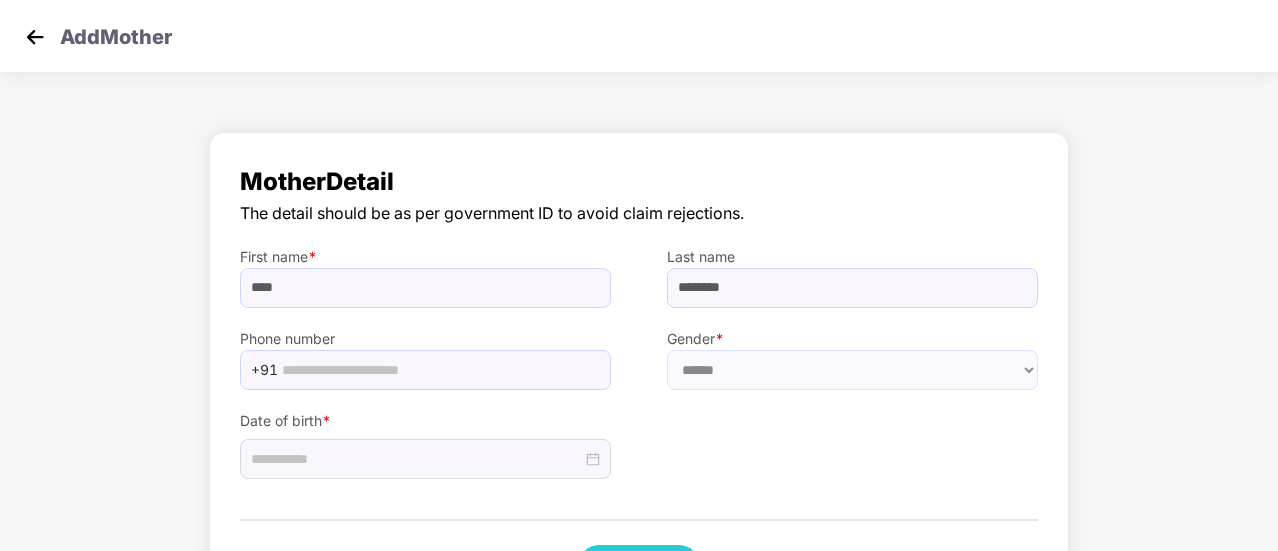 click on "Phone number [PHONE]" at bounding box center [425, 349] 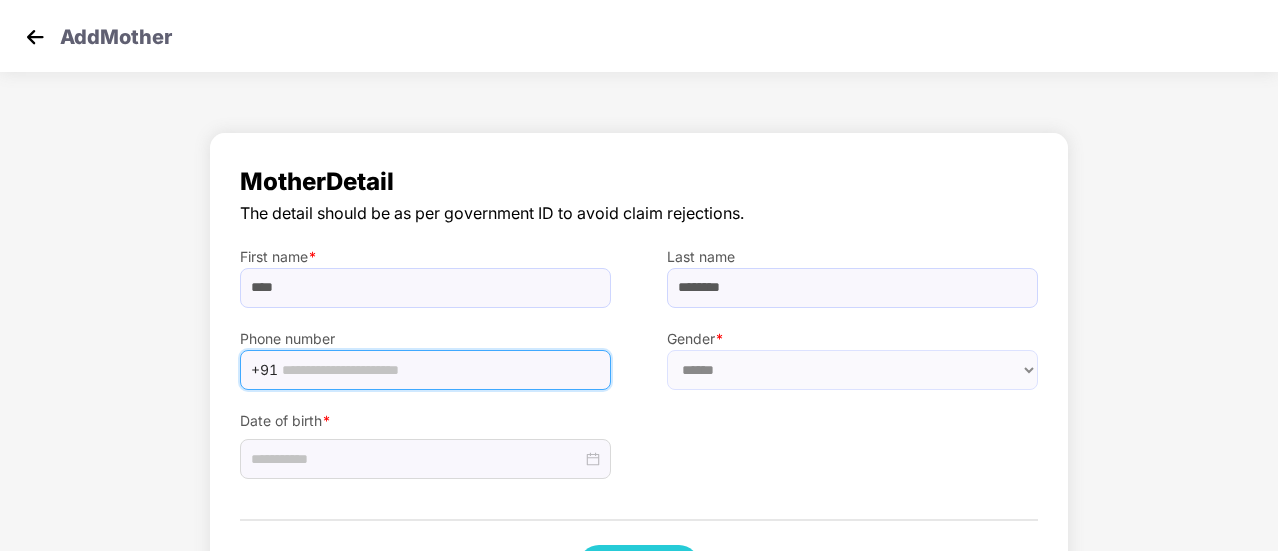 click at bounding box center (440, 370) 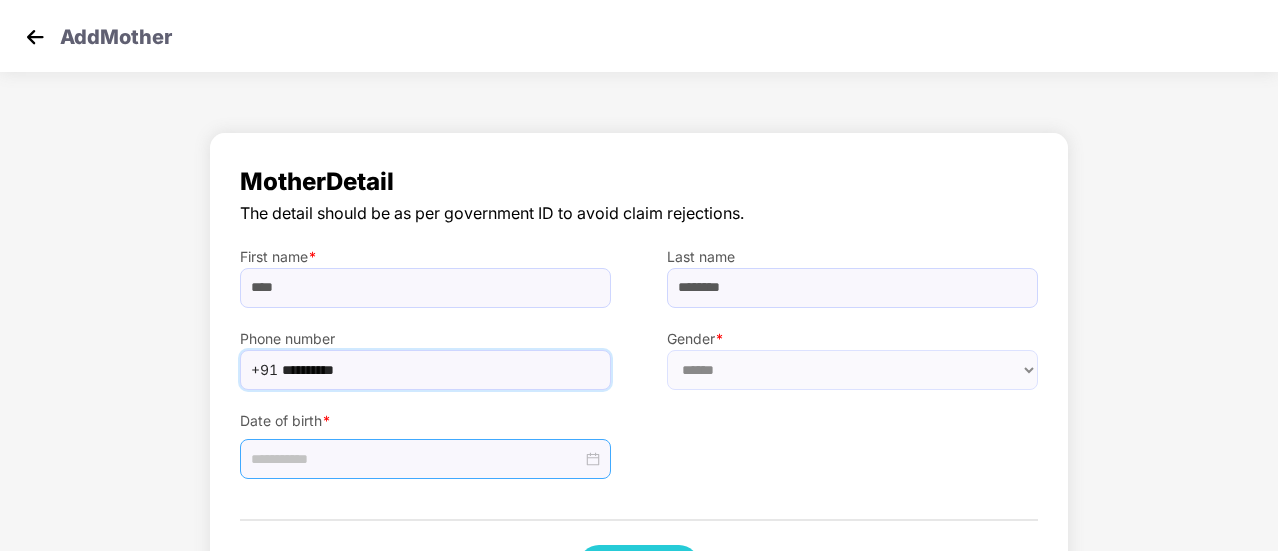 type on "**********" 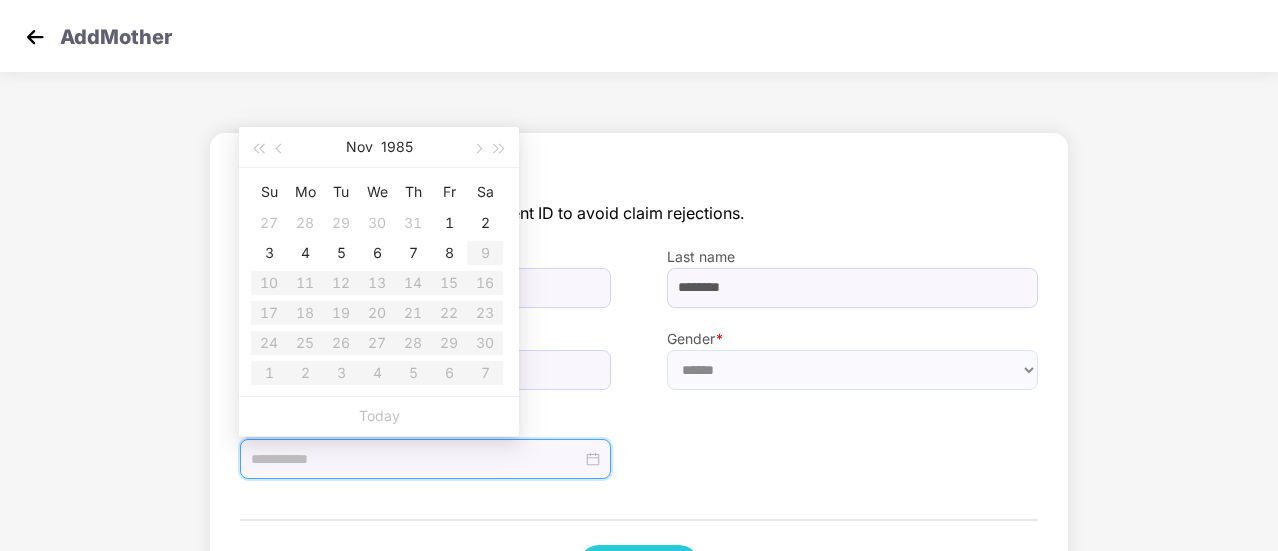 type on "**********" 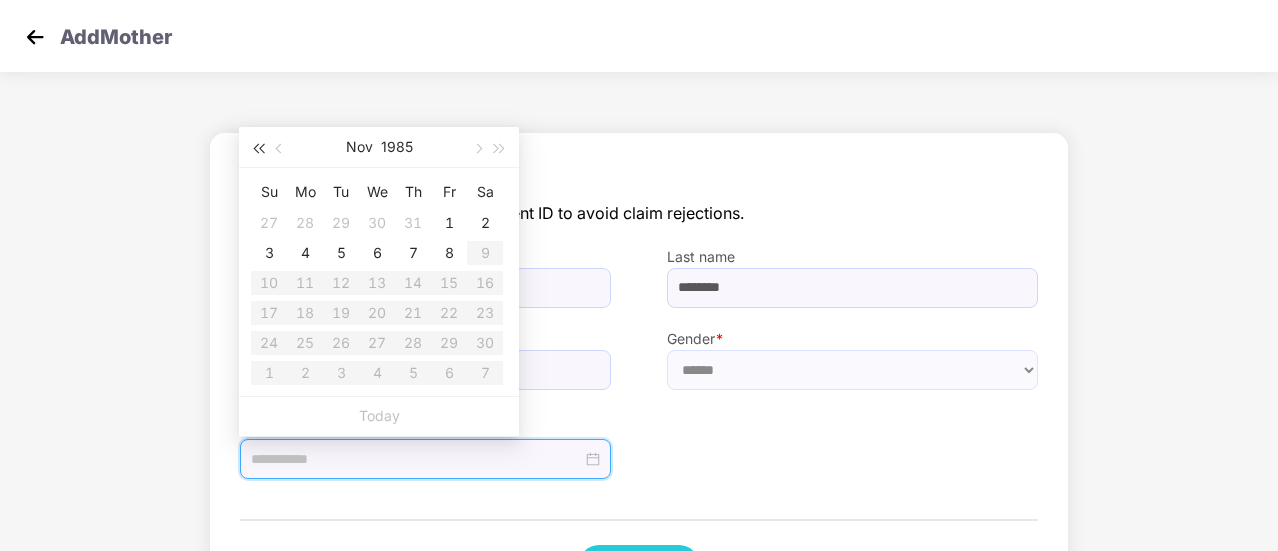 click at bounding box center (258, 149) 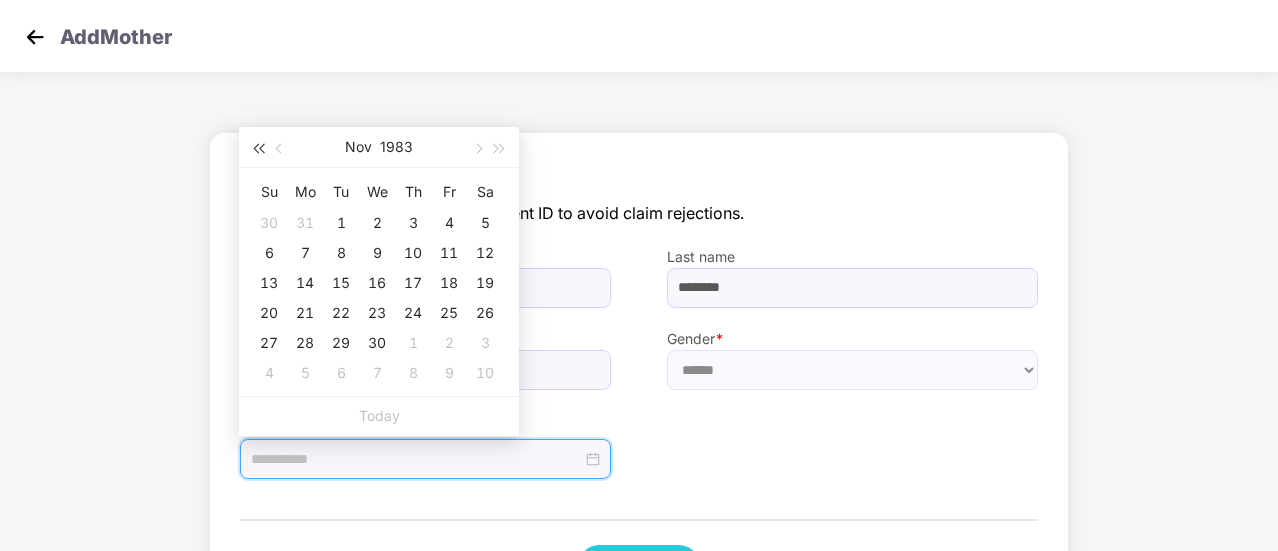click at bounding box center (258, 149) 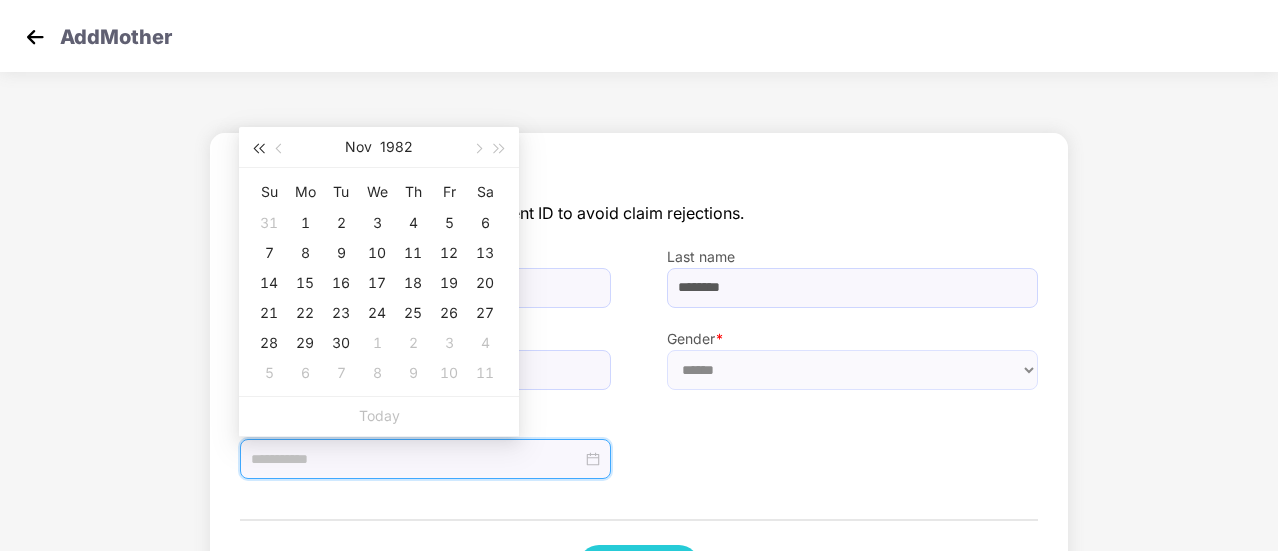 click at bounding box center [258, 149] 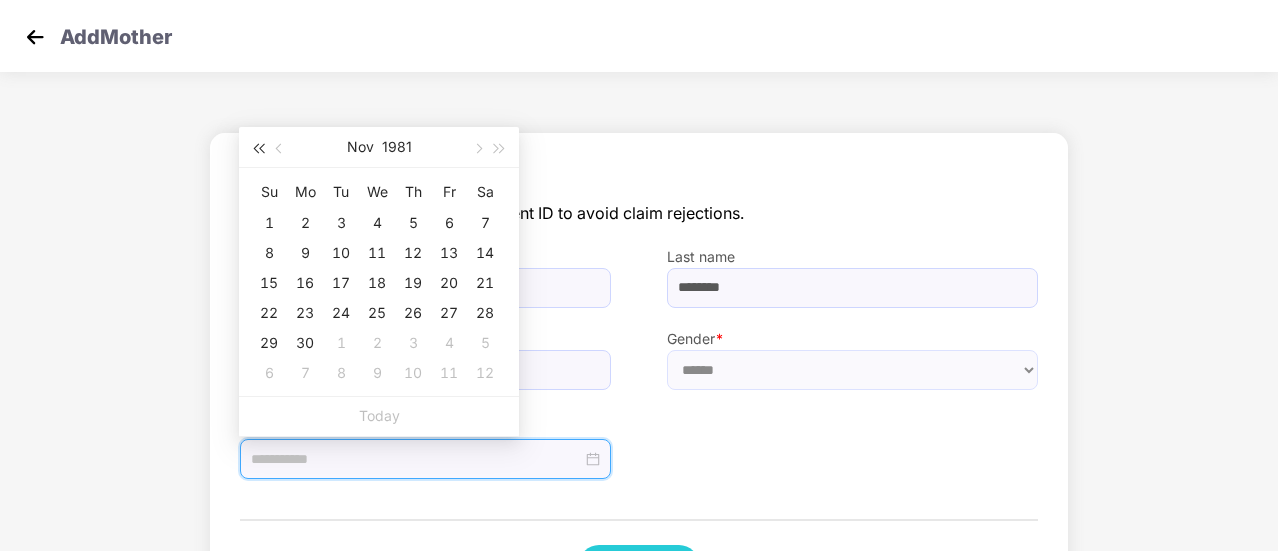 click at bounding box center [258, 149] 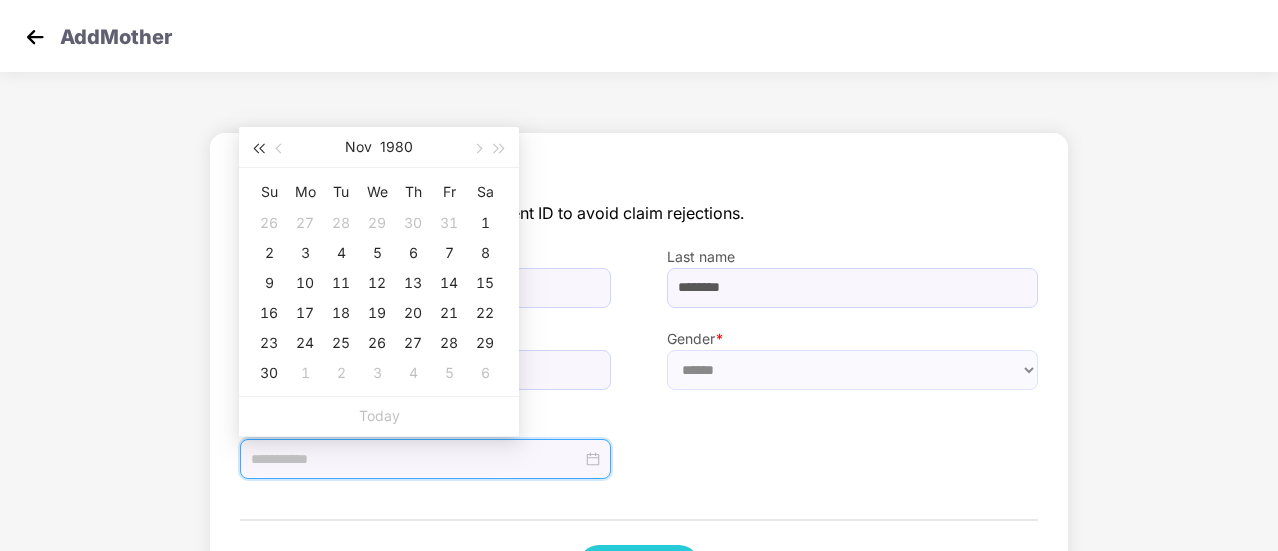click at bounding box center (258, 149) 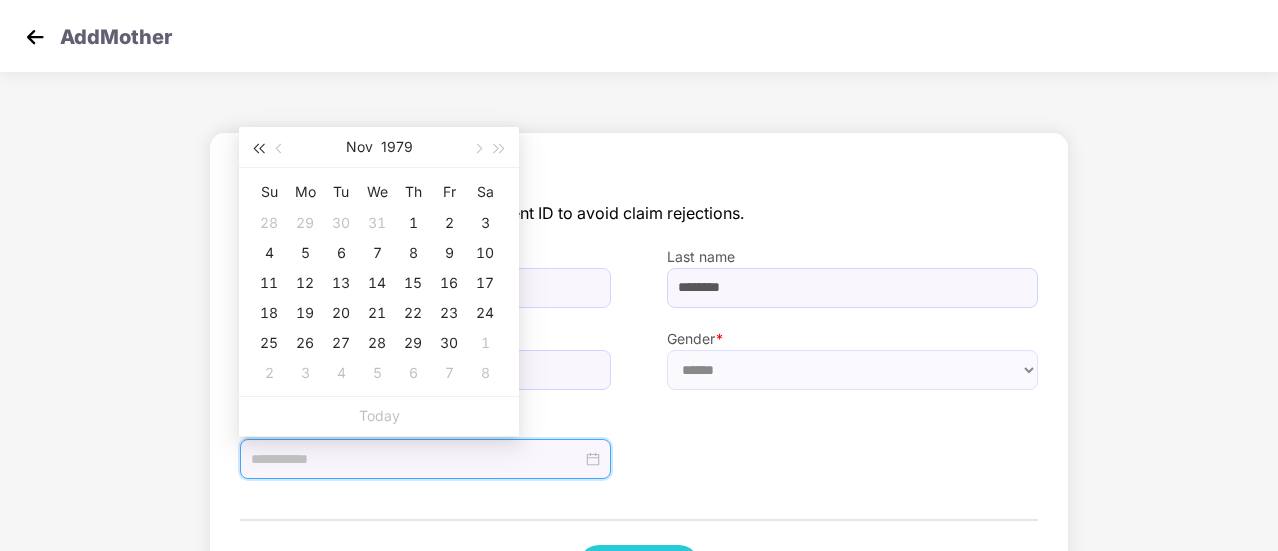 click at bounding box center [258, 149] 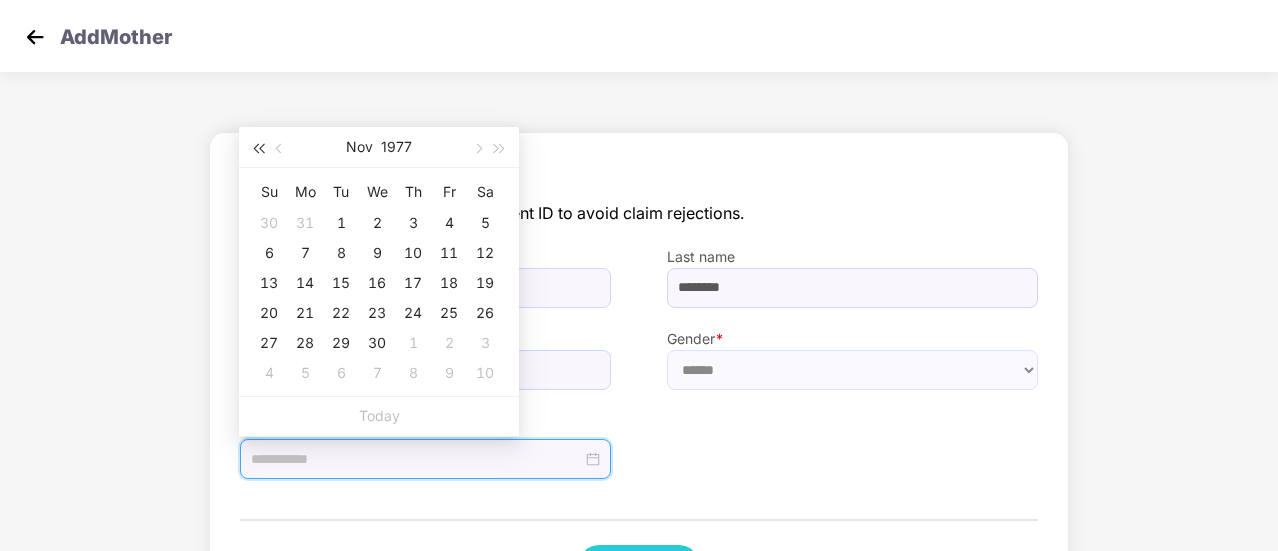 click at bounding box center (258, 149) 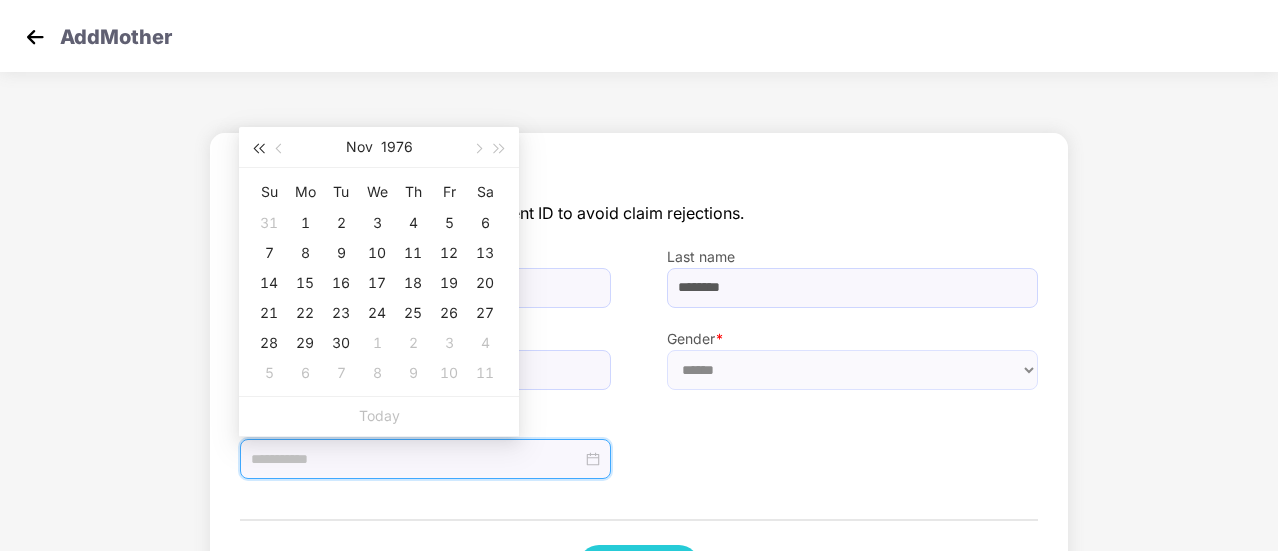 click at bounding box center [258, 149] 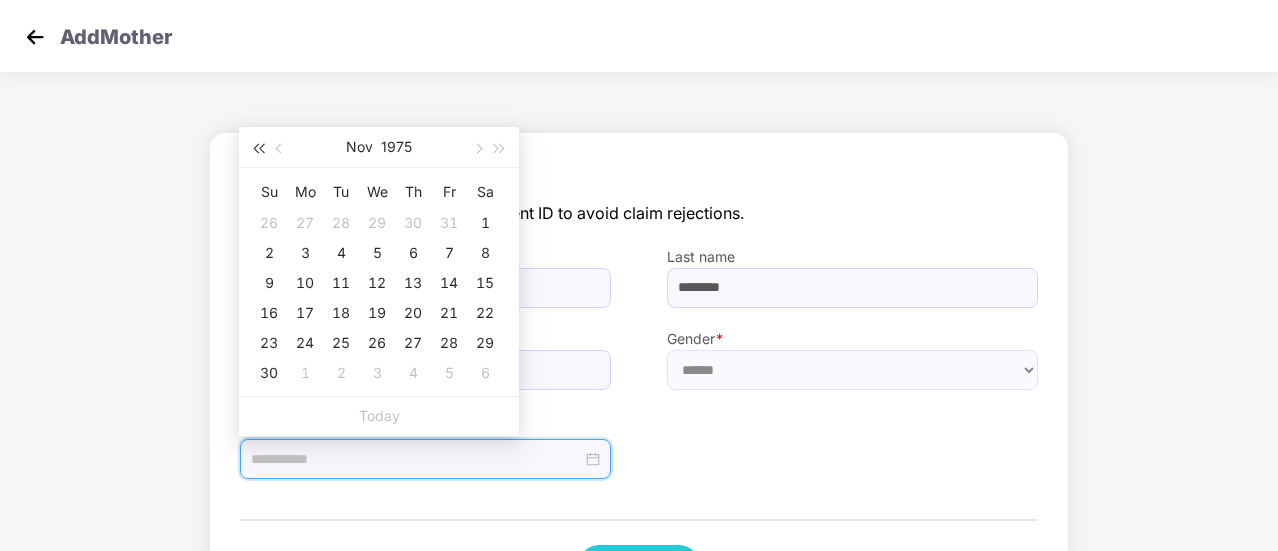 click at bounding box center [258, 149] 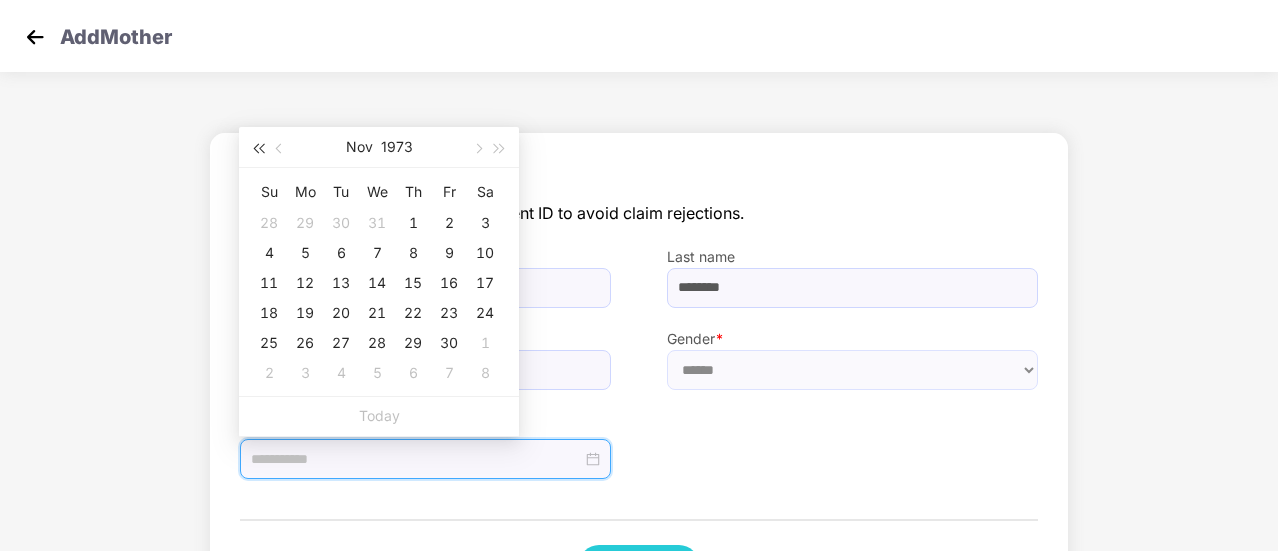 click at bounding box center [258, 149] 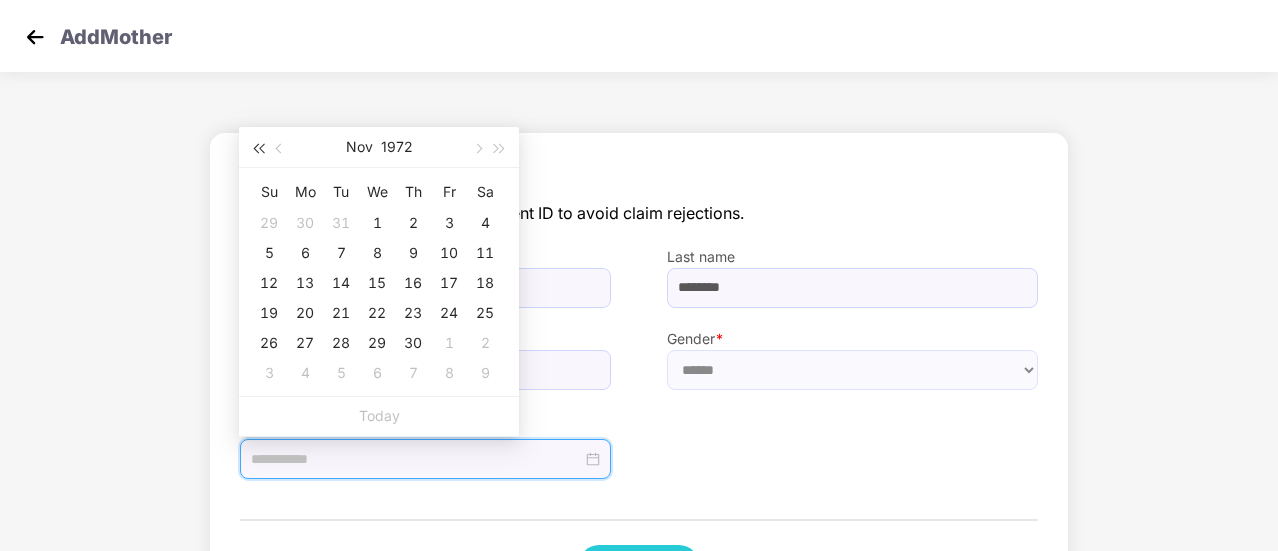click at bounding box center [258, 149] 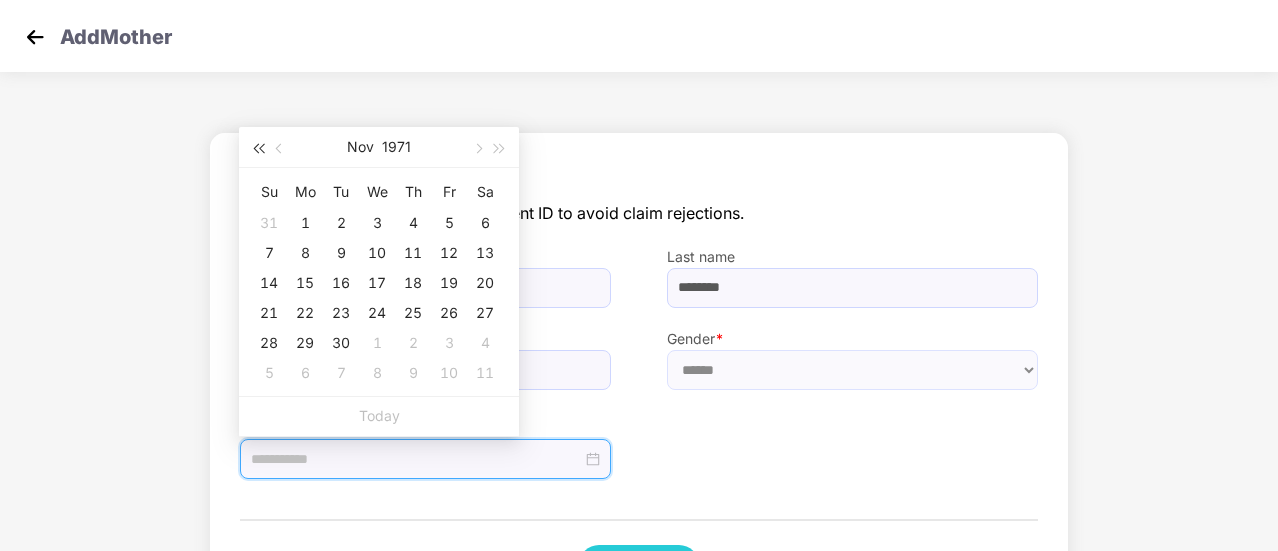 click at bounding box center (258, 149) 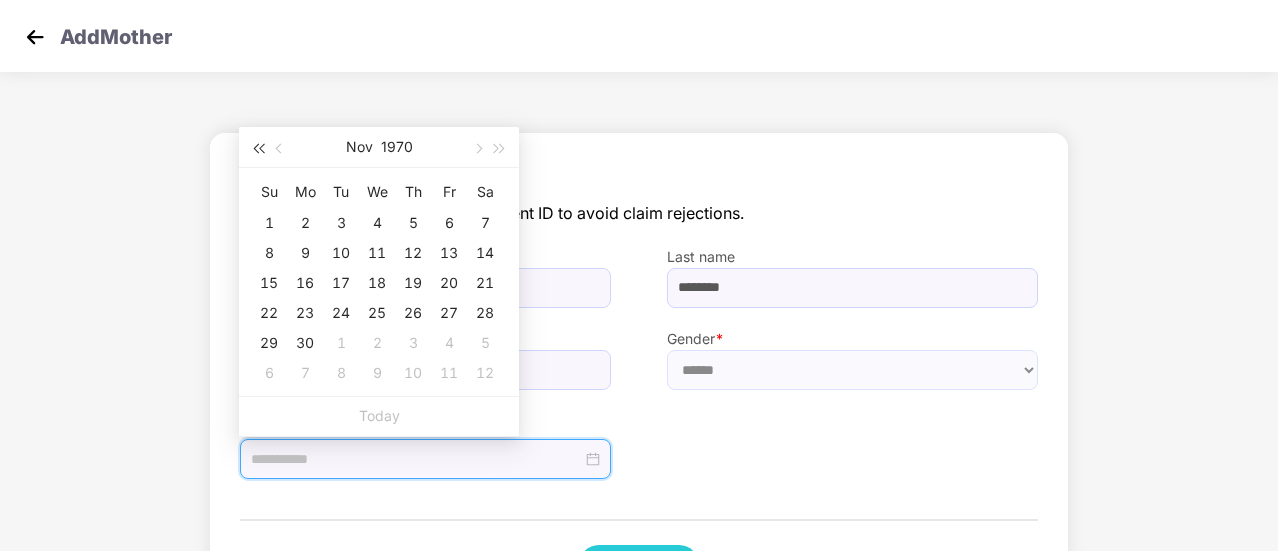 click at bounding box center (258, 149) 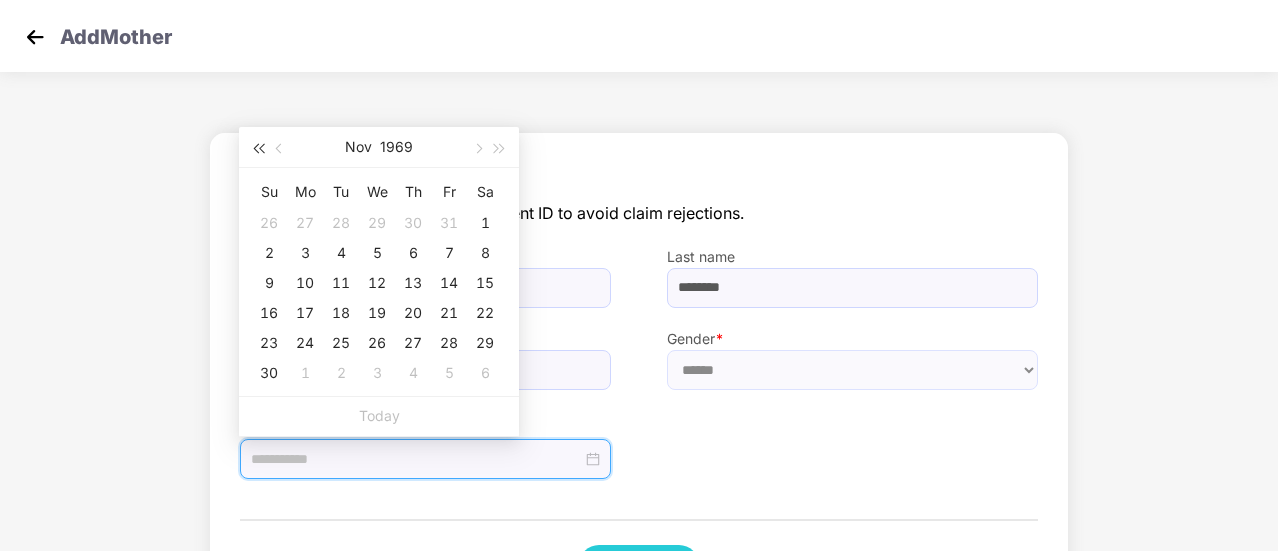 click at bounding box center (258, 149) 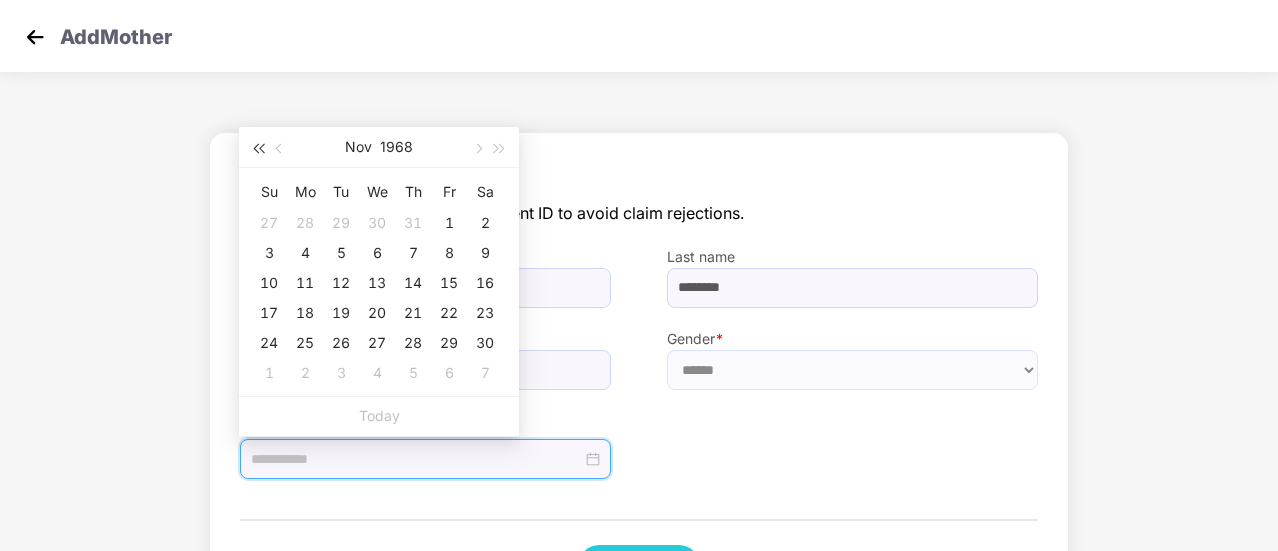 click at bounding box center [258, 149] 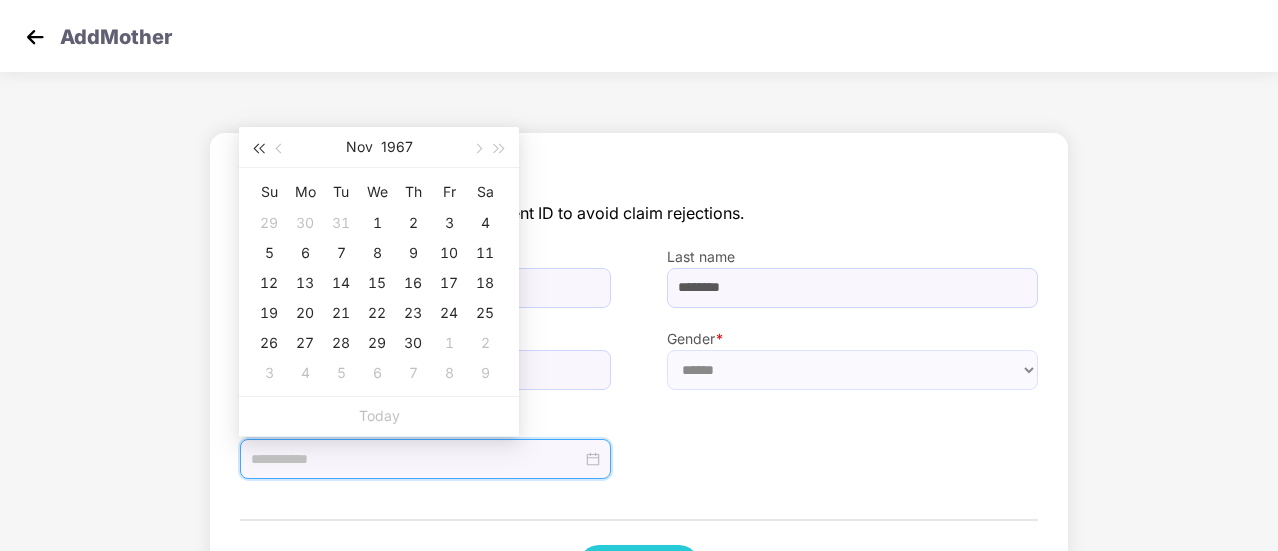 click at bounding box center (258, 149) 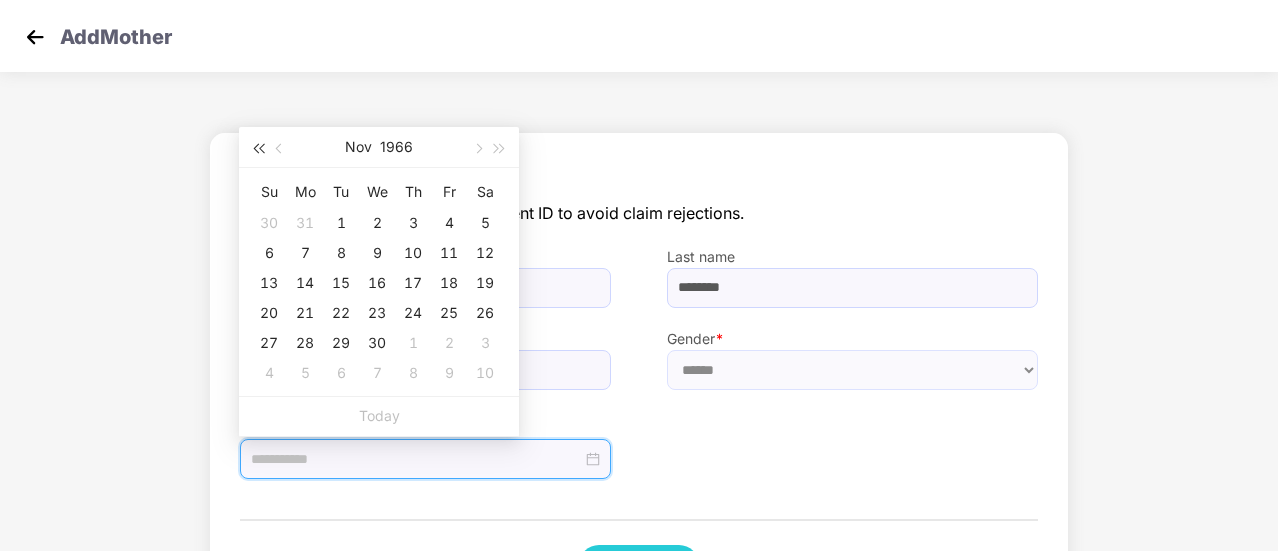 click at bounding box center [258, 149] 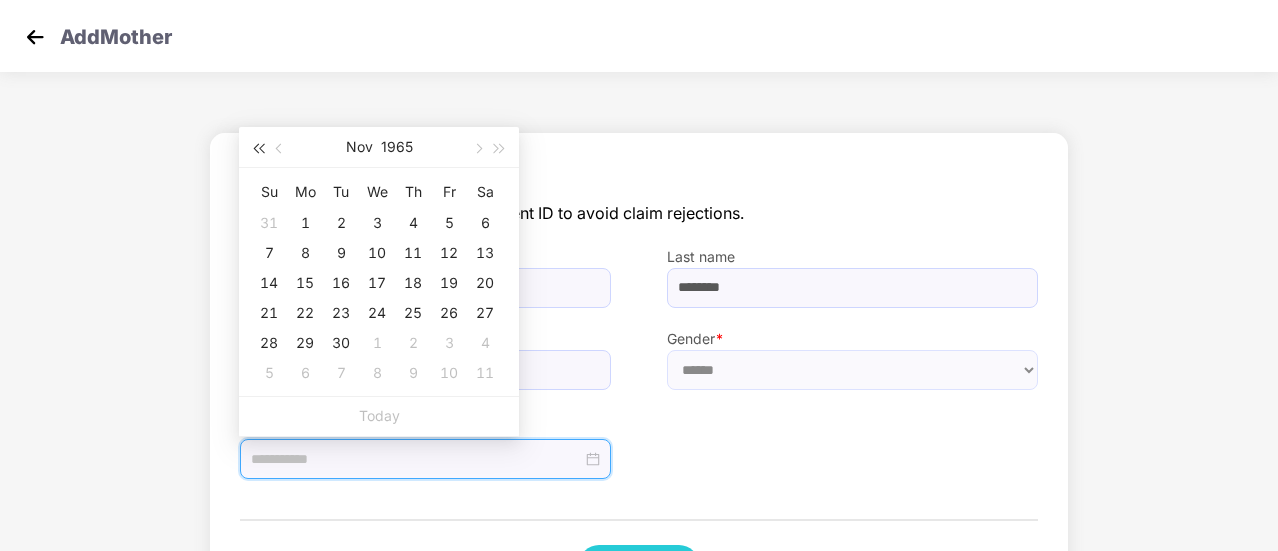 click at bounding box center [258, 149] 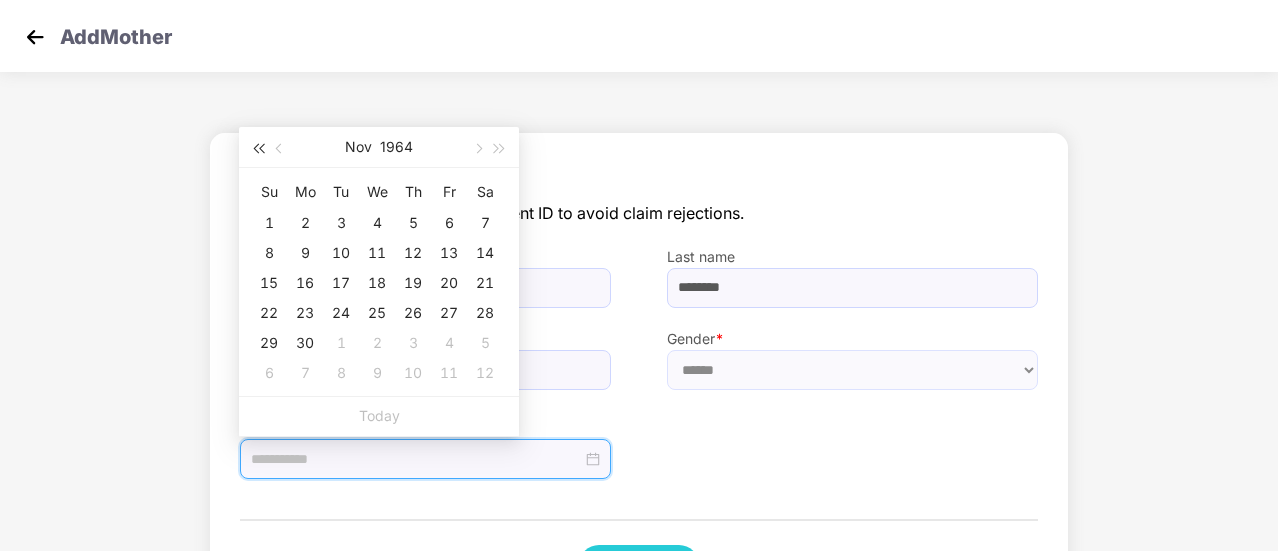 click at bounding box center [258, 149] 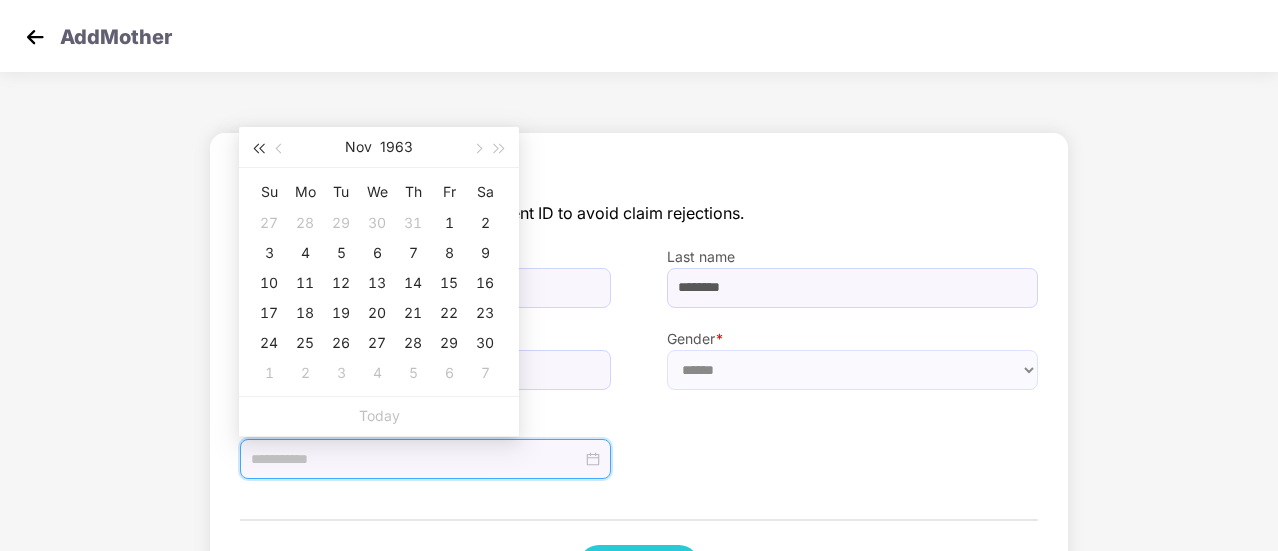 click at bounding box center (258, 149) 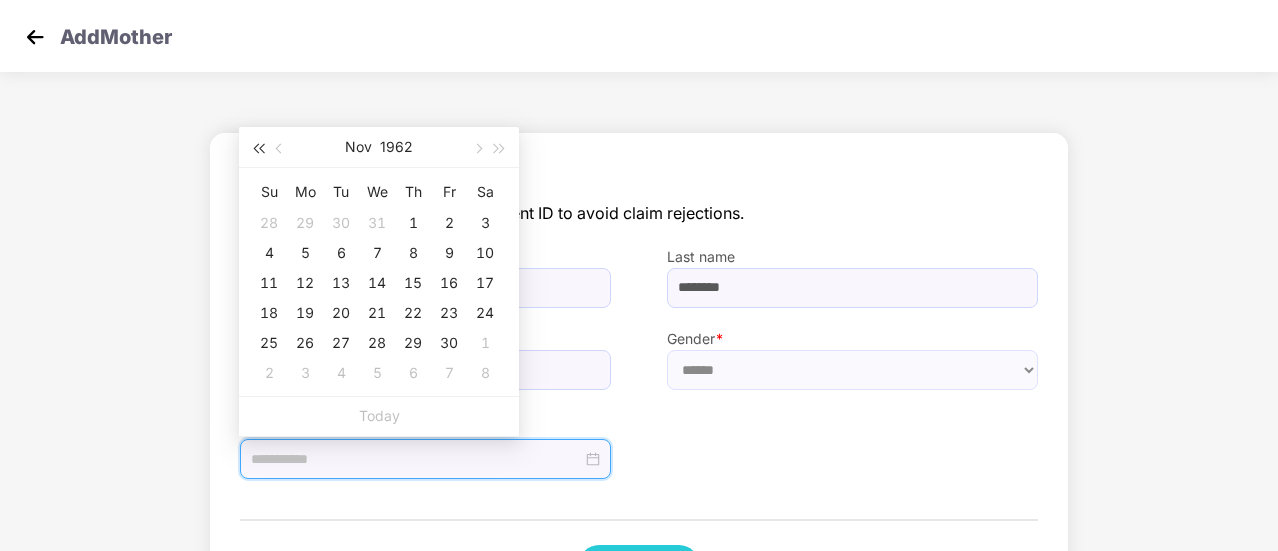 click at bounding box center (258, 149) 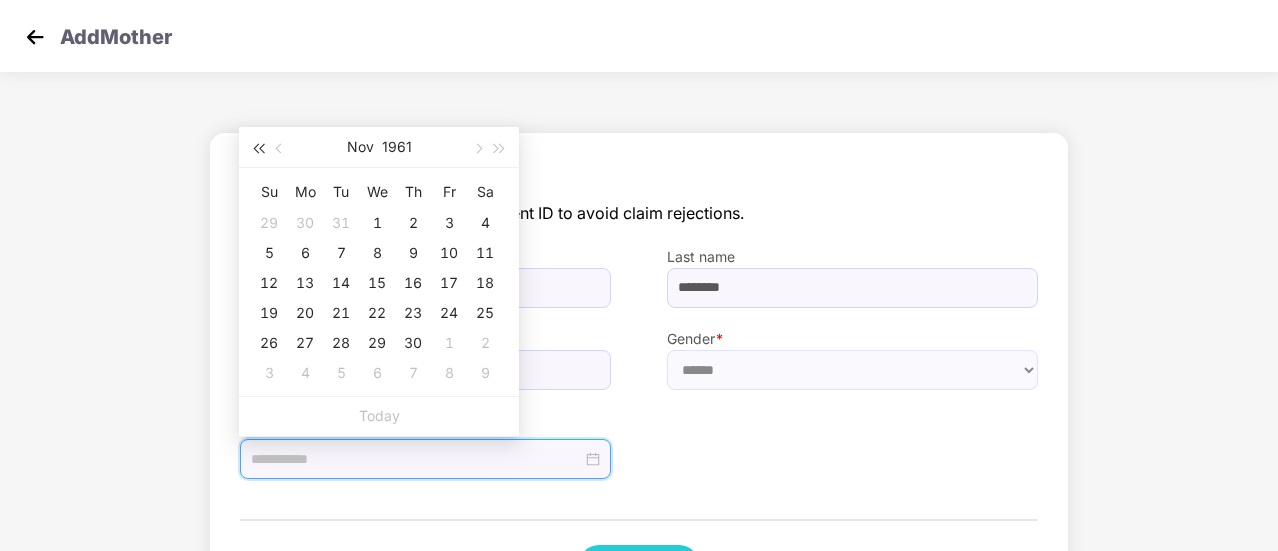 click at bounding box center (258, 149) 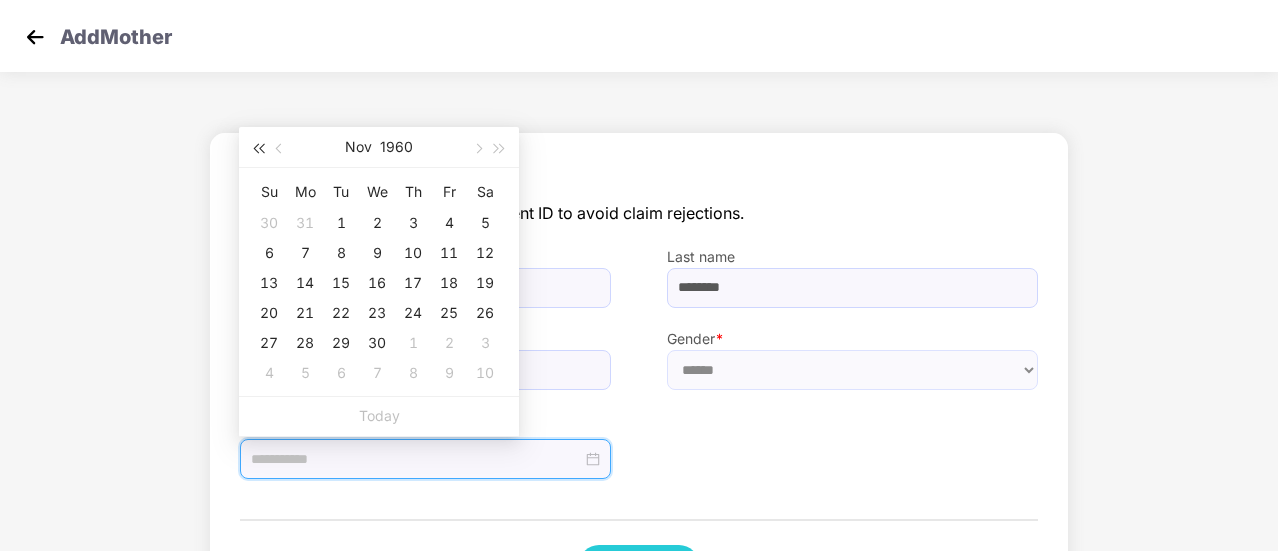 click at bounding box center [258, 149] 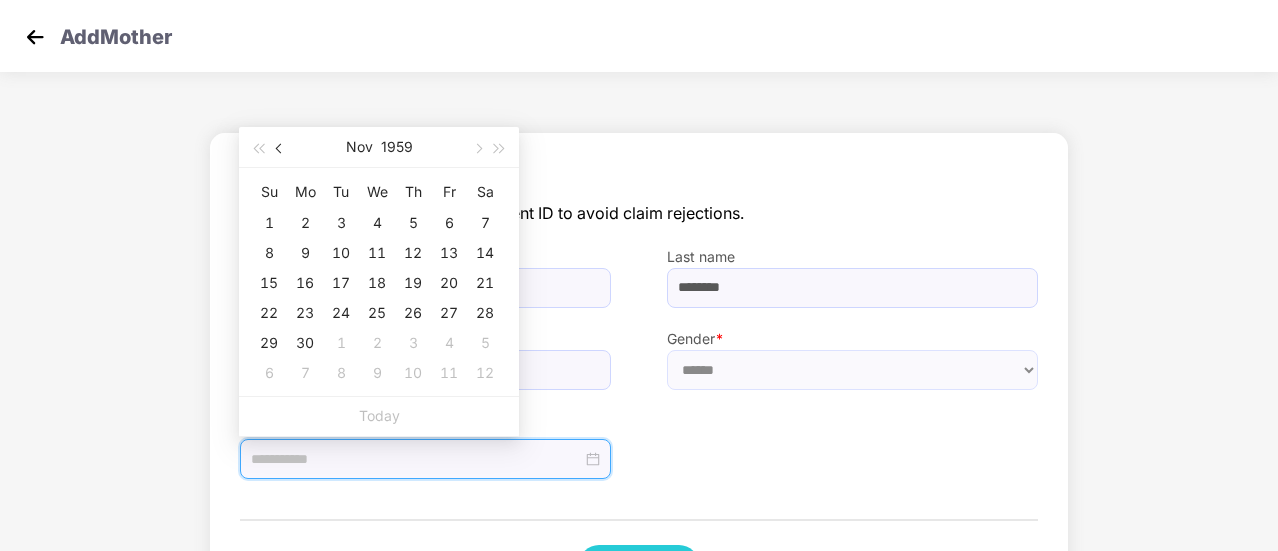 click at bounding box center [280, 147] 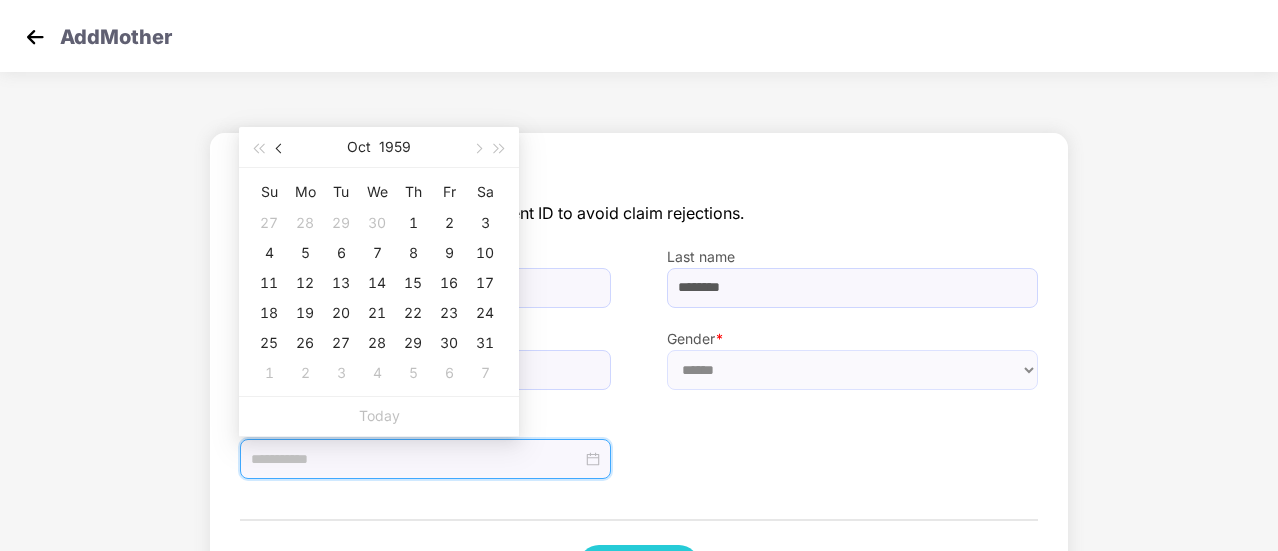 click at bounding box center [280, 147] 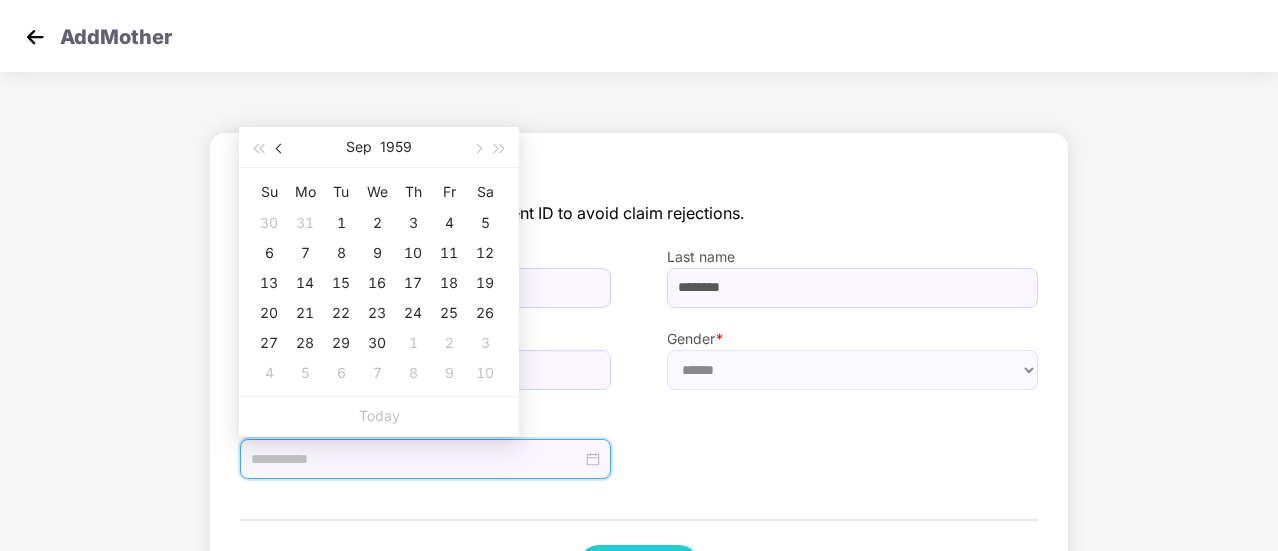 click at bounding box center (280, 147) 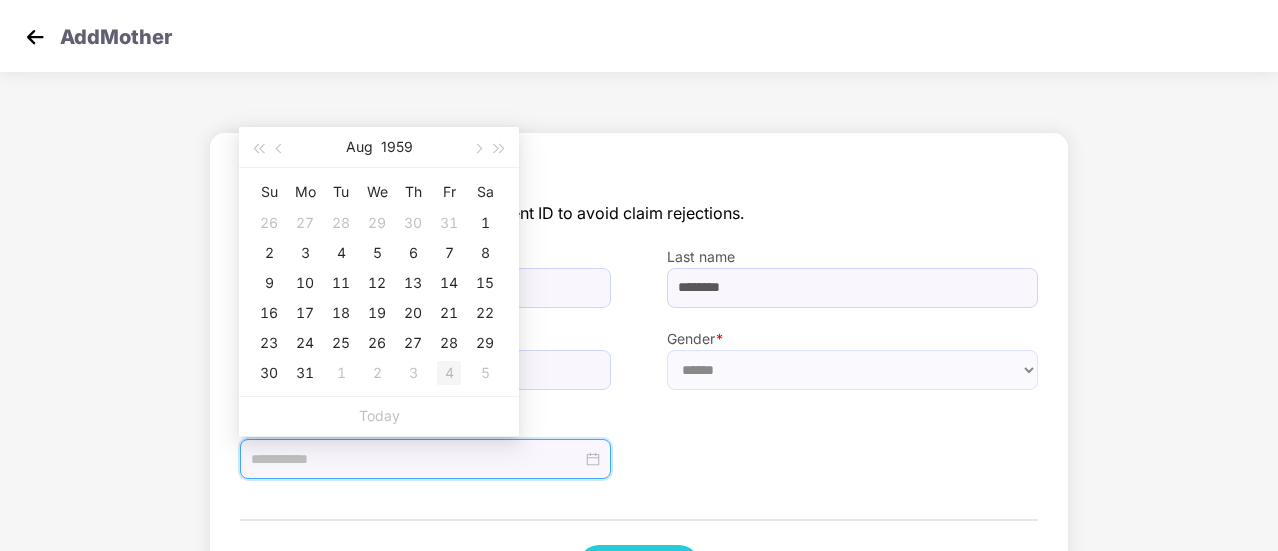 type on "**********" 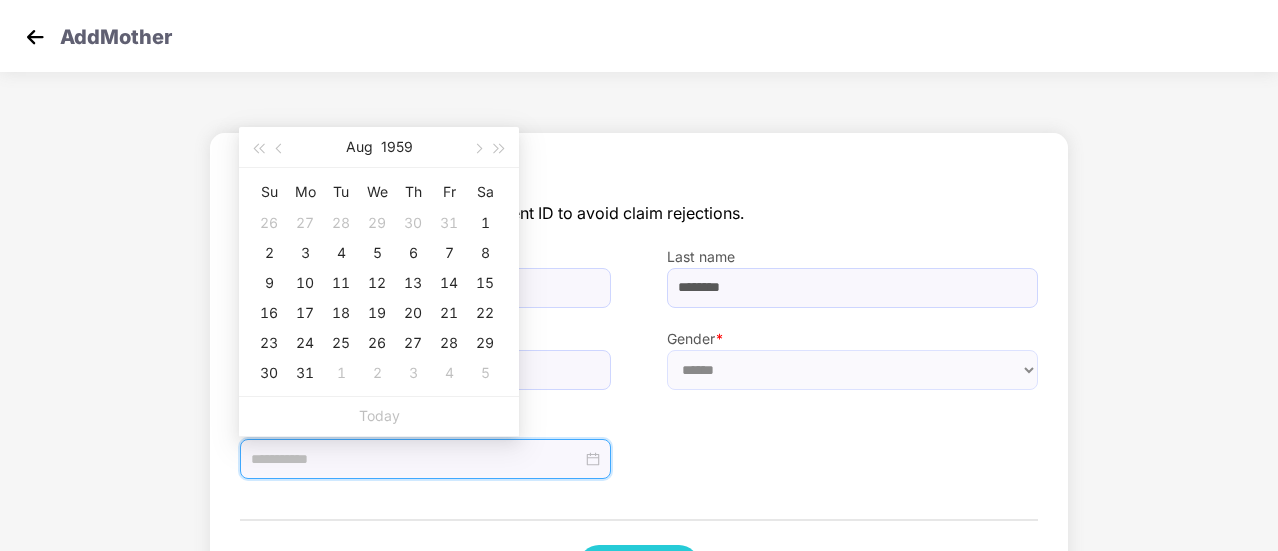 type on "**********" 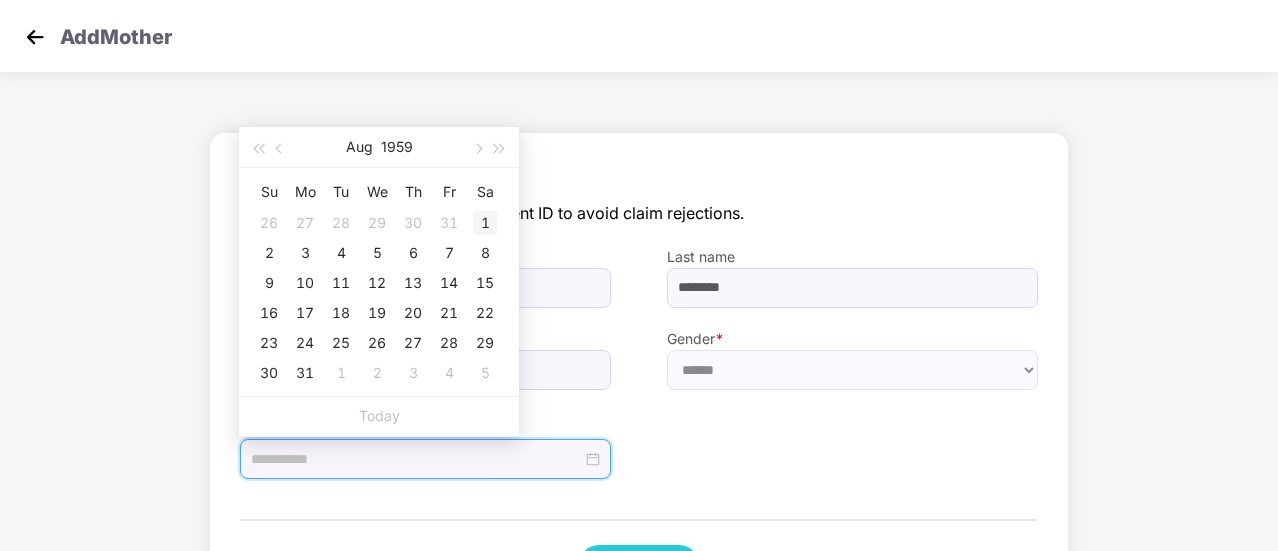 type on "**********" 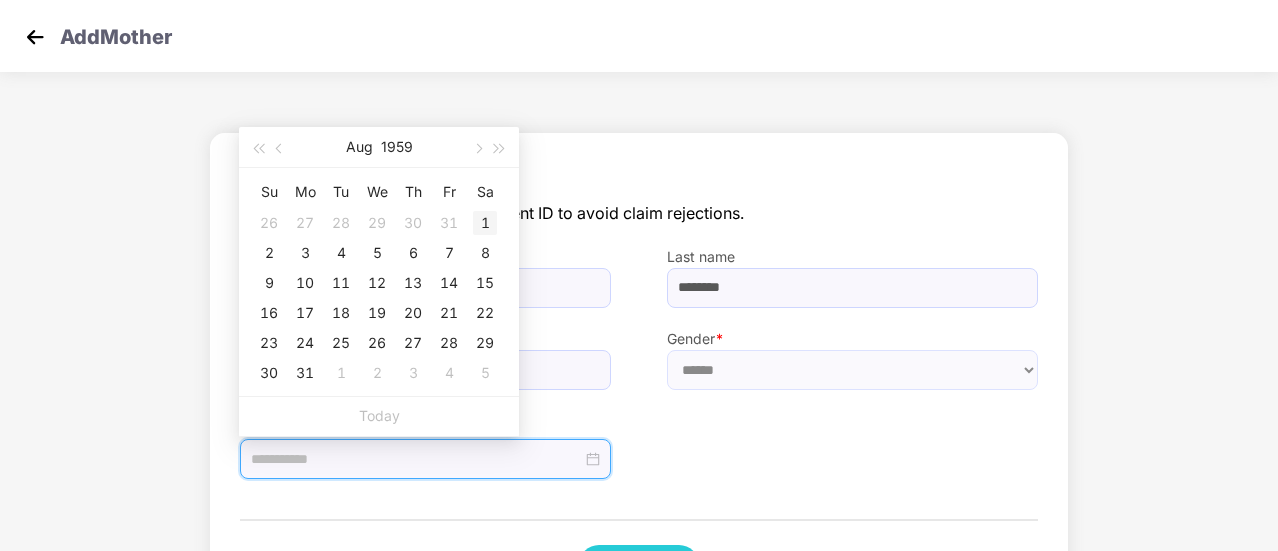 click on "1" at bounding box center [485, 223] 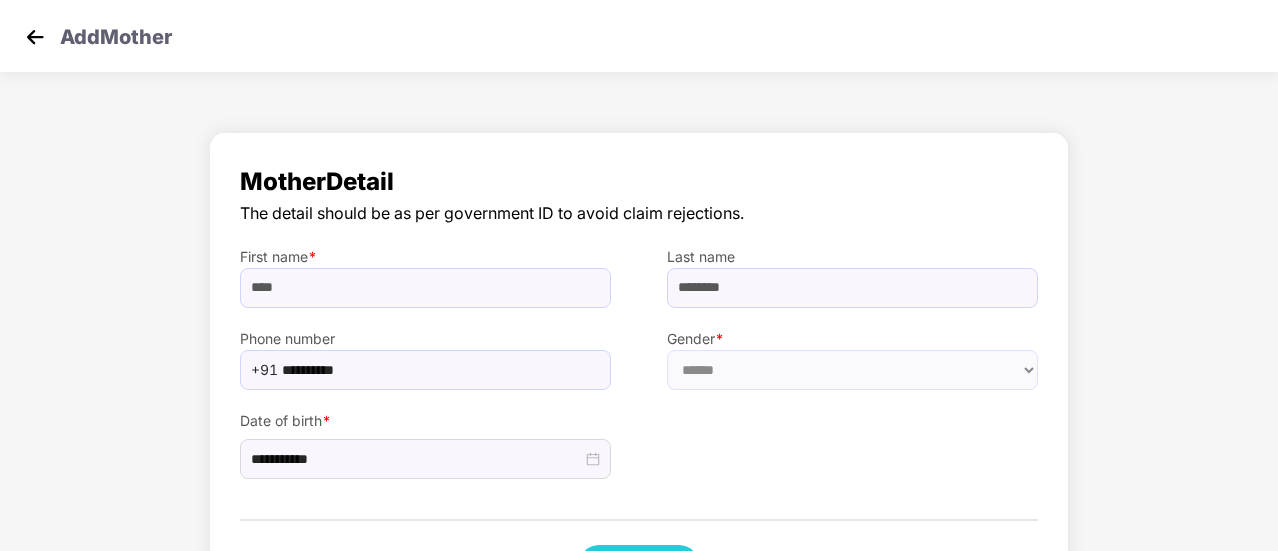 click on "Phone number [PHONE]" at bounding box center [425, 349] 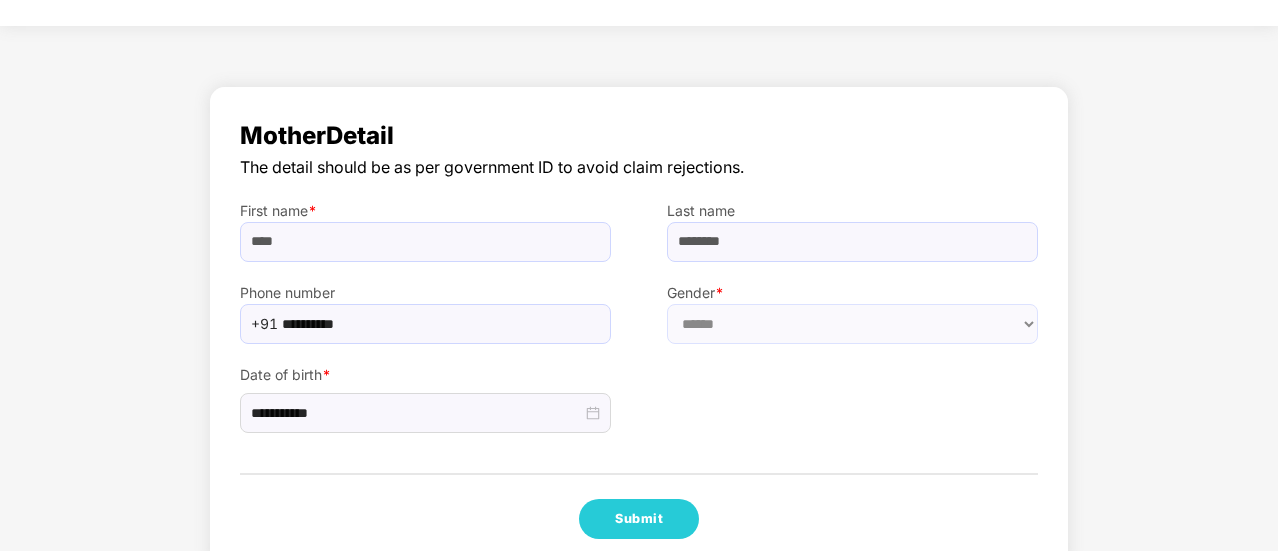 scroll, scrollTop: 84, scrollLeft: 0, axis: vertical 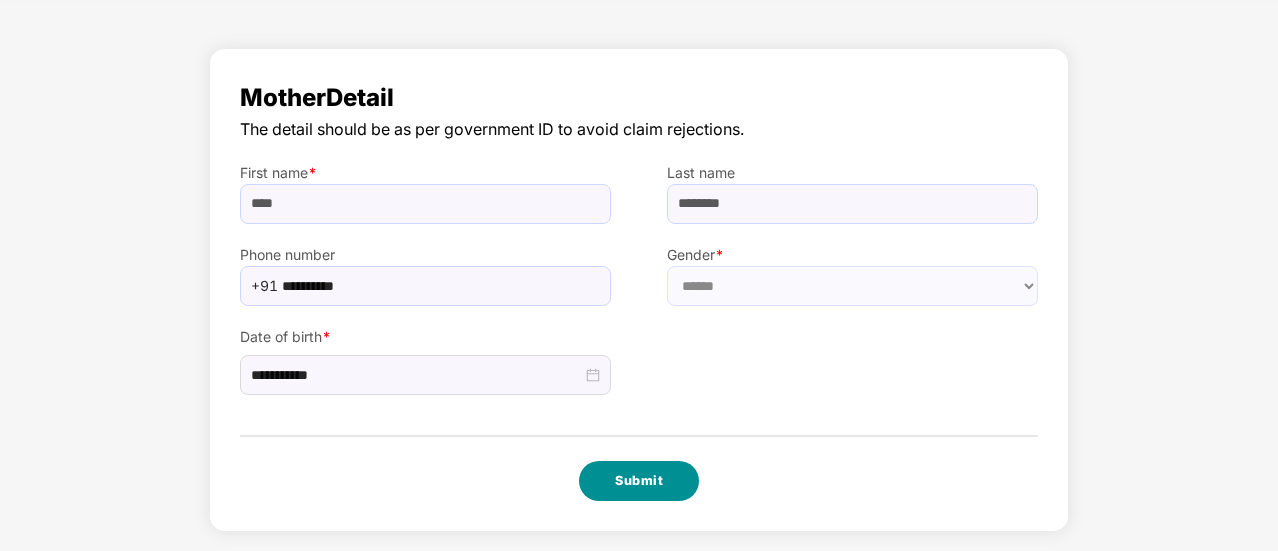 click on "Submit" at bounding box center [639, 481] 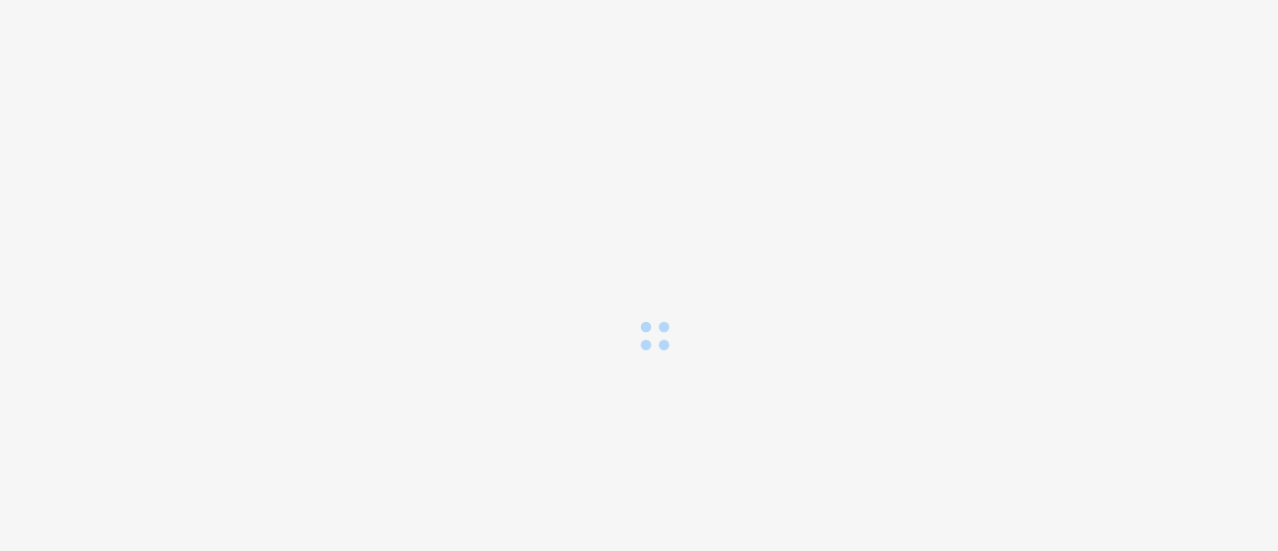 scroll, scrollTop: 0, scrollLeft: 0, axis: both 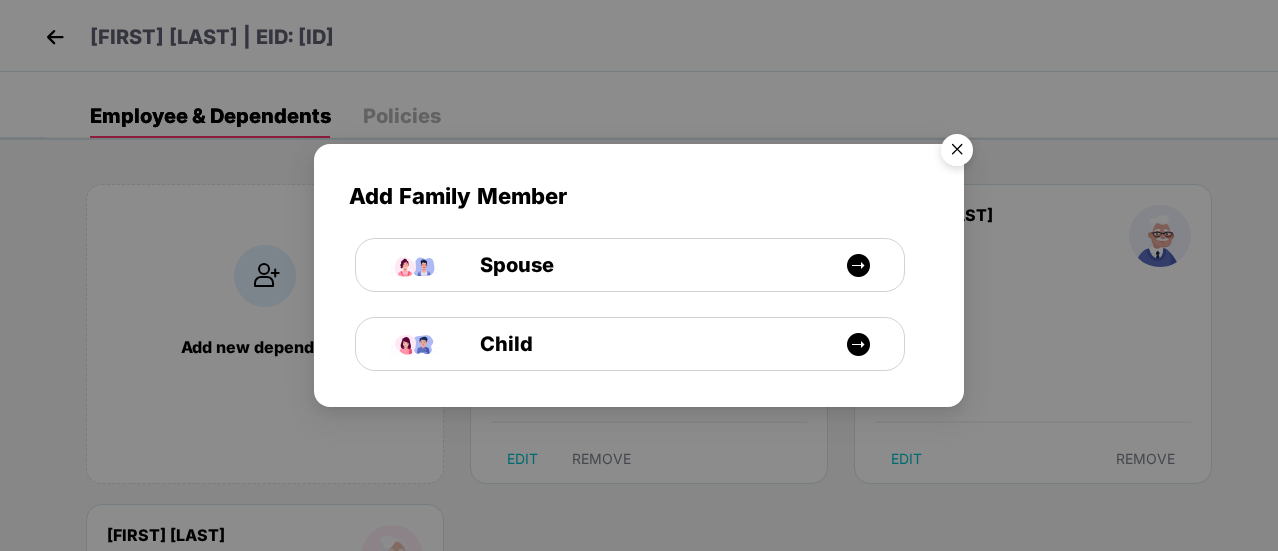 click at bounding box center [957, 153] 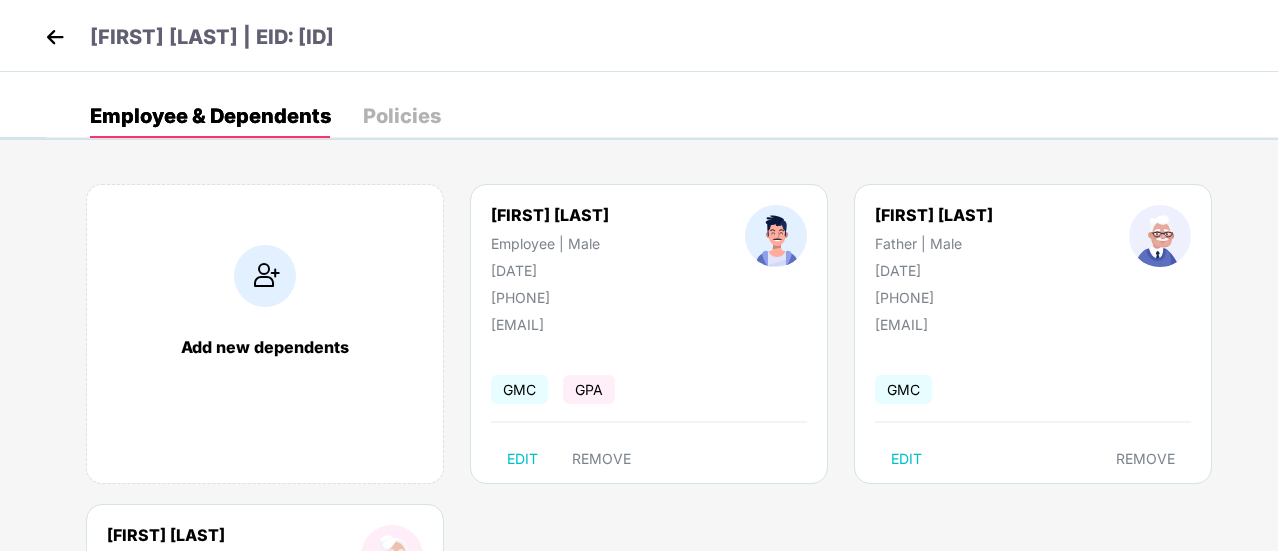 click at bounding box center (55, 37) 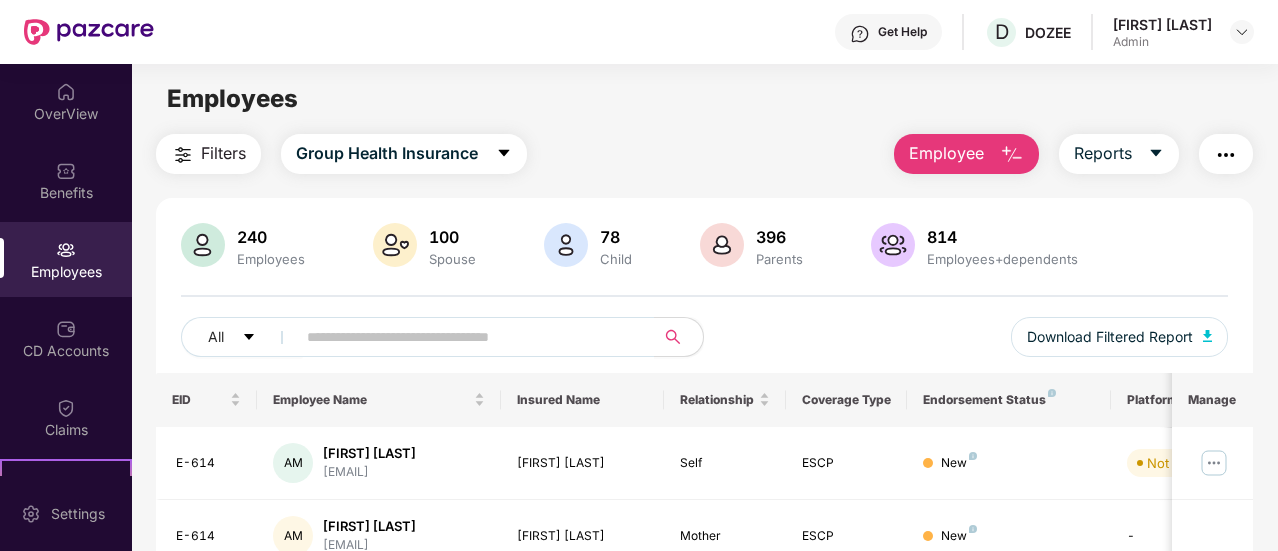 click on "All Download Filtered Report" at bounding box center (704, 345) 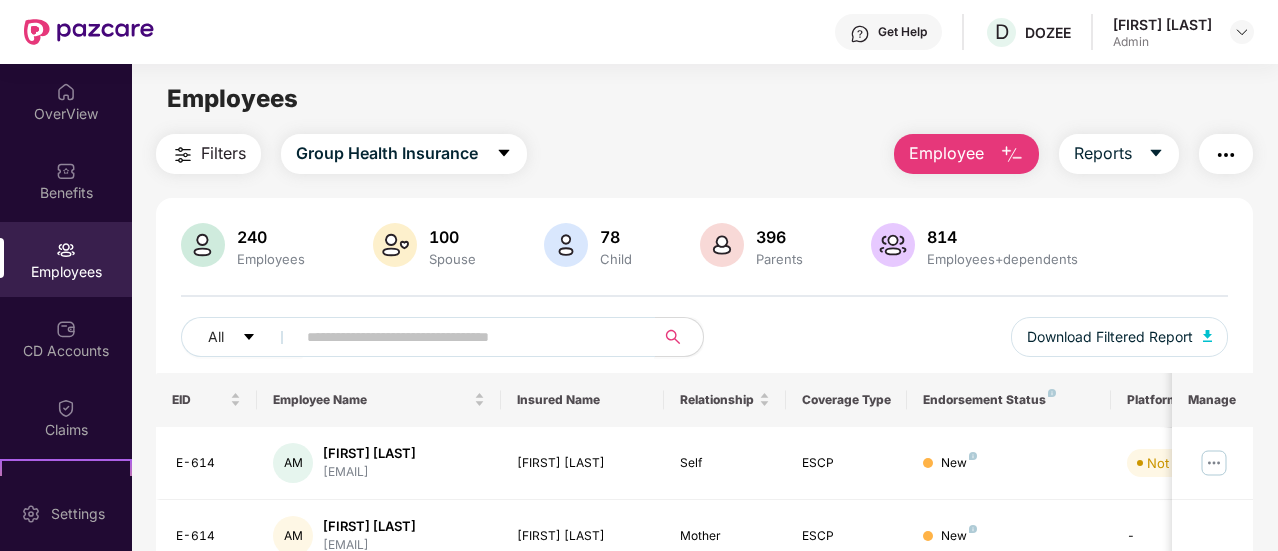 click at bounding box center [467, 337] 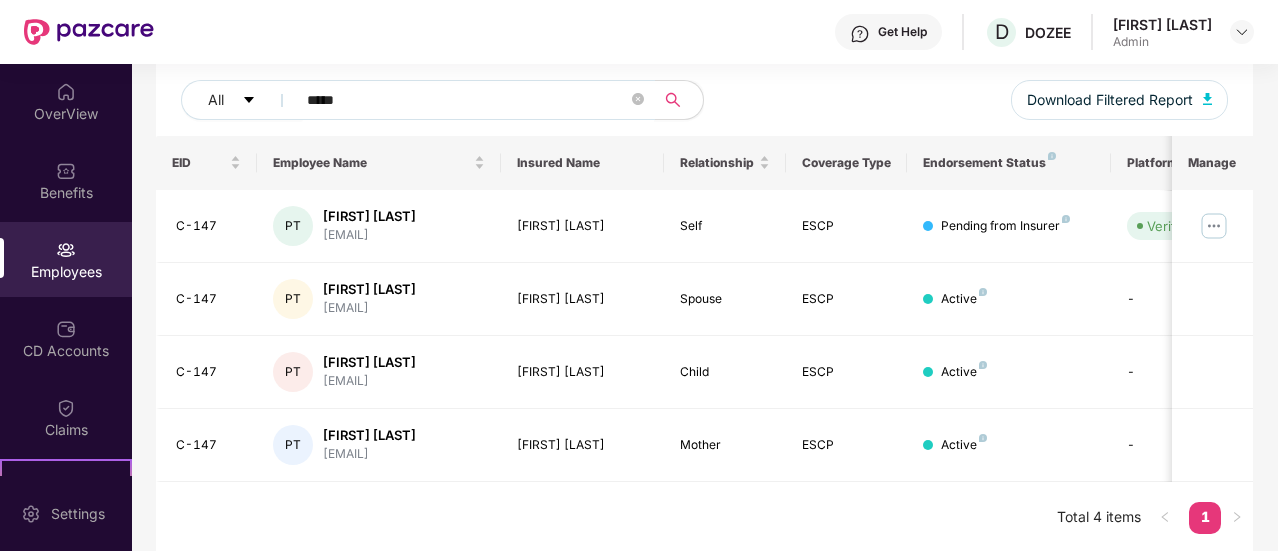 scroll, scrollTop: 237, scrollLeft: 0, axis: vertical 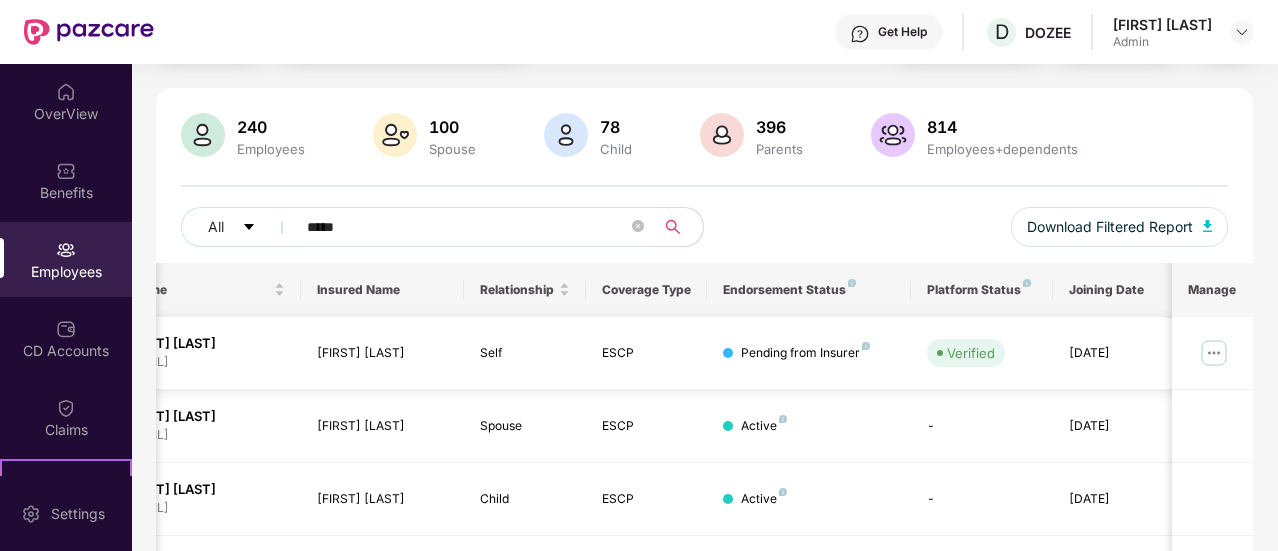 type on "*****" 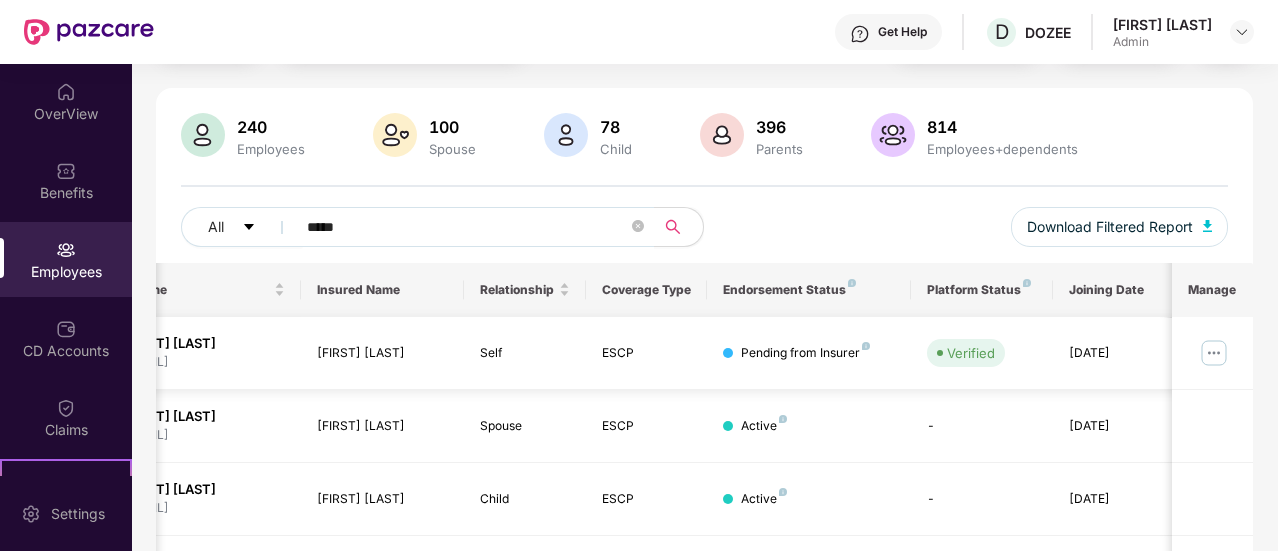 click at bounding box center [1214, 353] 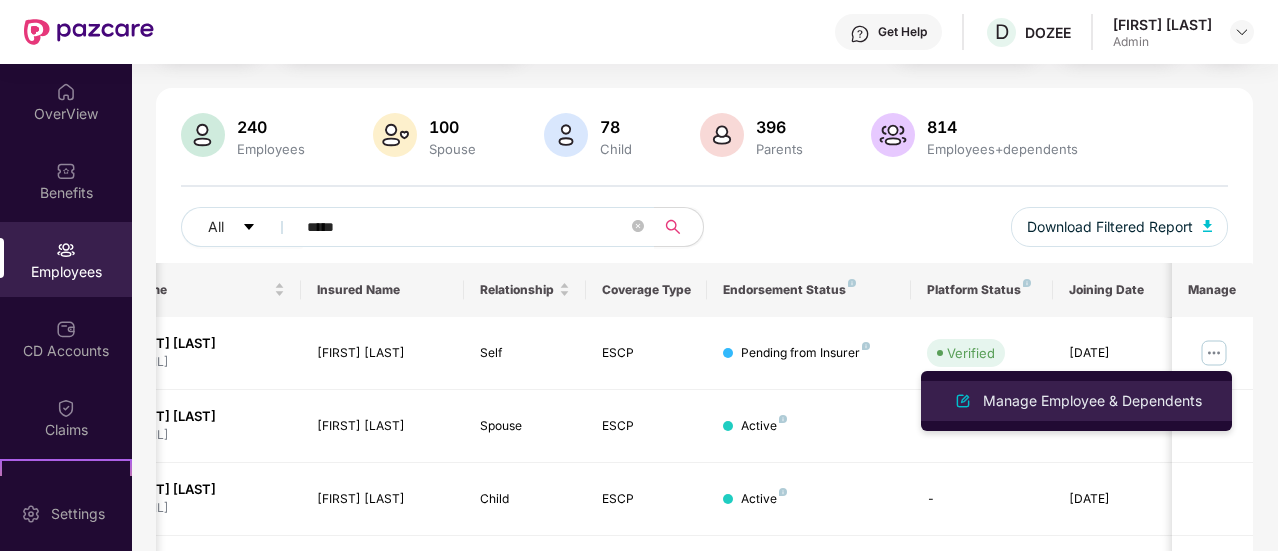 click on "Manage Employee & Dependents" at bounding box center [1092, 401] 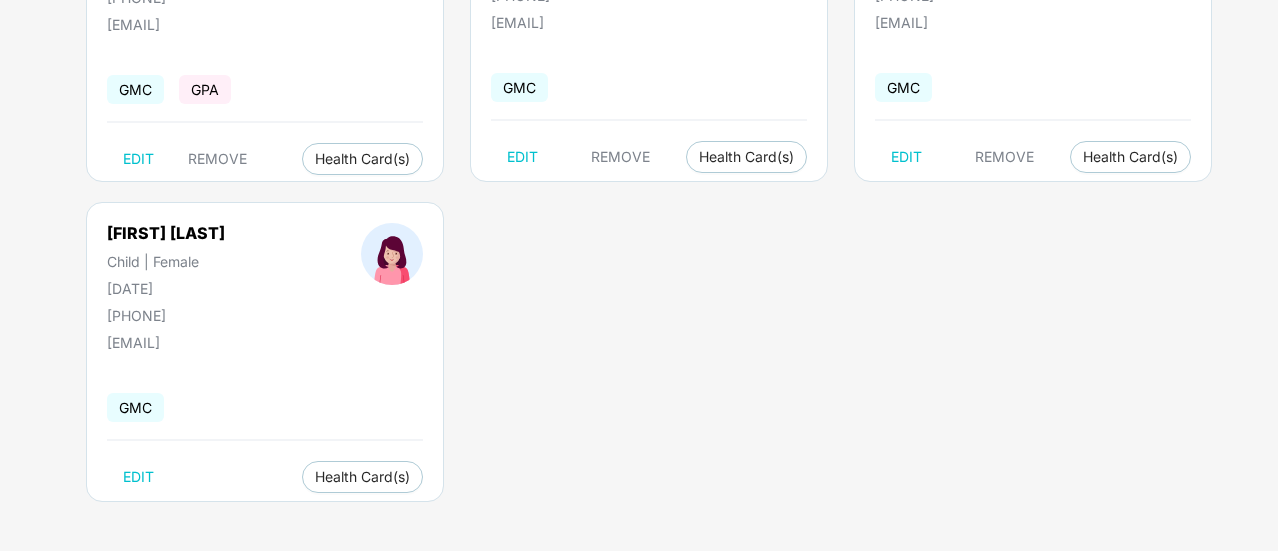 scroll, scrollTop: 0, scrollLeft: 0, axis: both 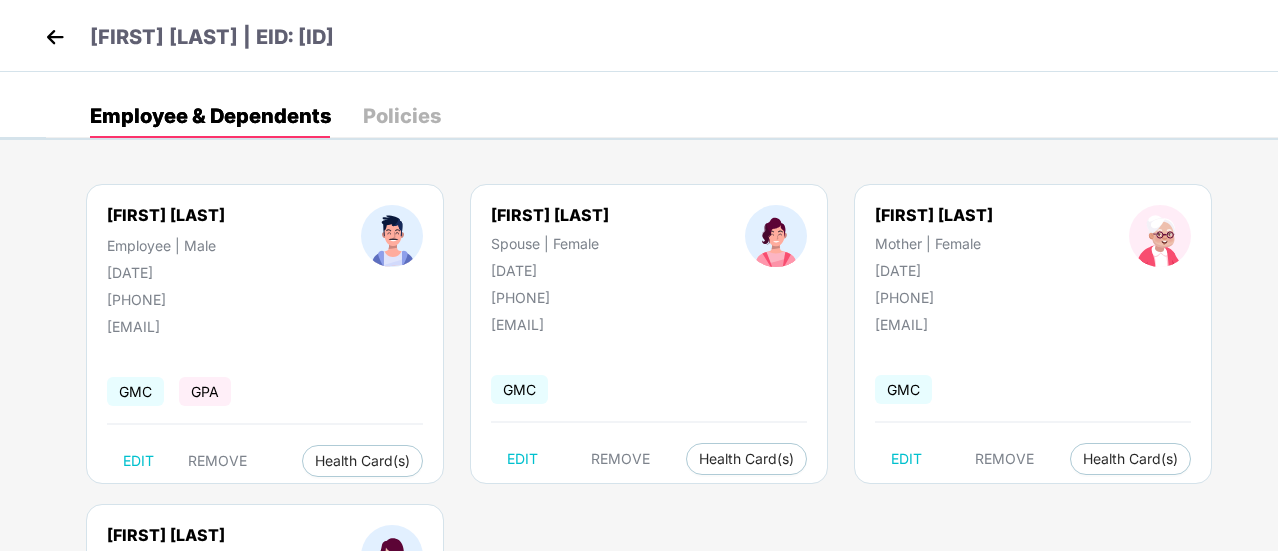 click on "Policies" at bounding box center (402, 116) 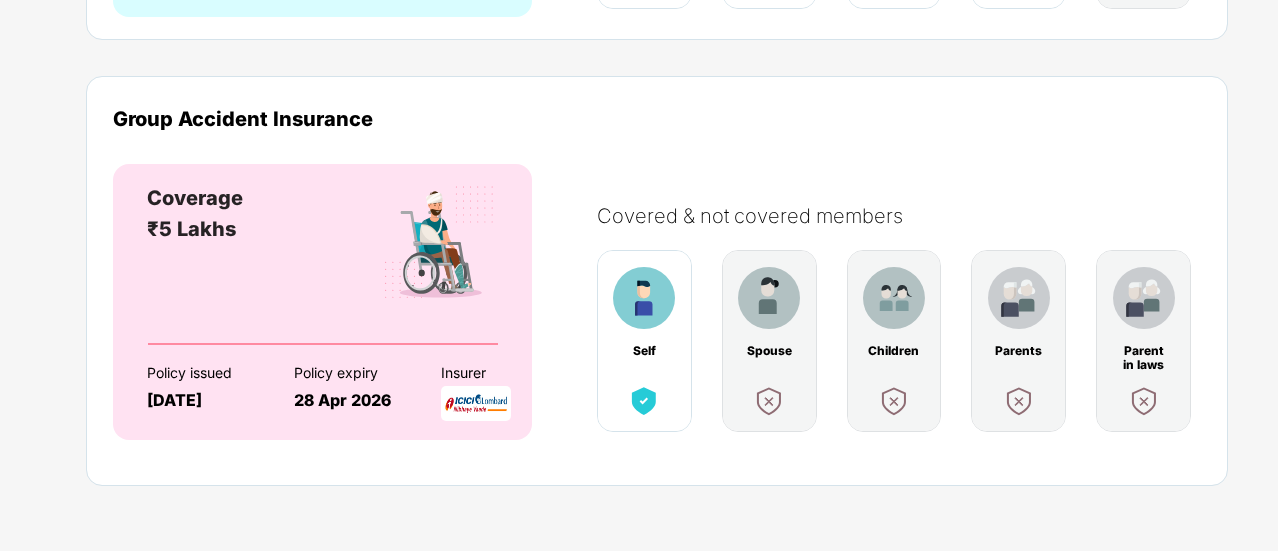 scroll, scrollTop: 0, scrollLeft: 0, axis: both 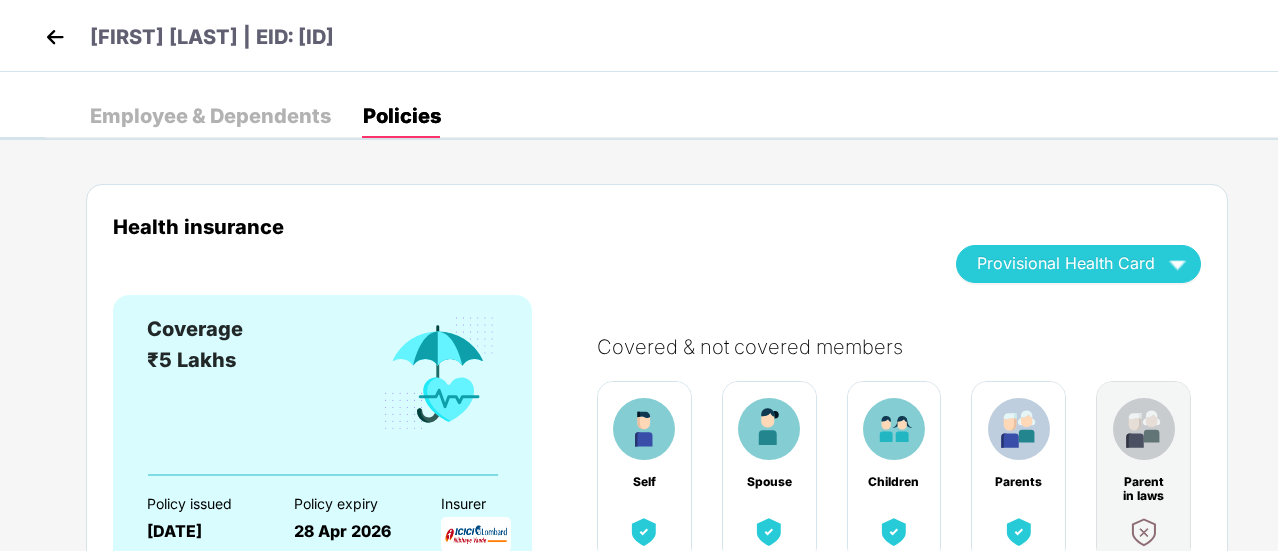 click on "[FIRST] [LAST] | EID: [ID]" at bounding box center (639, 36) 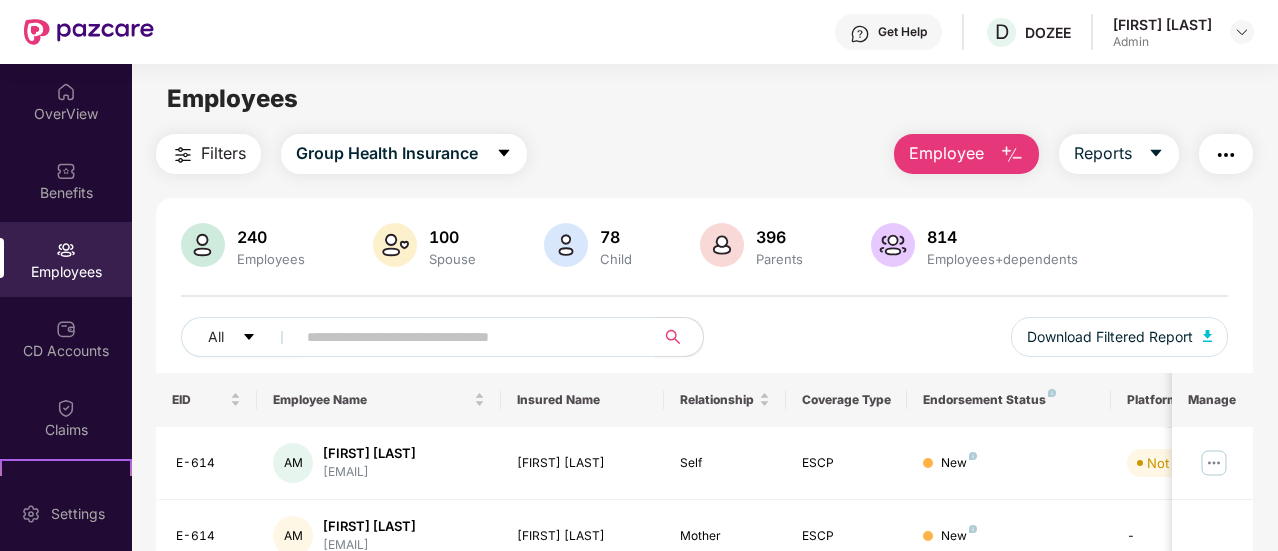 click at bounding box center [467, 337] 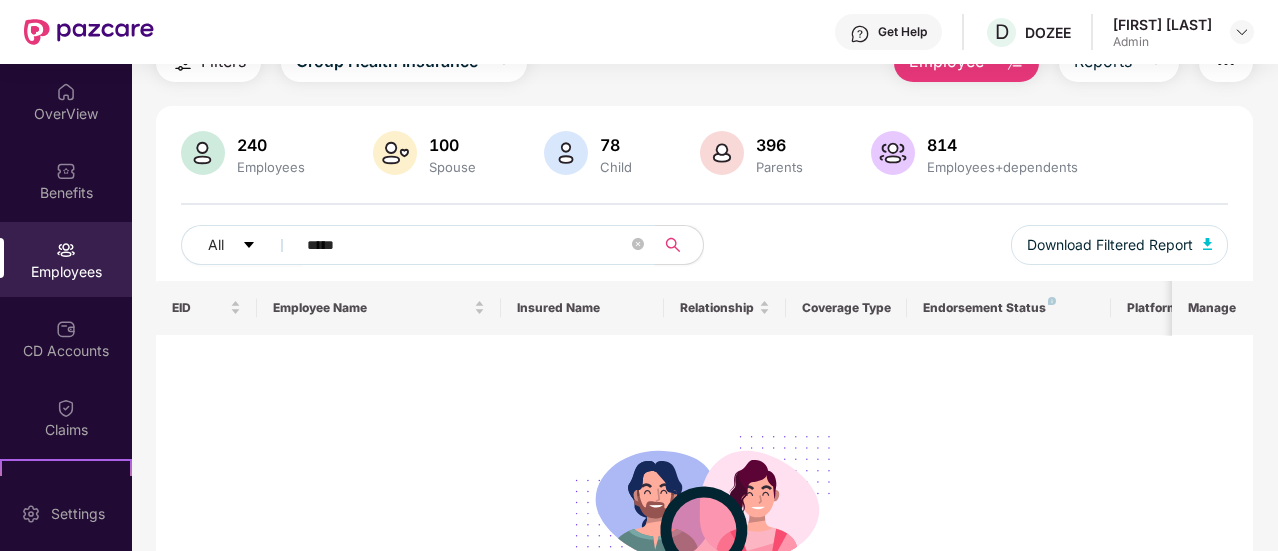scroll, scrollTop: 280, scrollLeft: 0, axis: vertical 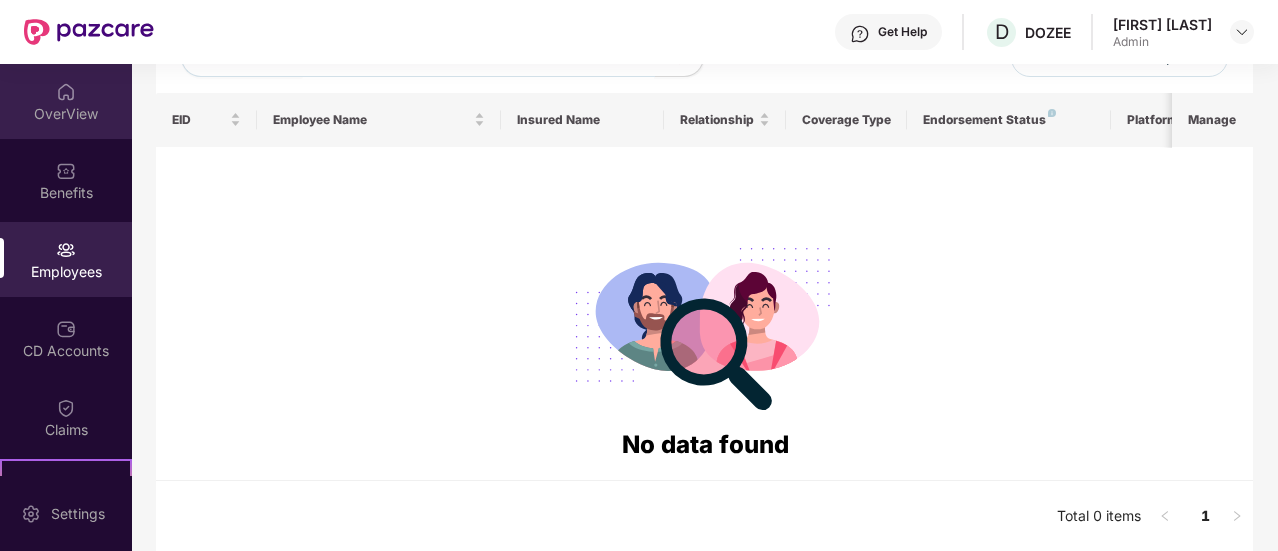 type on "*****" 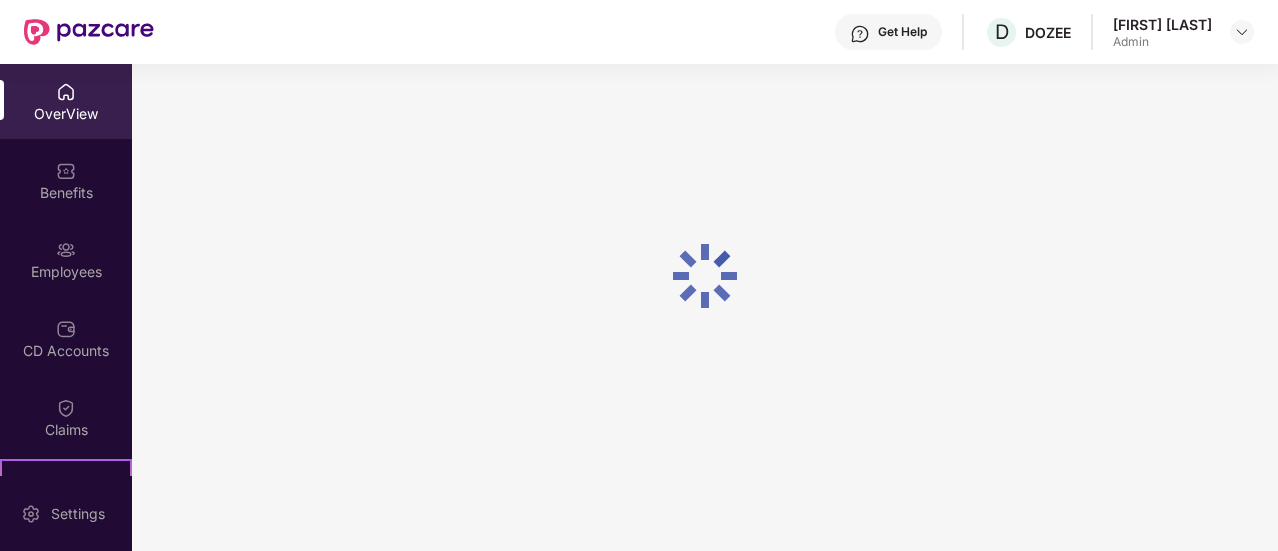 scroll, scrollTop: 64, scrollLeft: 0, axis: vertical 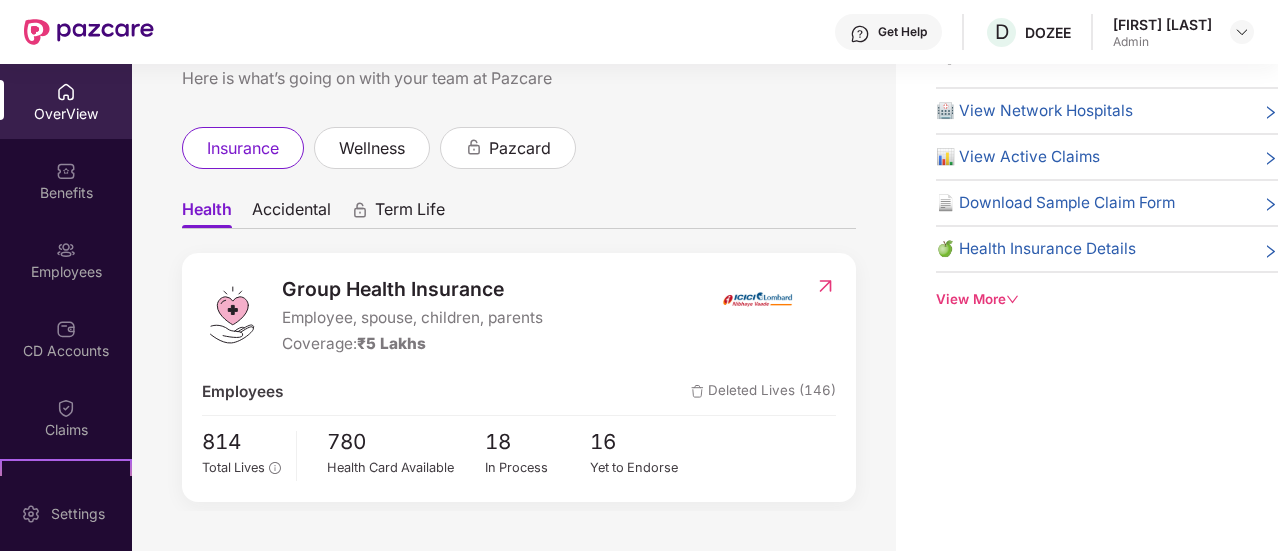 click on "OverView" at bounding box center (66, 101) 